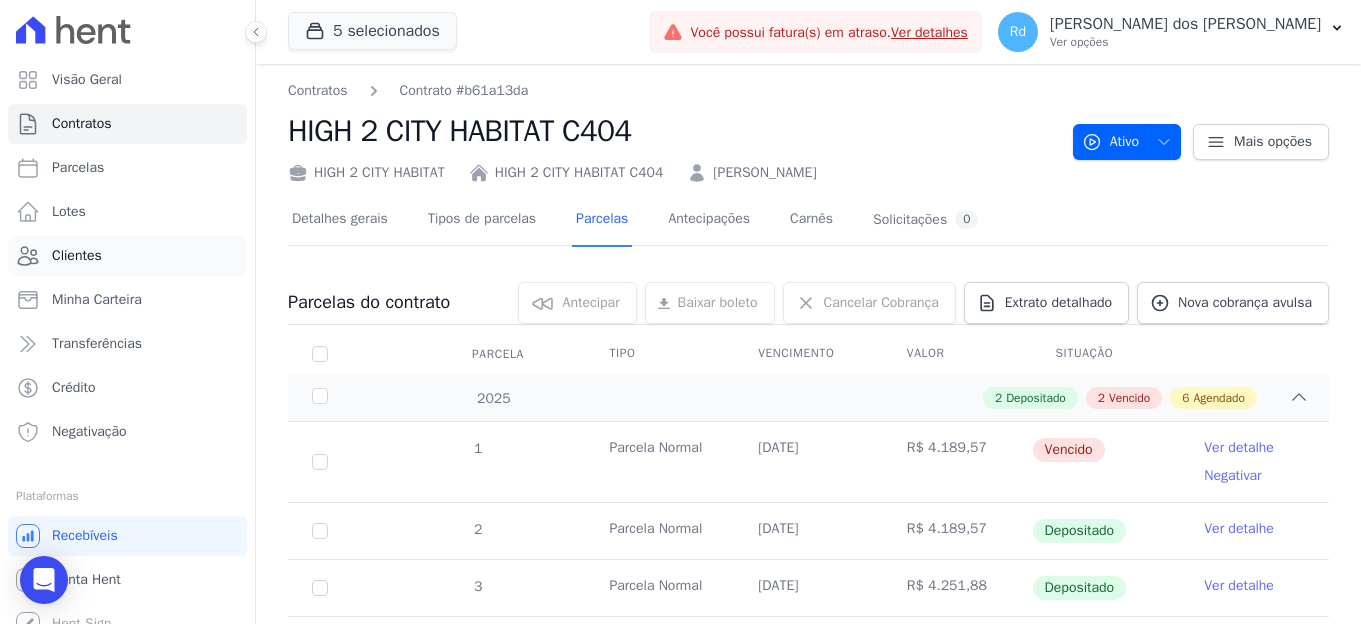 scroll, scrollTop: 0, scrollLeft: 0, axis: both 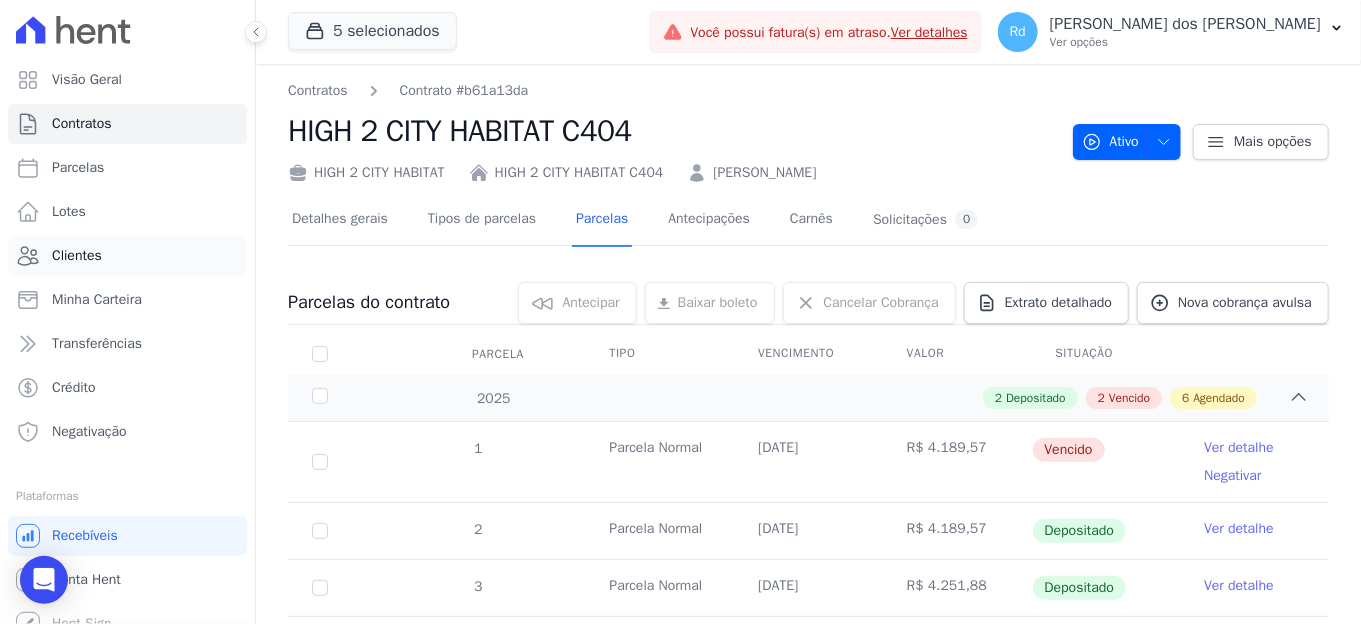 click on "Clientes" at bounding box center [127, 256] 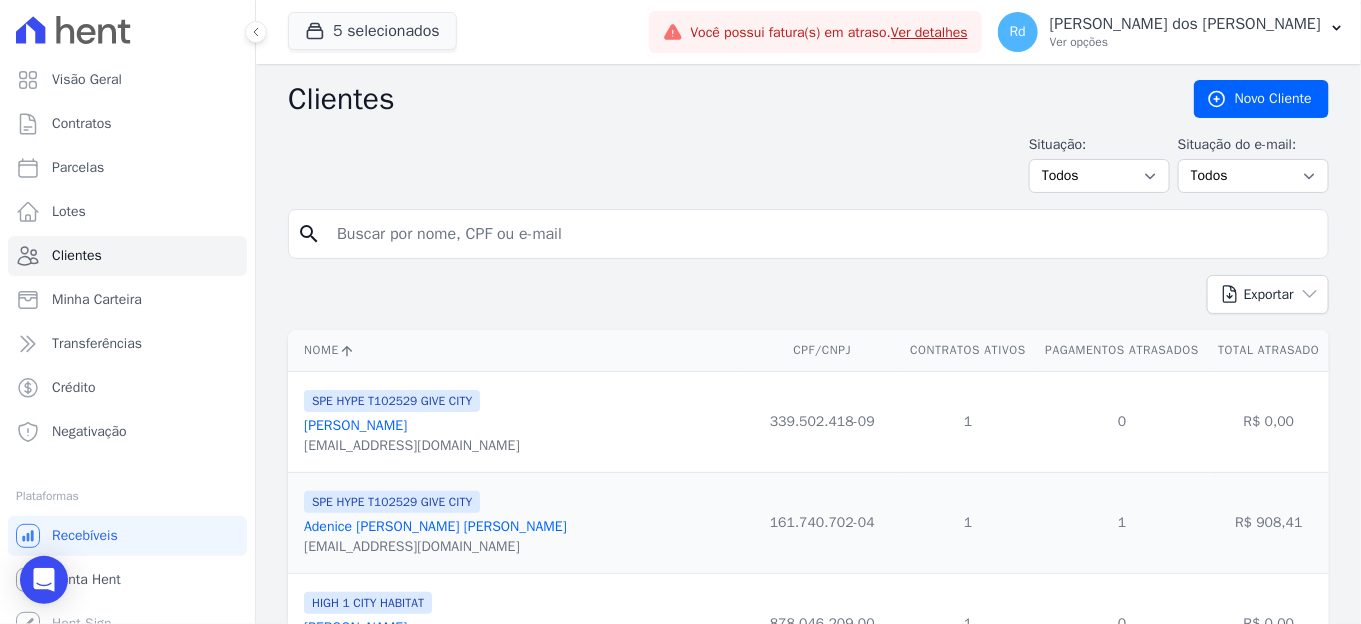 click at bounding box center [822, 234] 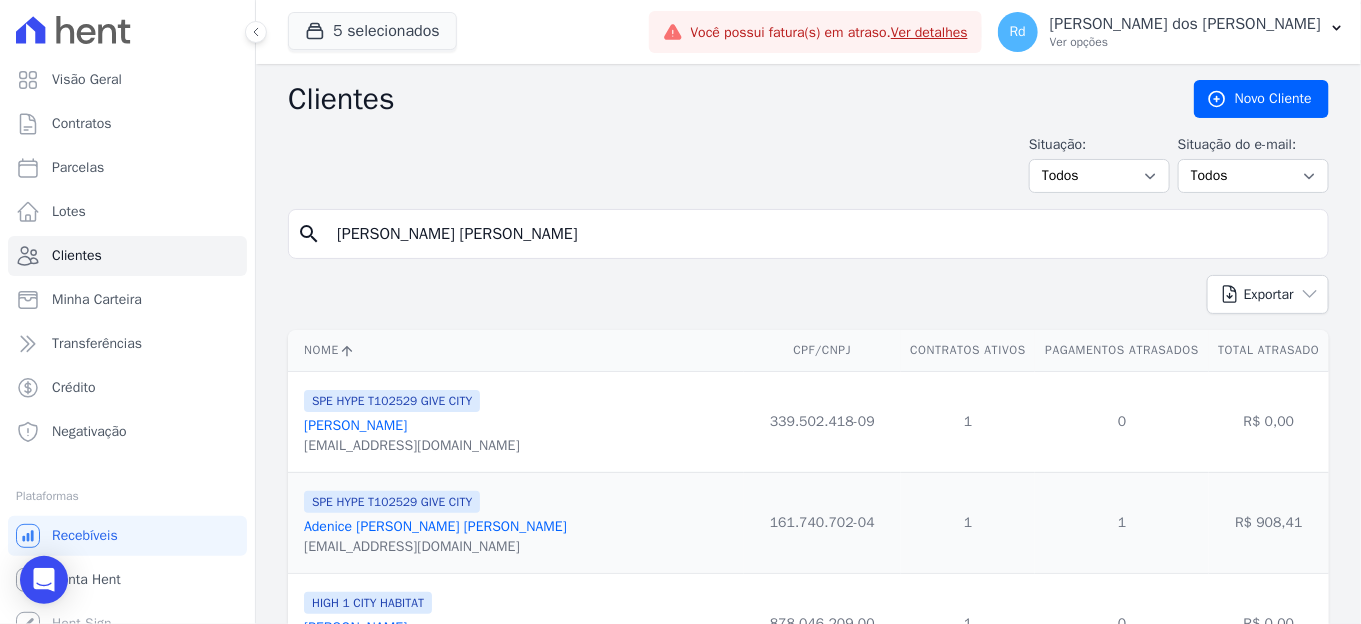 type on "[PERSON_NAME]" 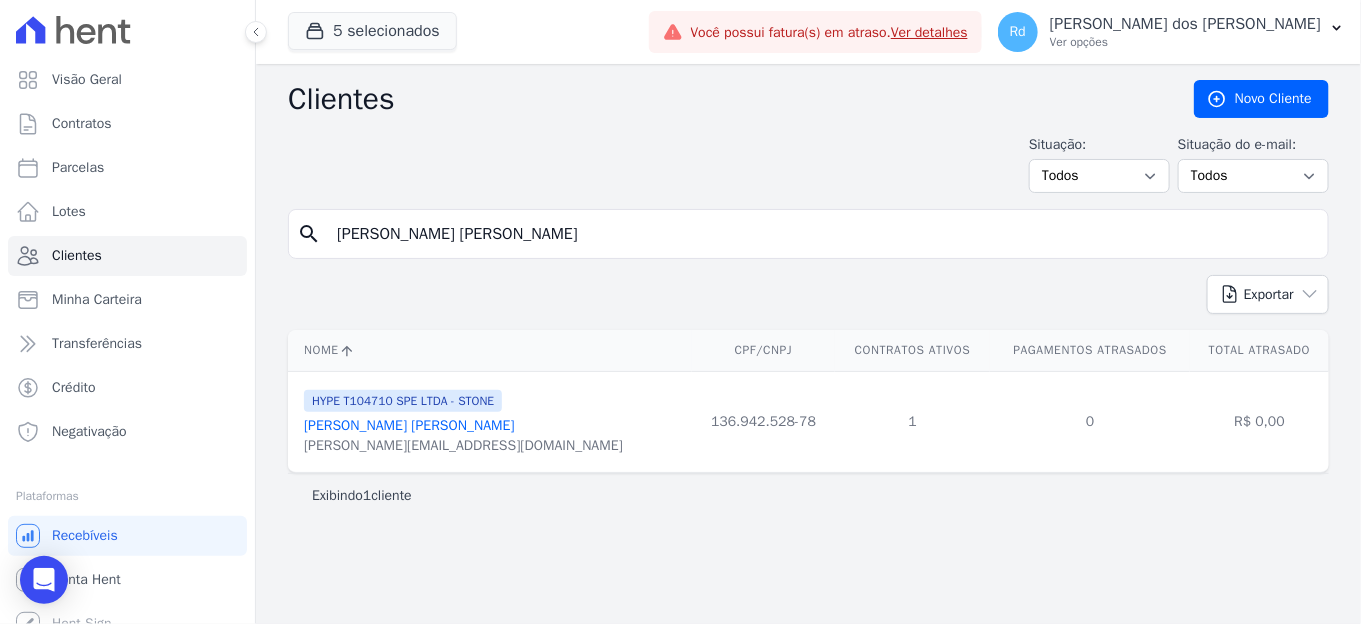 click on "[PERSON_NAME]" at bounding box center (822, 234) 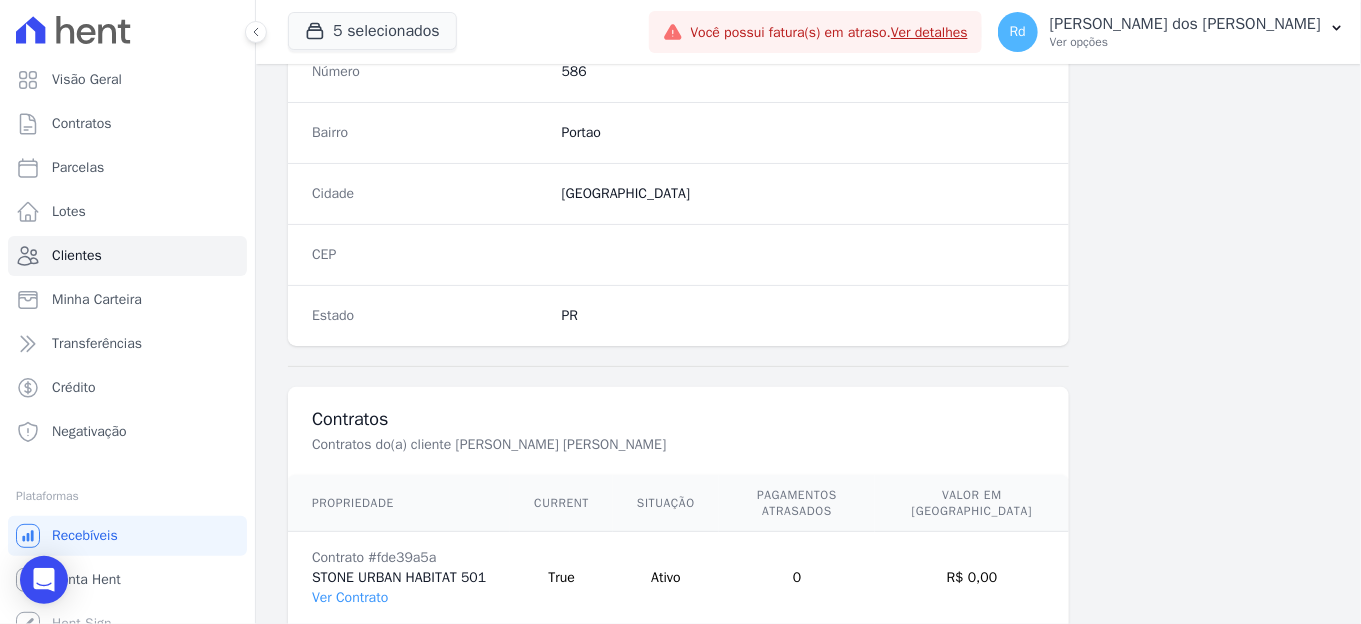 scroll, scrollTop: 1254, scrollLeft: 0, axis: vertical 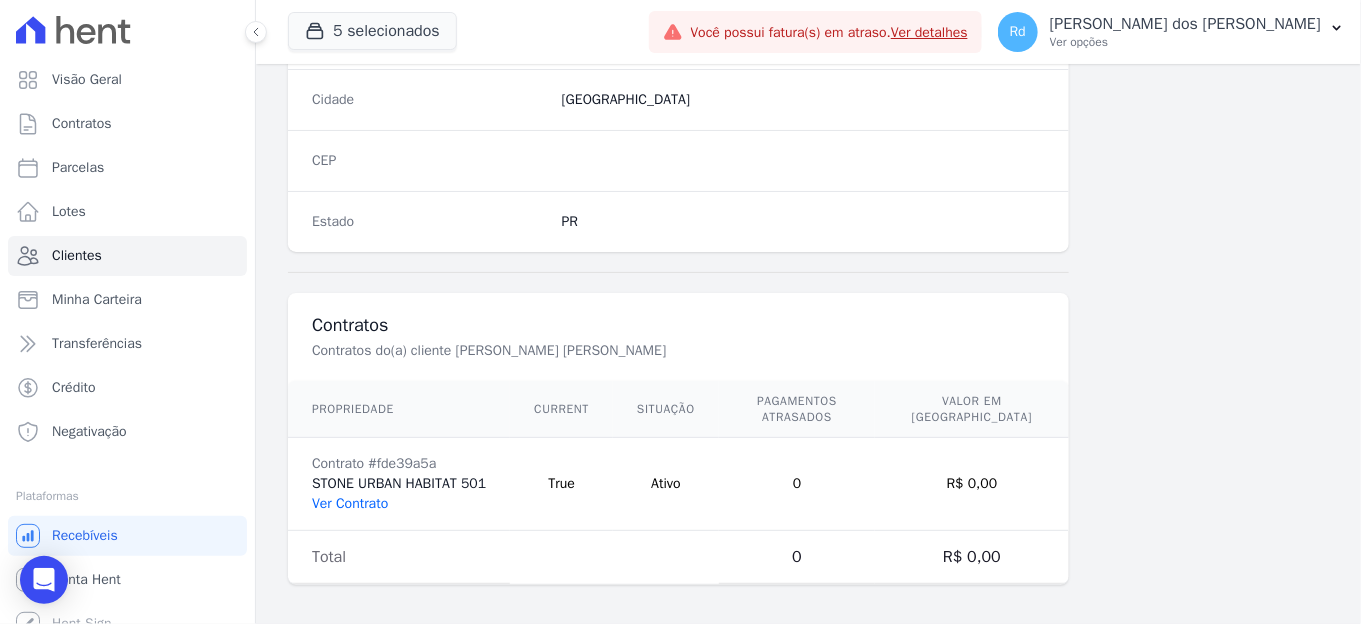 click on "Ver Contrato" at bounding box center (350, 503) 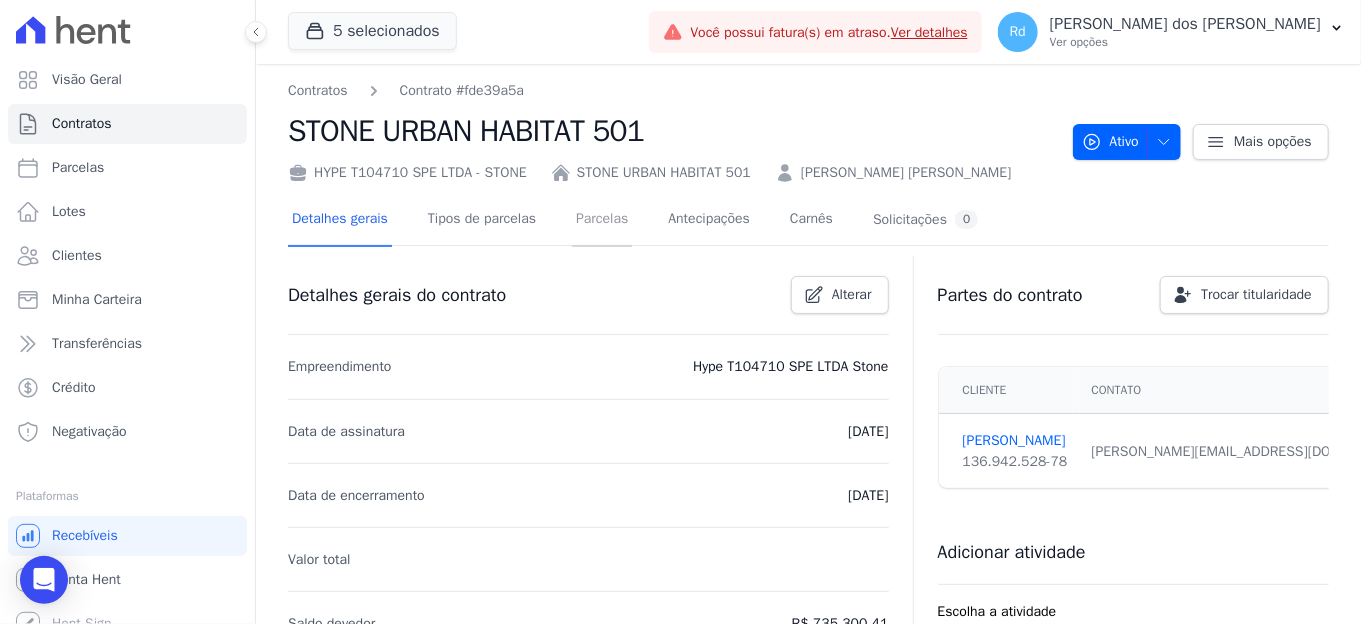 click on "Parcelas" at bounding box center (602, 220) 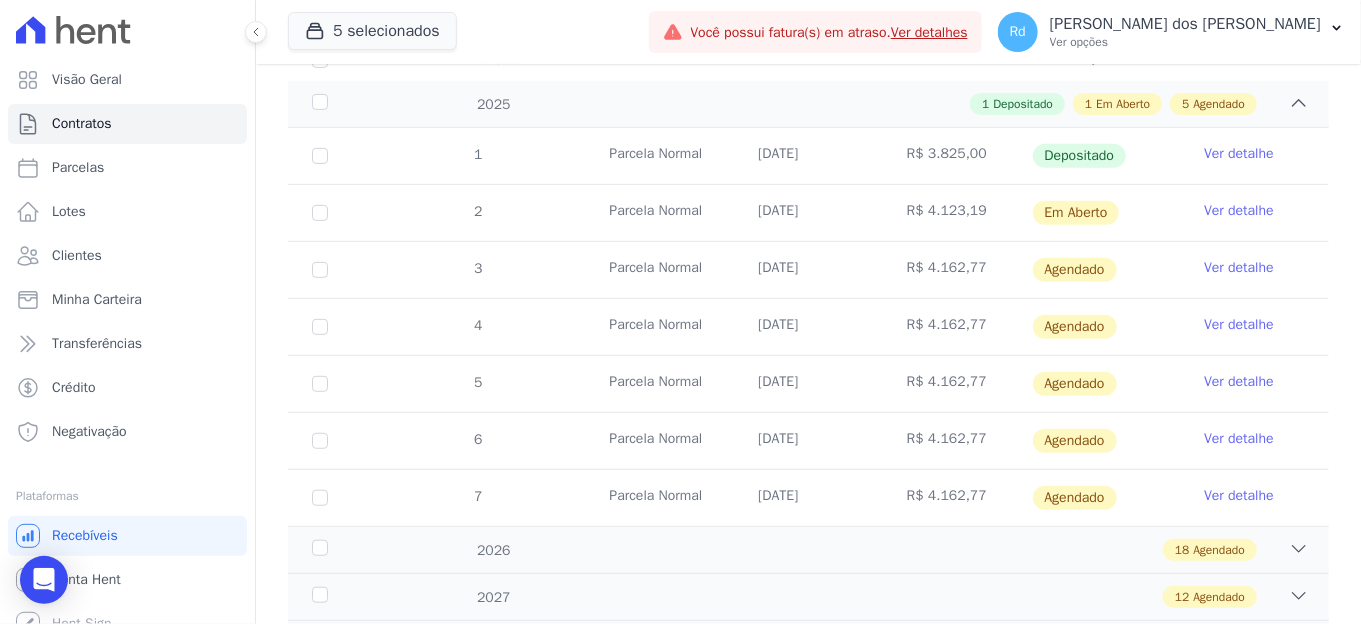 scroll, scrollTop: 333, scrollLeft: 0, axis: vertical 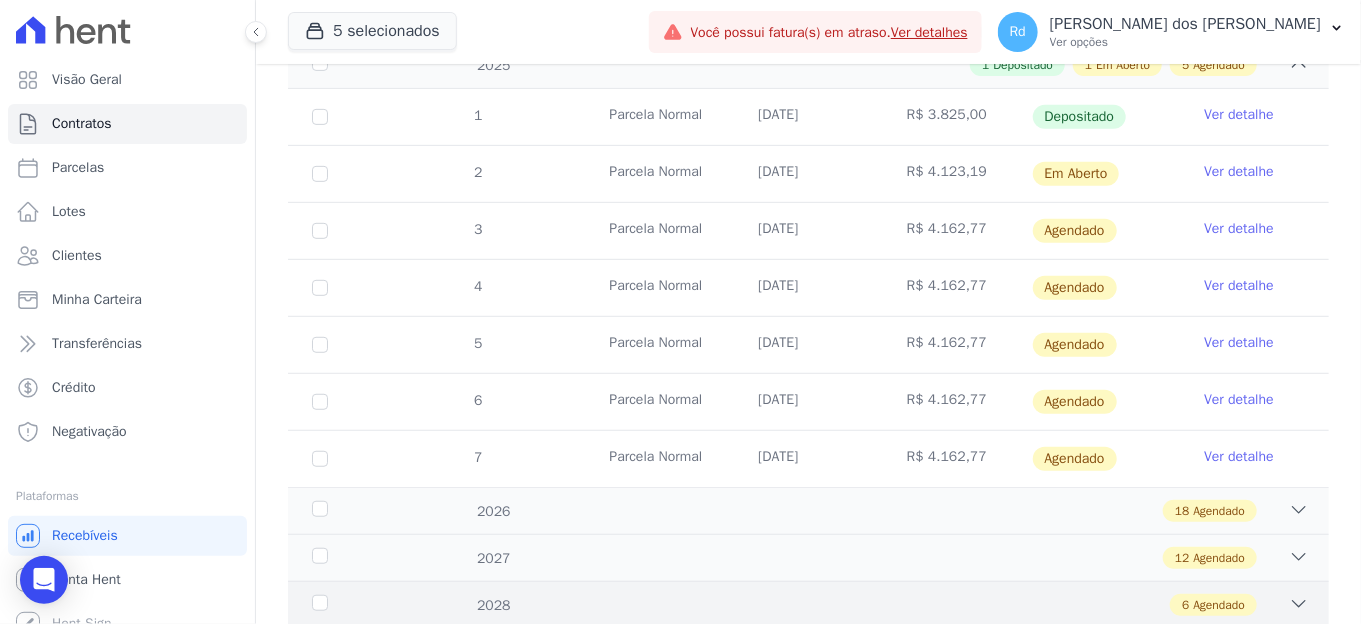 click on "2028
6
Agendado" at bounding box center (808, 604) 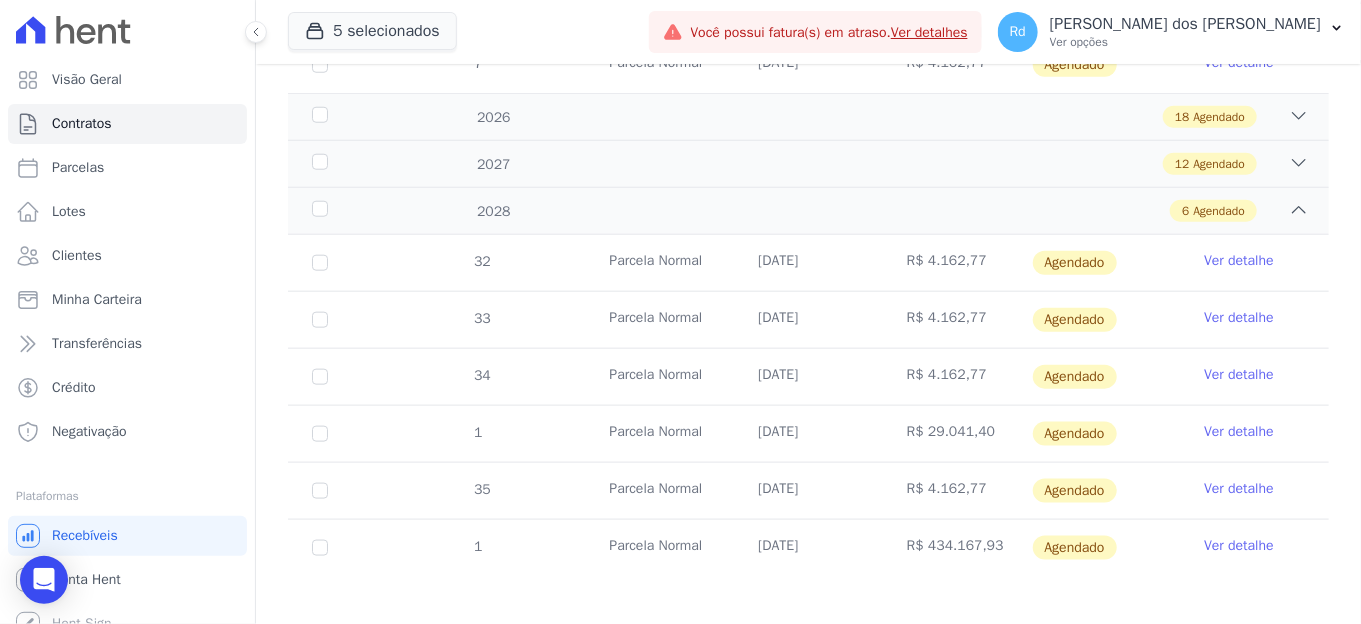 scroll, scrollTop: 731, scrollLeft: 0, axis: vertical 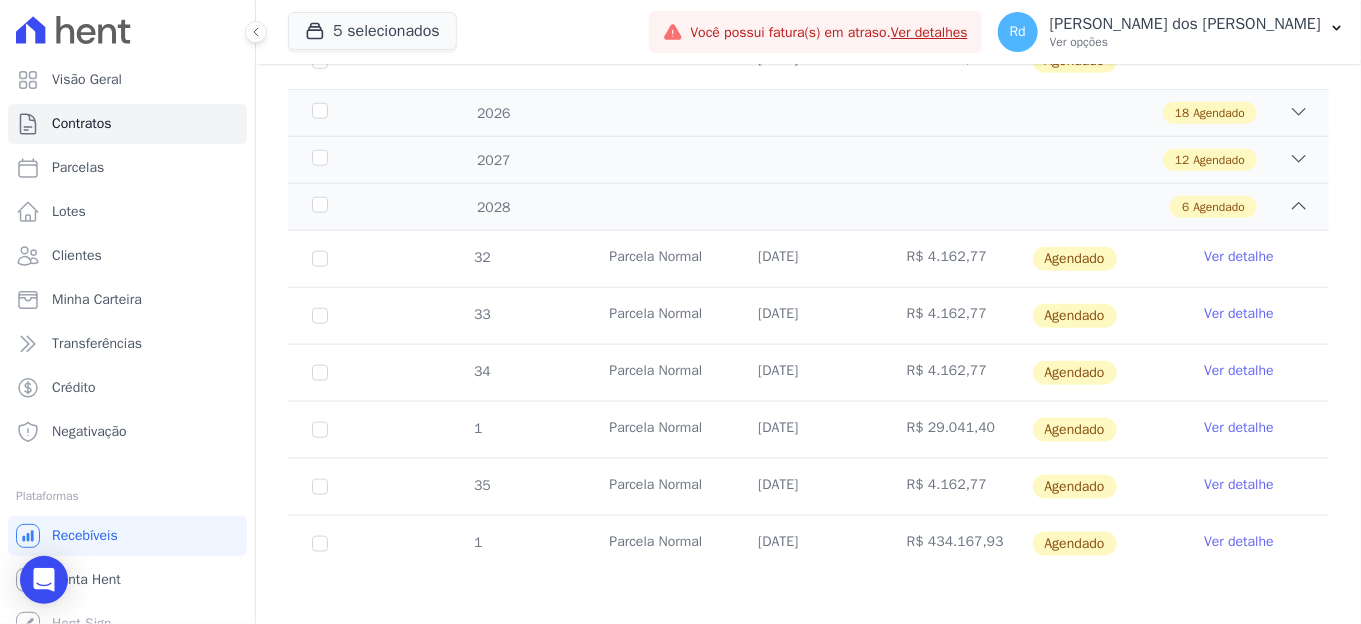click on "Ver detalhe" at bounding box center (1254, 259) 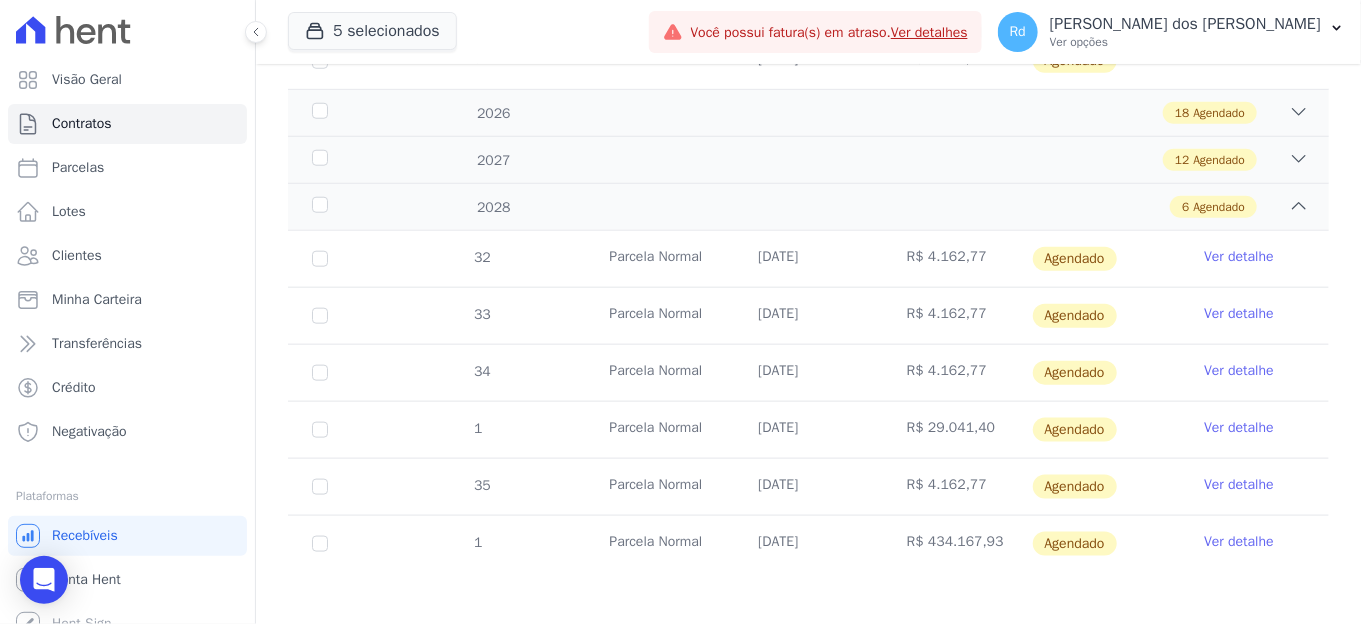 click on "Ver detalhe" at bounding box center [1239, 257] 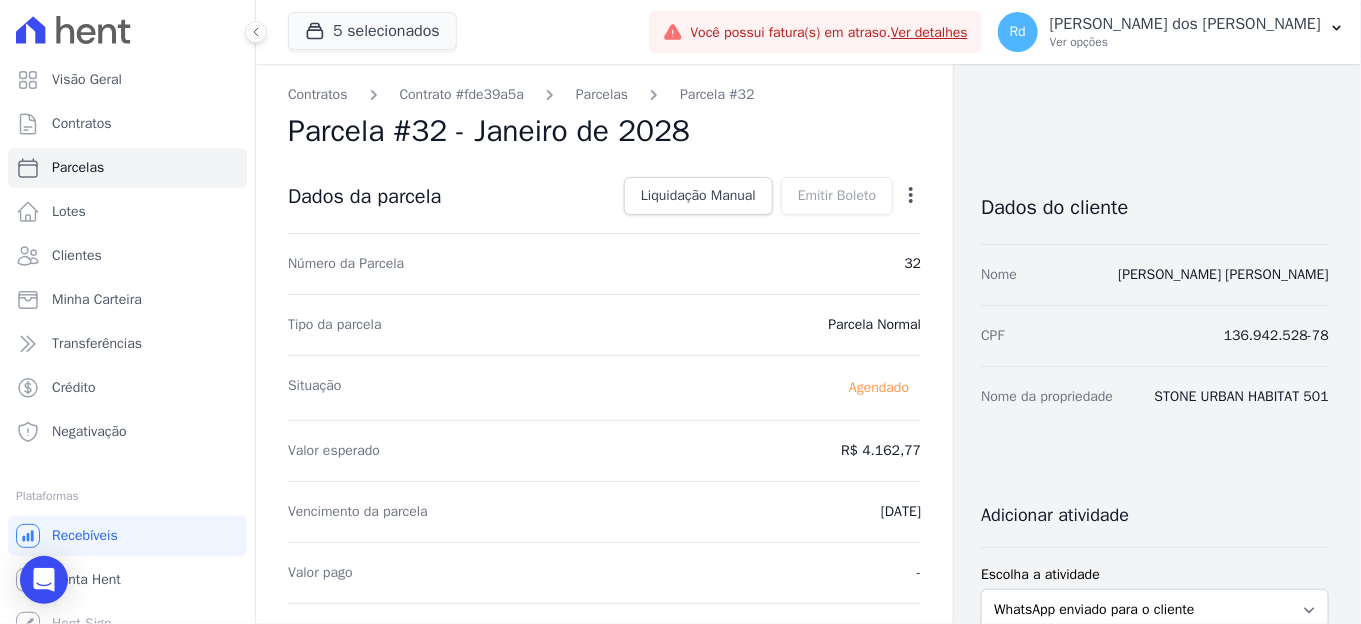 click 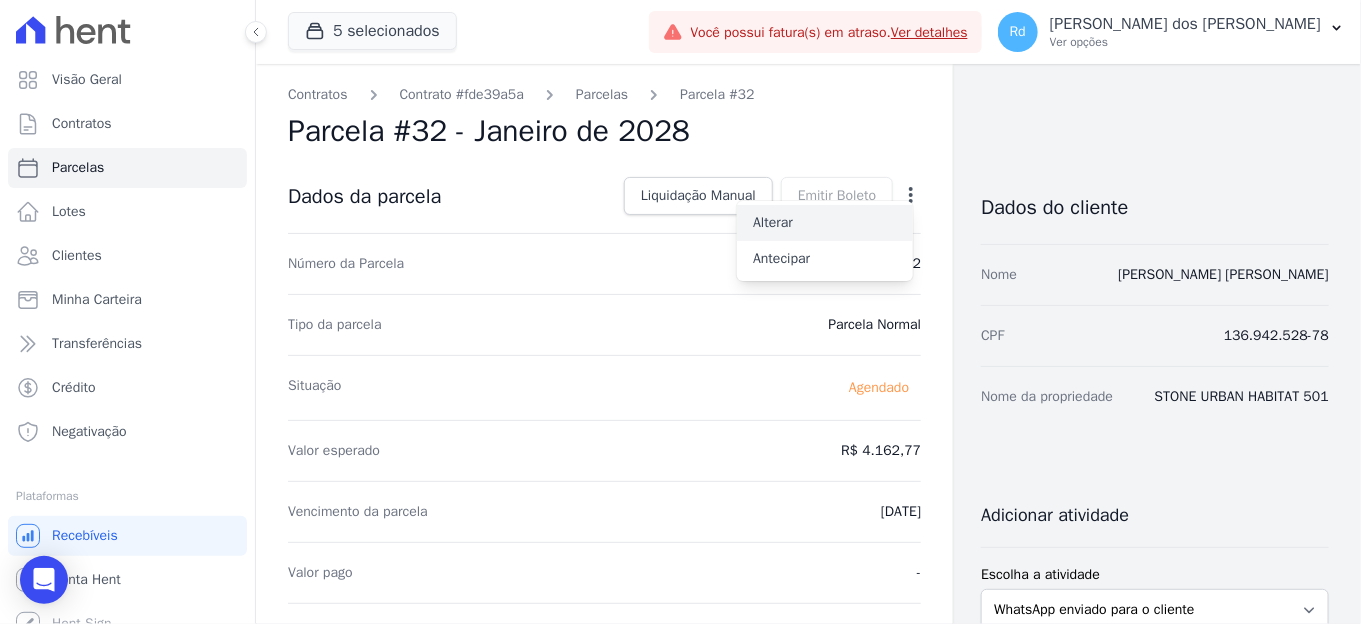 click on "Alterar" at bounding box center [825, 223] 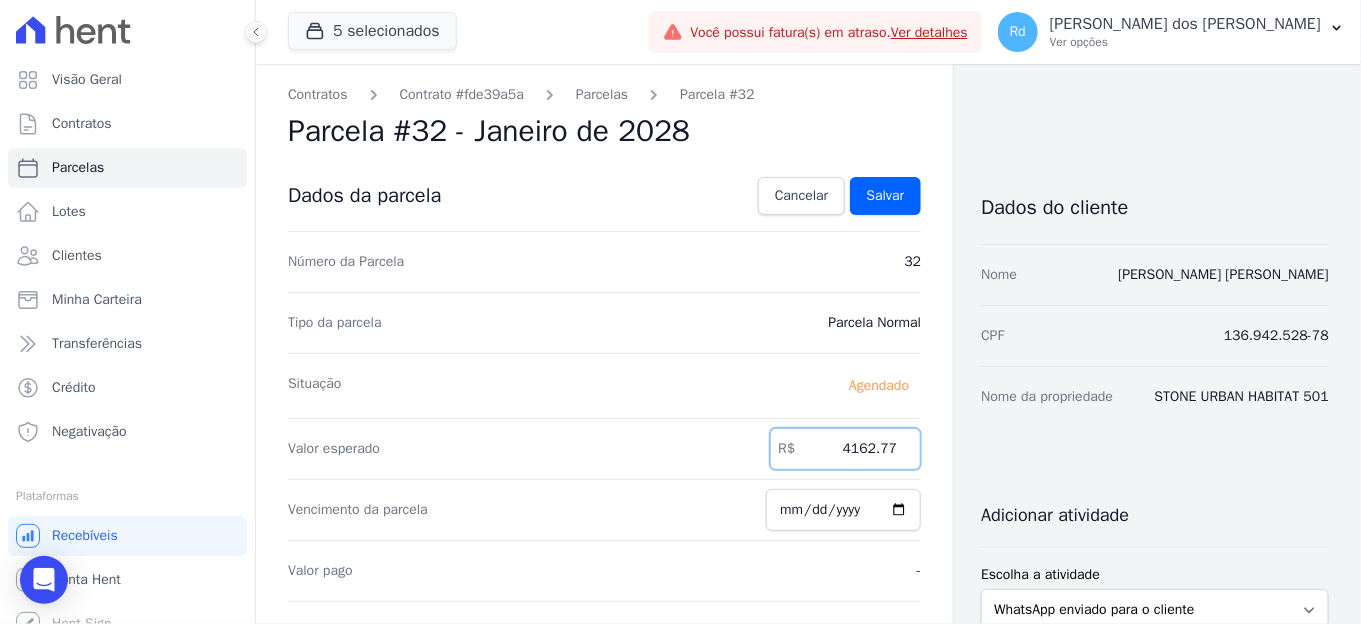 drag, startPoint x: 835, startPoint y: 449, endPoint x: 1044, endPoint y: 402, distance: 214.21951 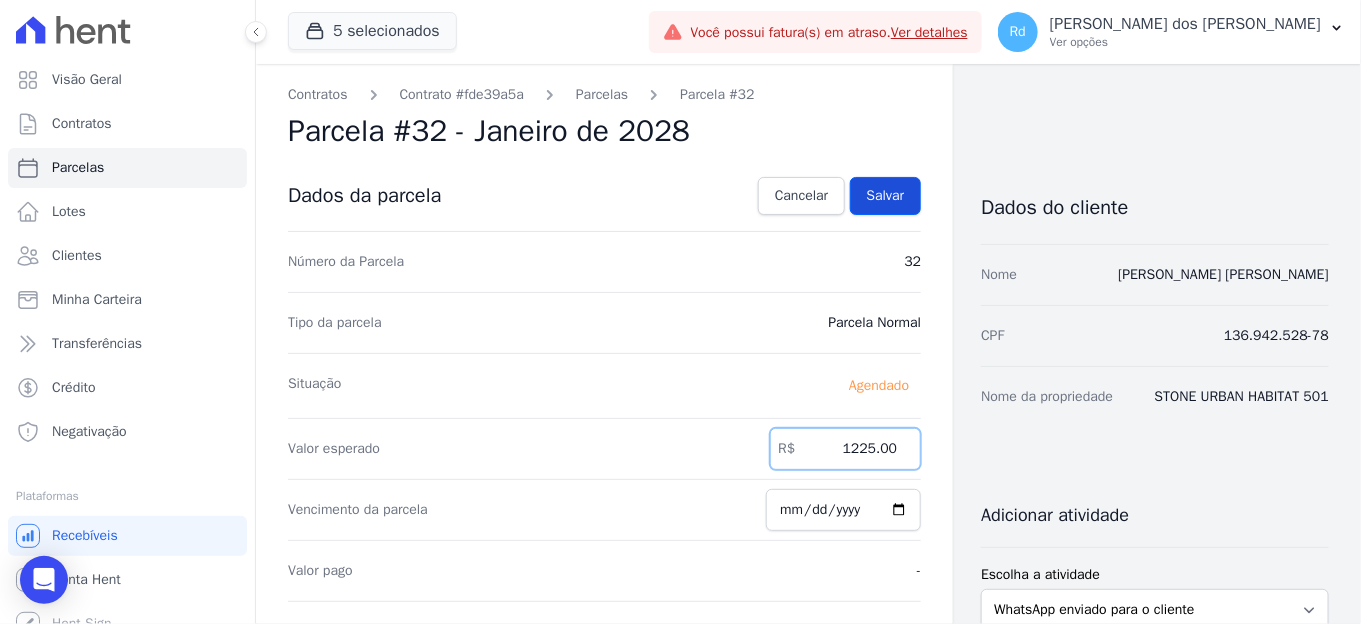 type on "1225.00" 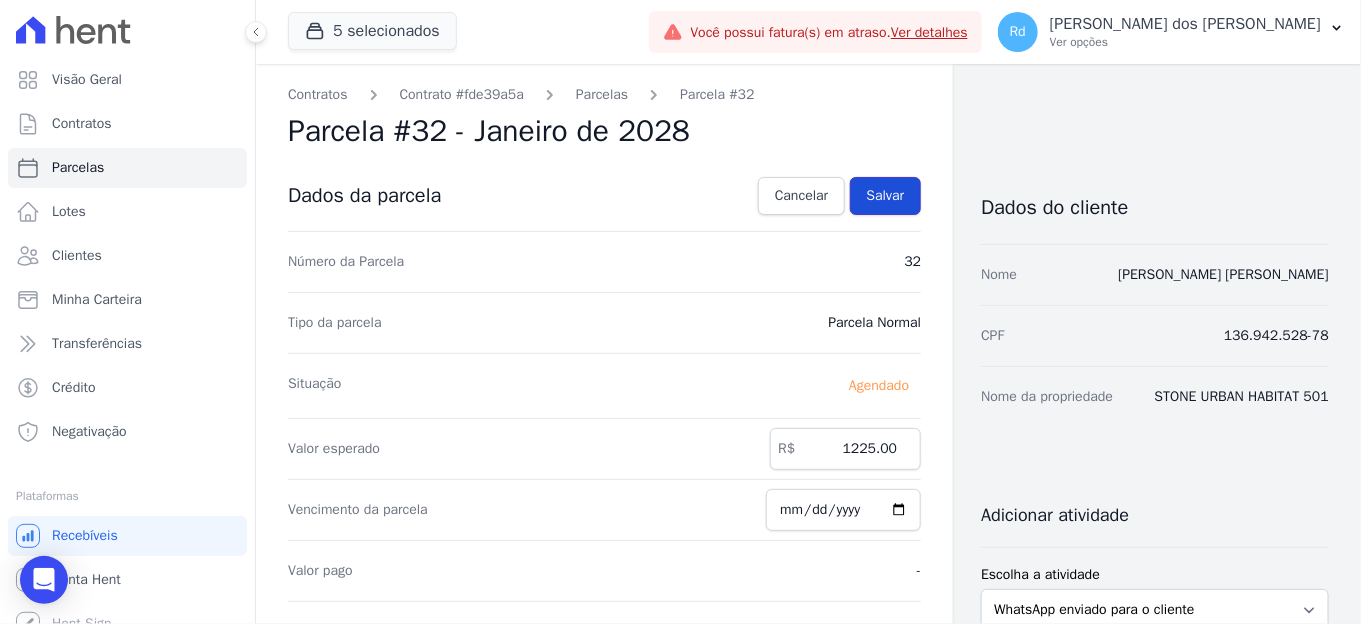 click on "Salvar" at bounding box center [886, 196] 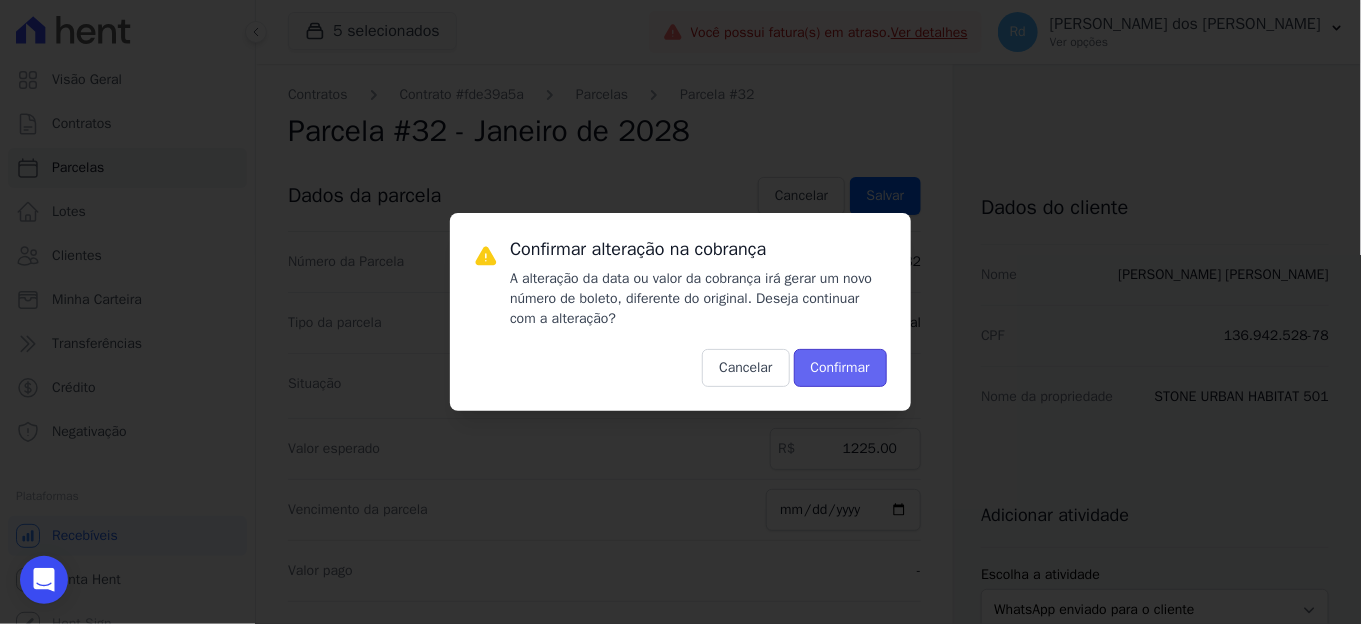 click on "Confirmar" at bounding box center (840, 368) 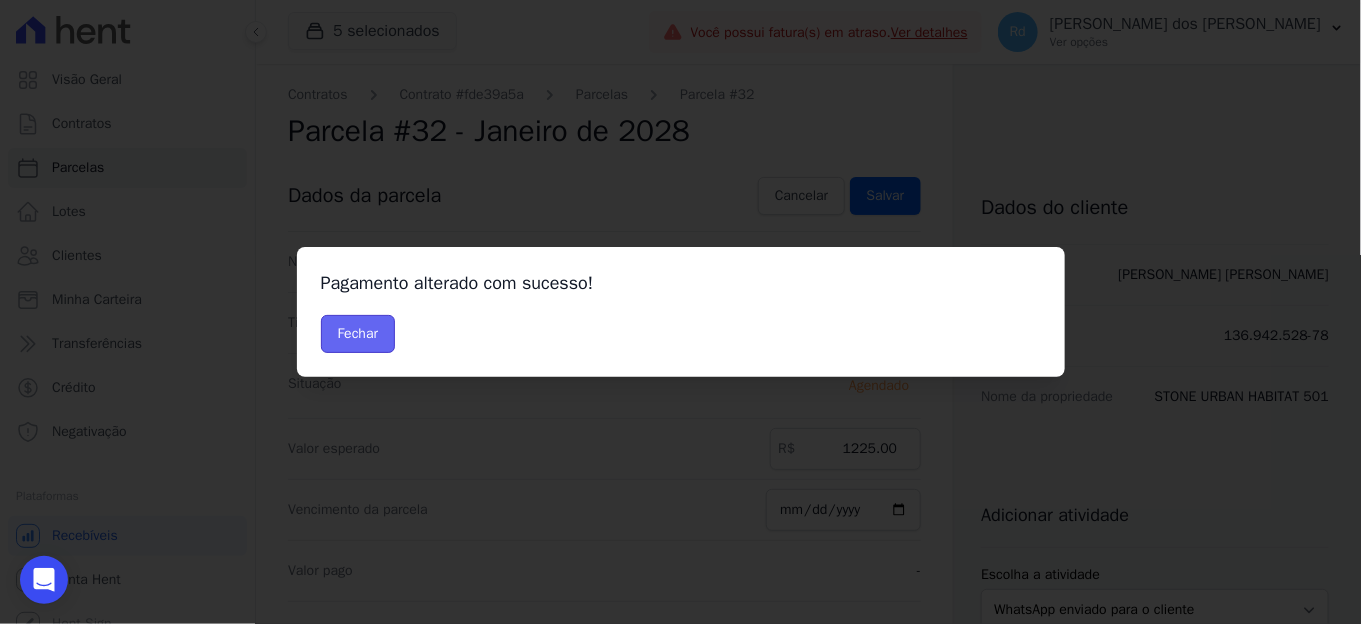 click on "Fechar" at bounding box center [358, 334] 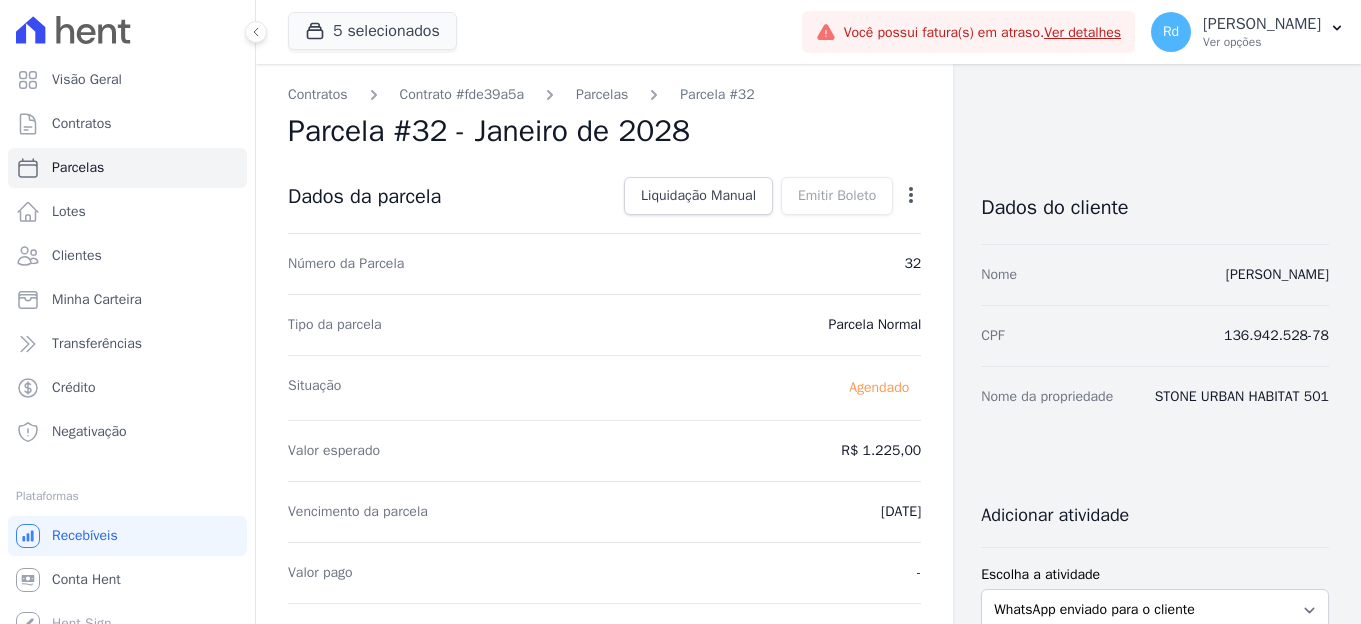scroll, scrollTop: 0, scrollLeft: 0, axis: both 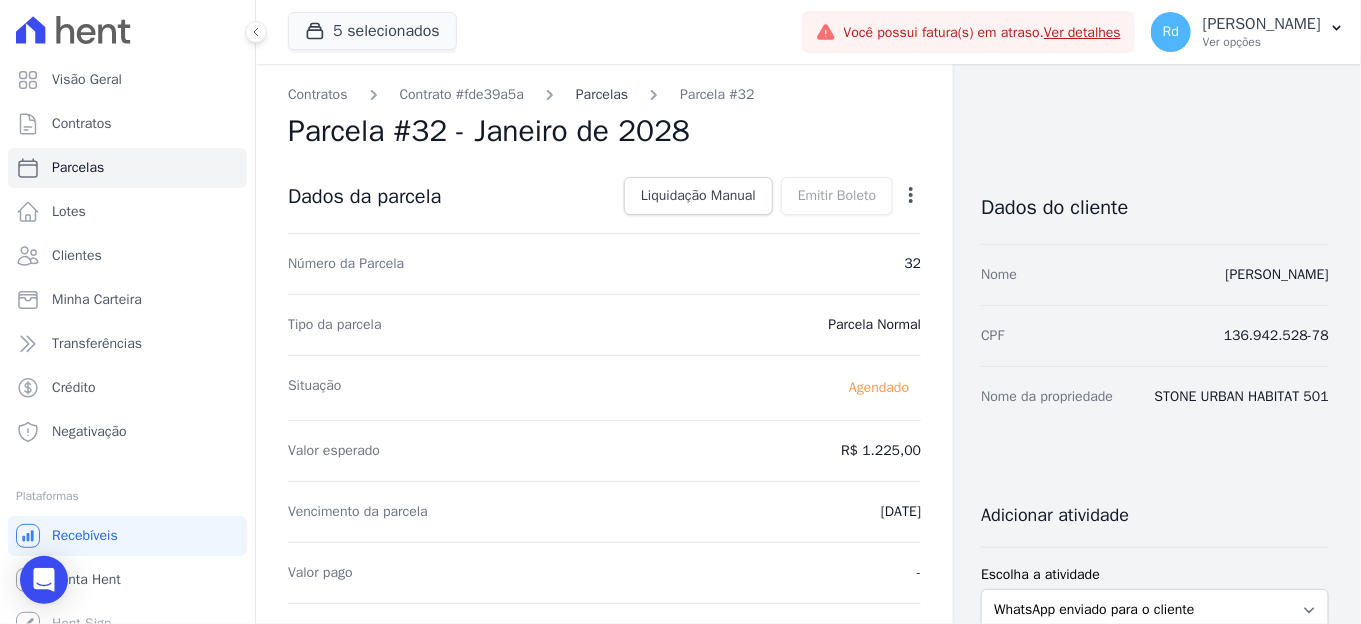 click on "Parcelas" at bounding box center [602, 94] 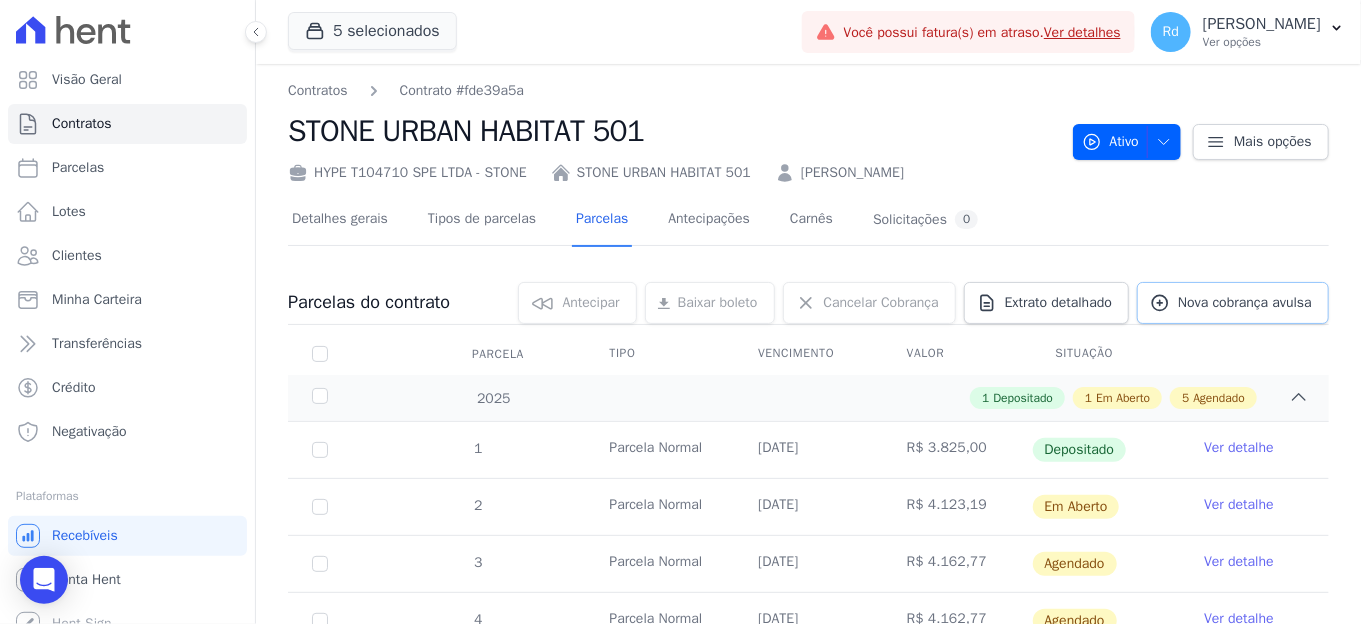 click on "Nova cobrança avulsa" at bounding box center (1245, 303) 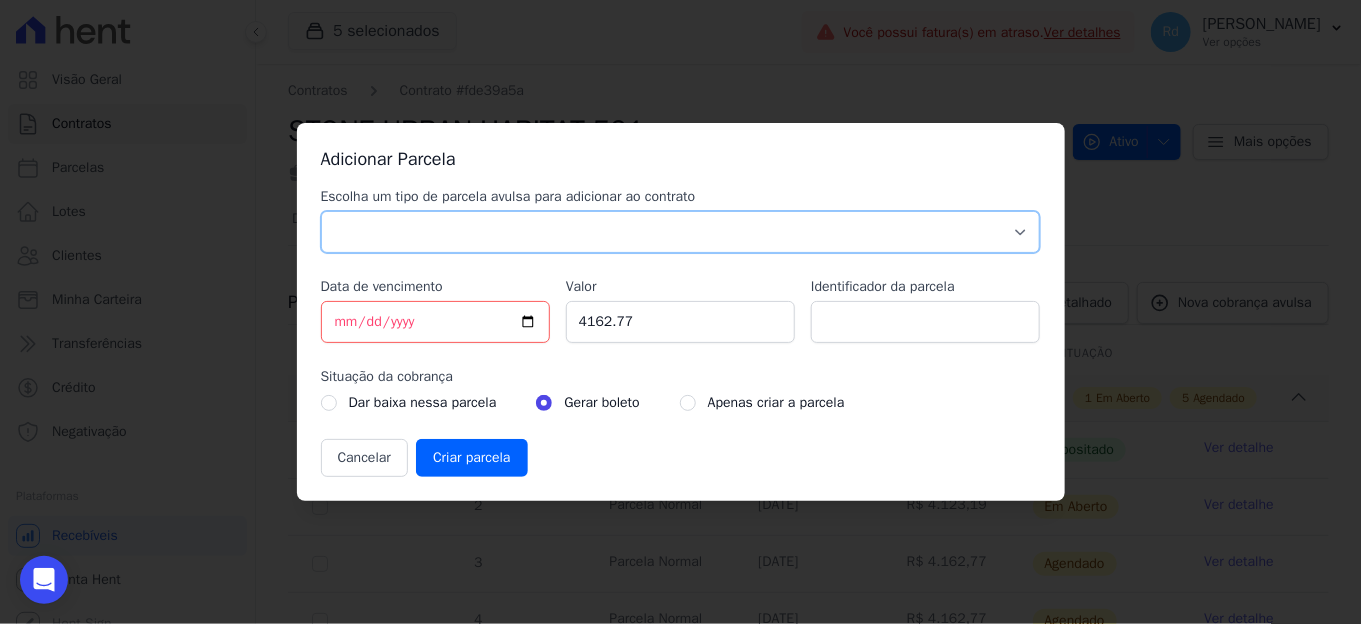click on "Parcela Normal
Sinal
Caução
Intercalada
Chaves
Pré Chaves
Pós Chaves
Taxas
Quitação
Outros
Parcela do Cliente
Acordo
Financiamento CEF
Comissão
Antecipação" at bounding box center [681, 232] 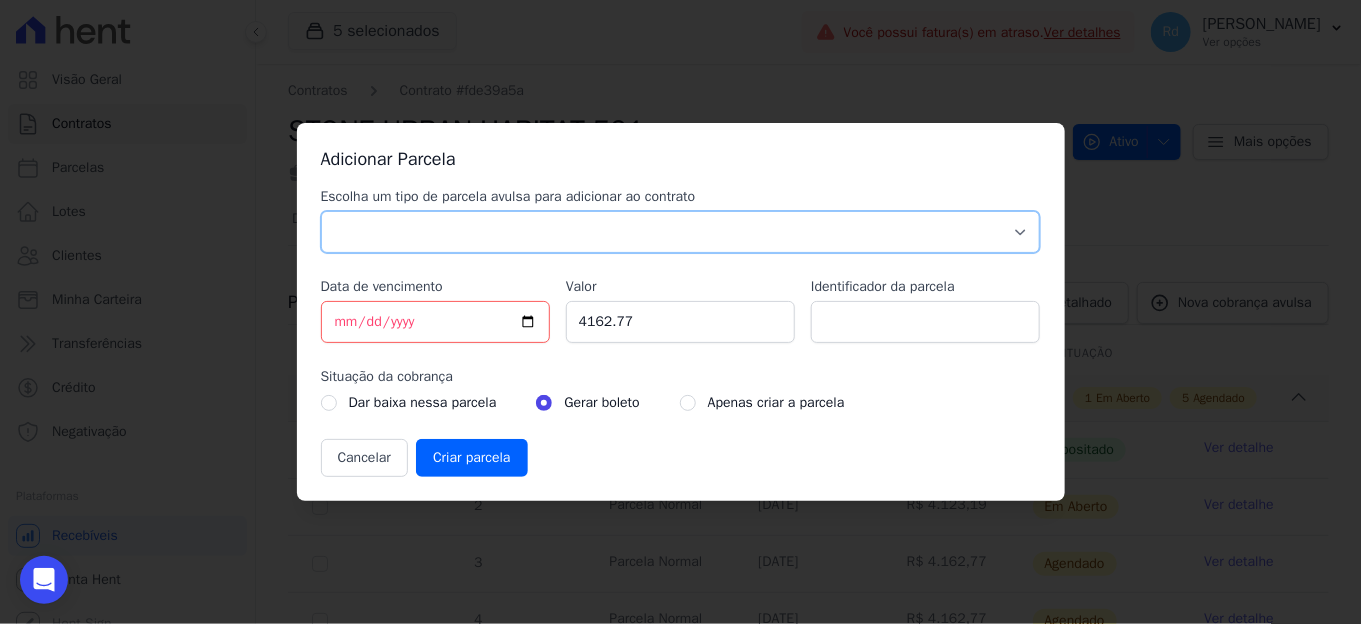 select on "standard" 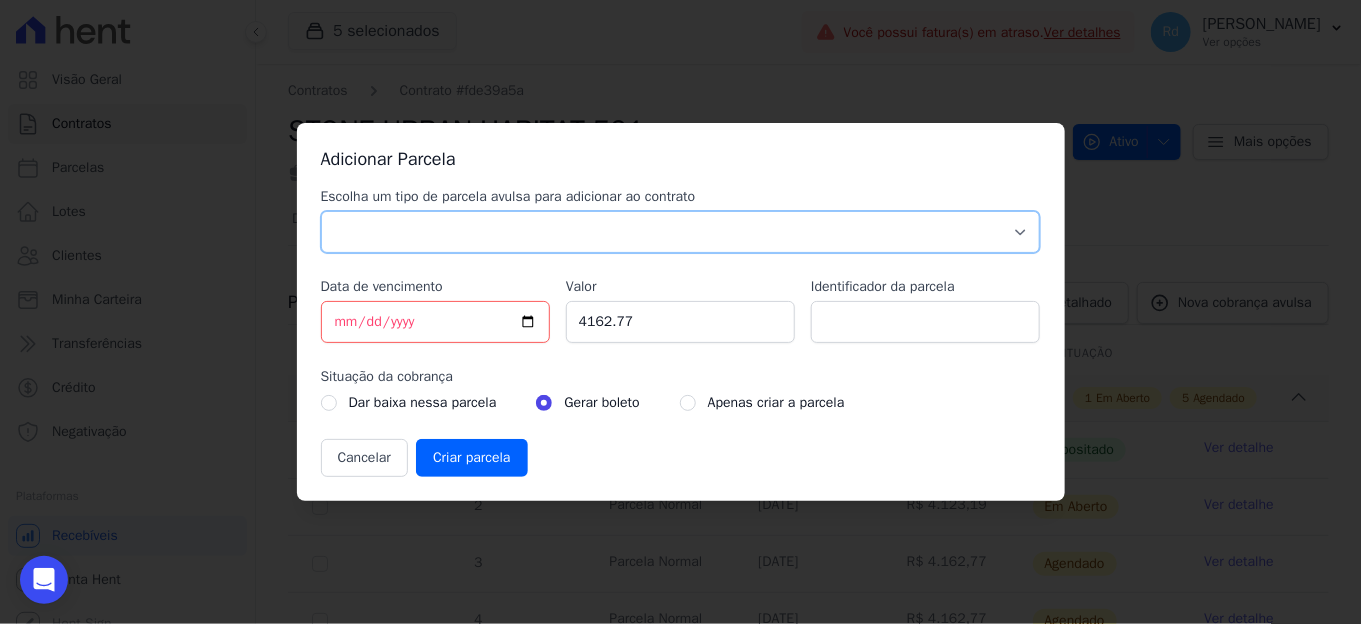 click on "Parcela Normal
Sinal
Caução
Intercalada
Chaves
Pré Chaves
Pós Chaves
Taxas
Quitação
Outros
Parcela do Cliente
Acordo
Financiamento CEF
Comissão
Antecipação" at bounding box center (681, 232) 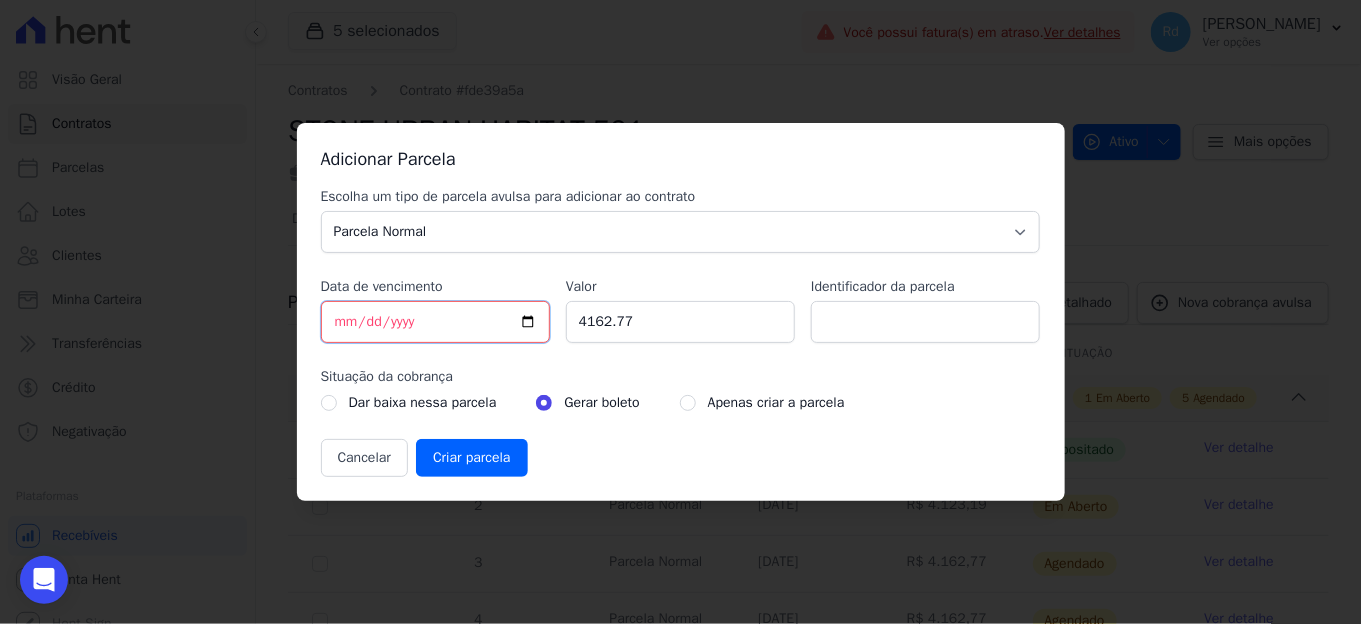 click on "[DATE]" at bounding box center [435, 322] 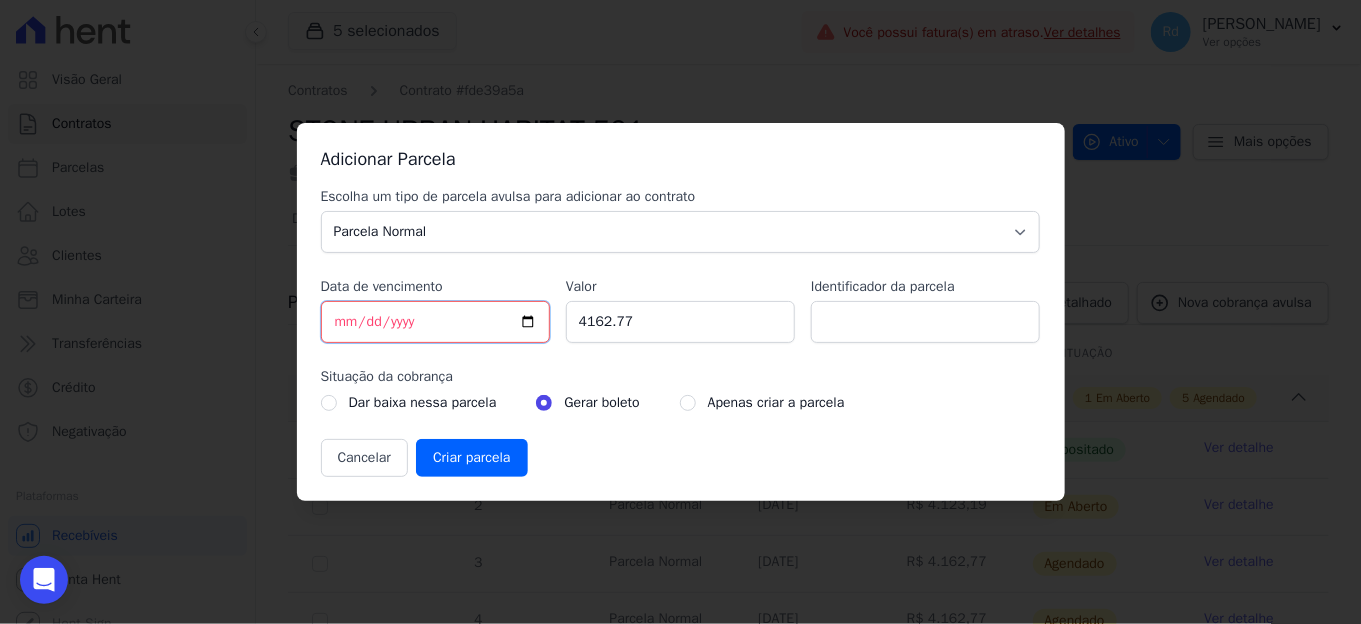 type on "[DATE]" 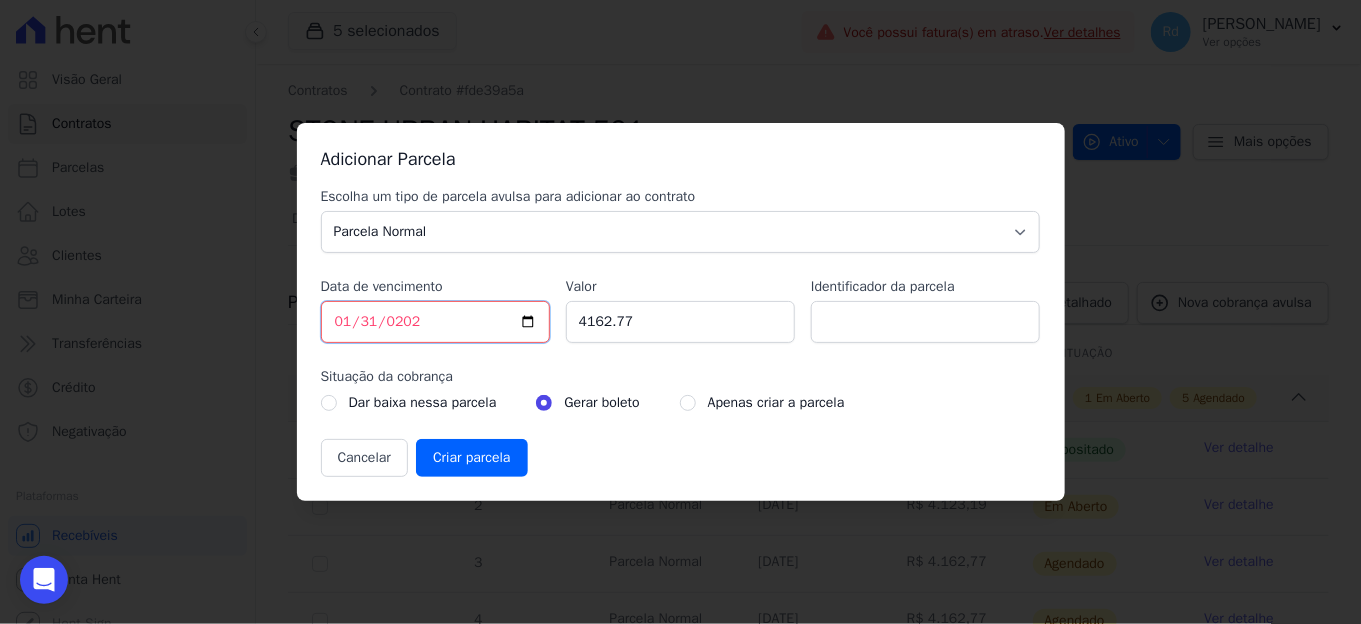 type on "[DATE]" 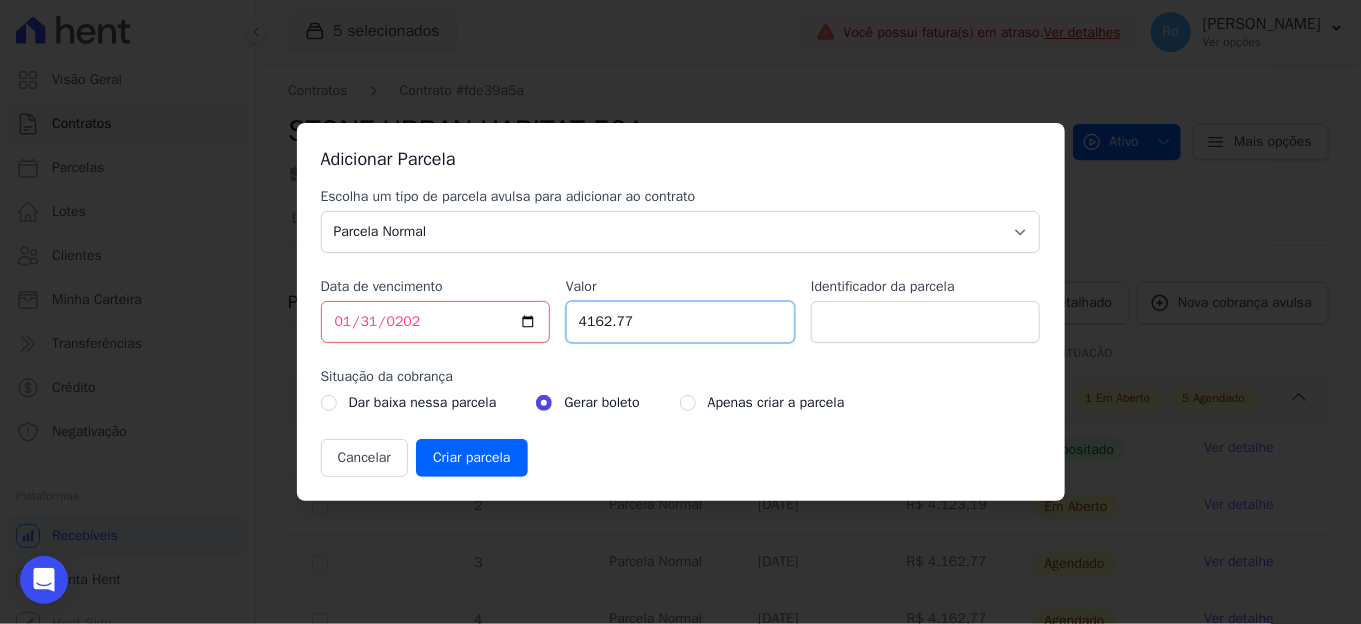 type on "3" 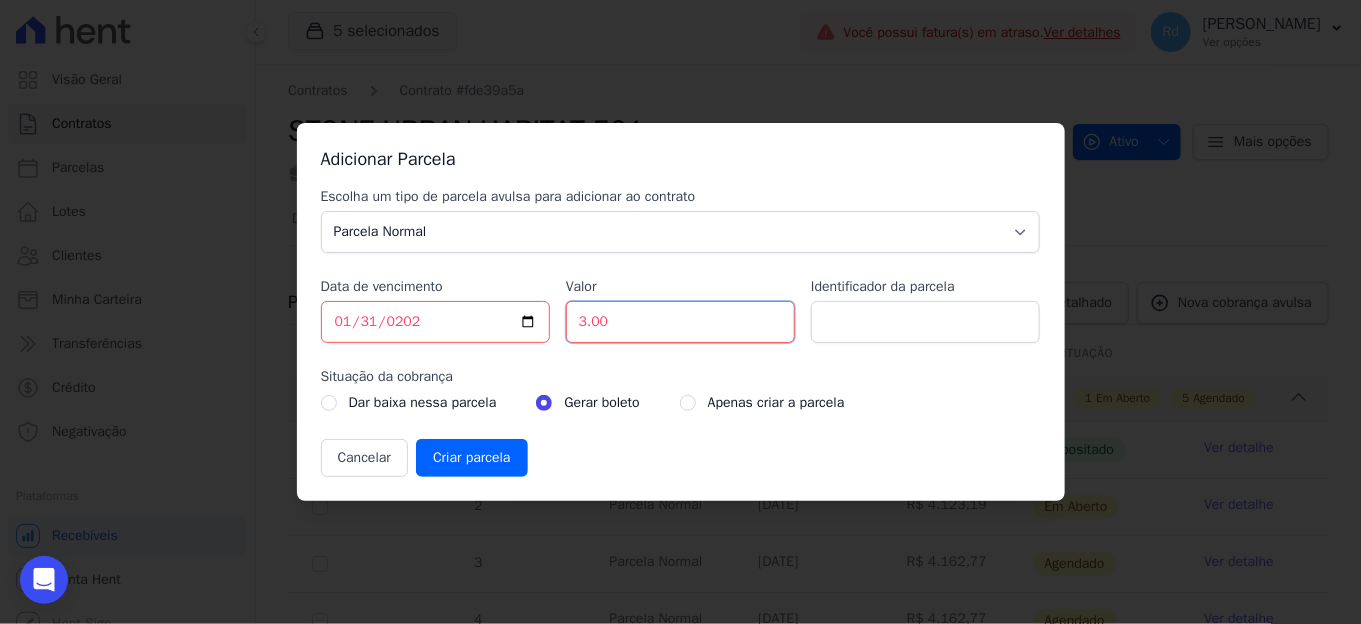 type on "3.0" 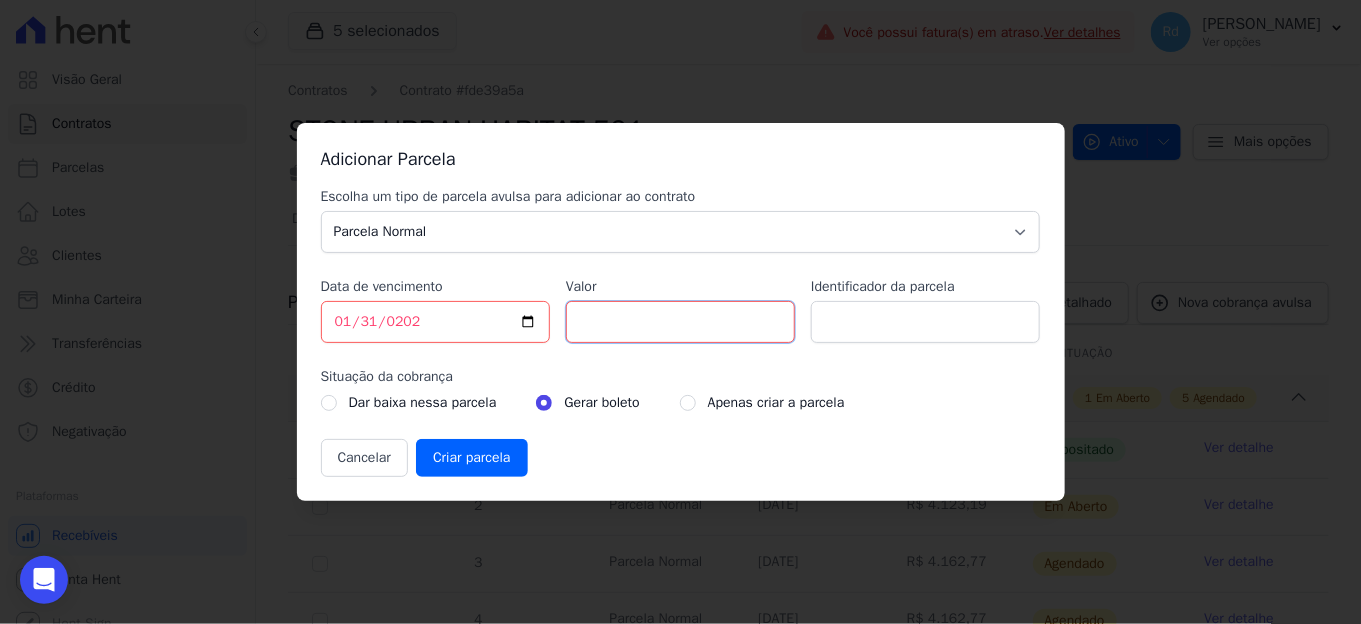type on "3" 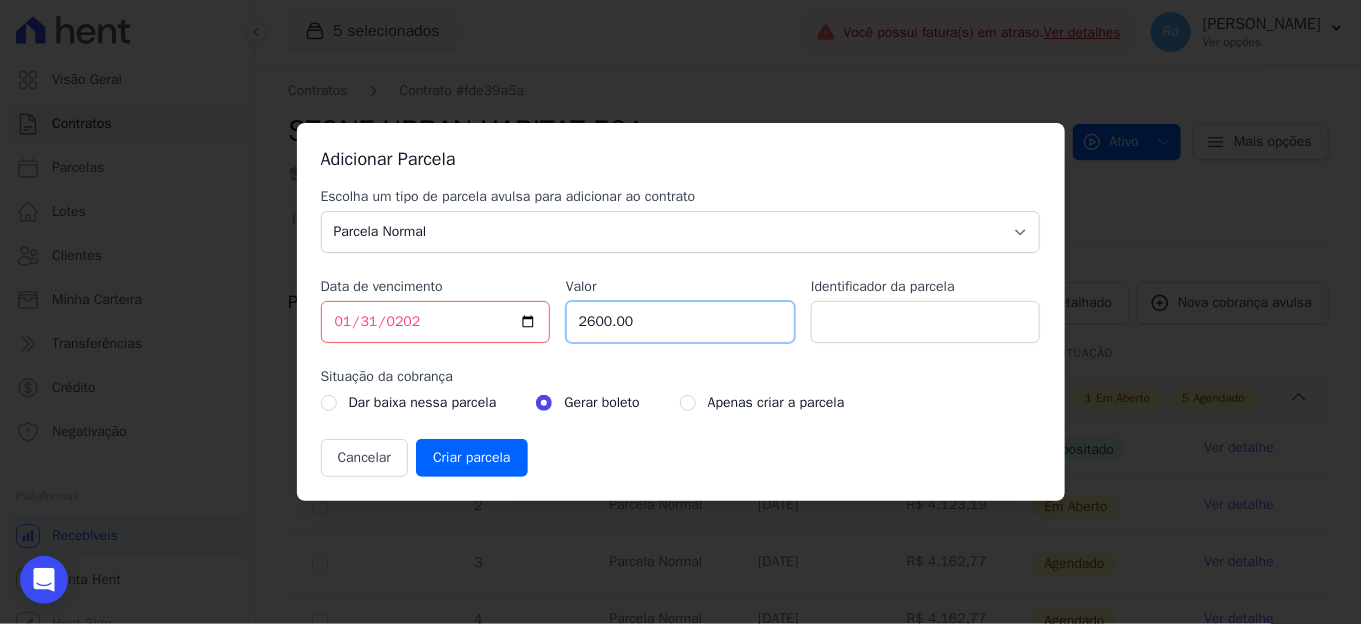 type on "2600.00" 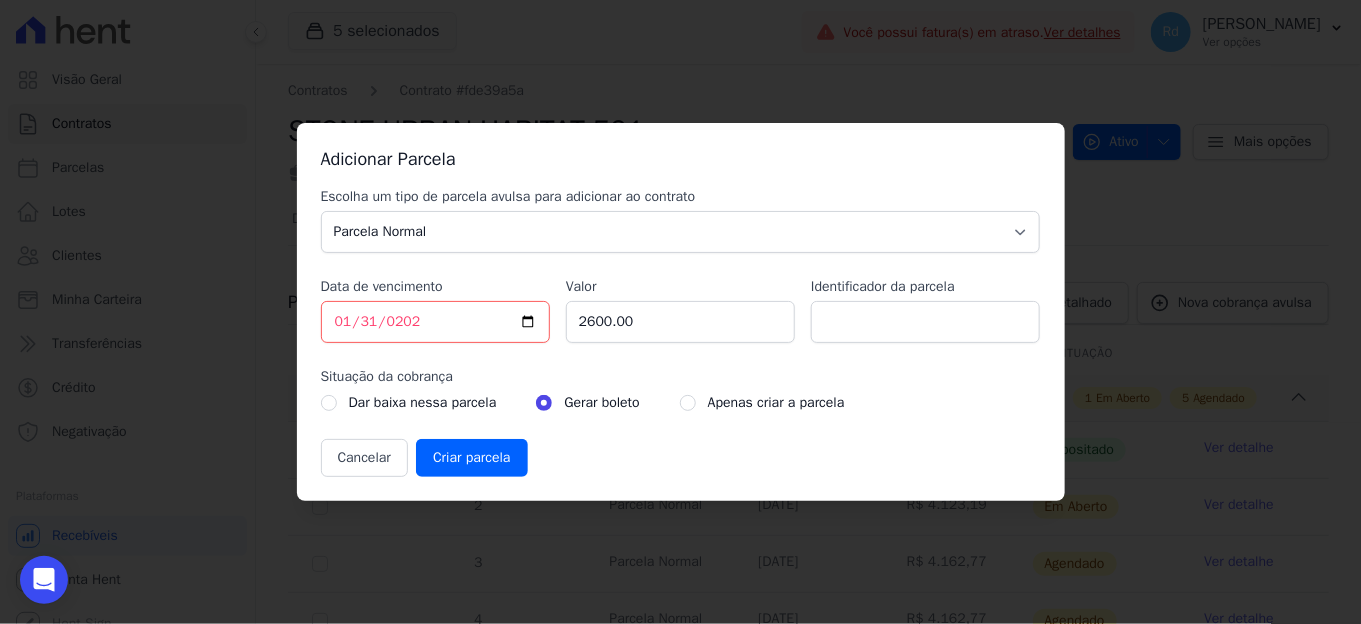 click on "Apenas criar a parcela" at bounding box center (776, 403) 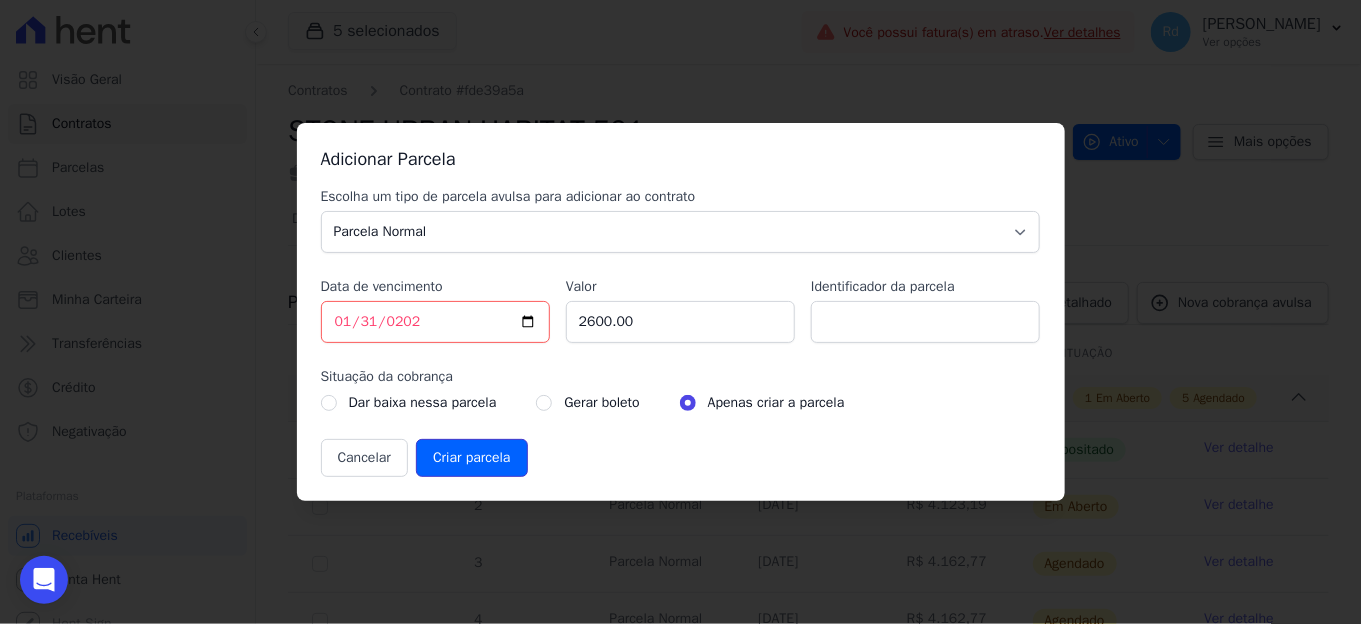 click on "Criar parcela" at bounding box center (471, 458) 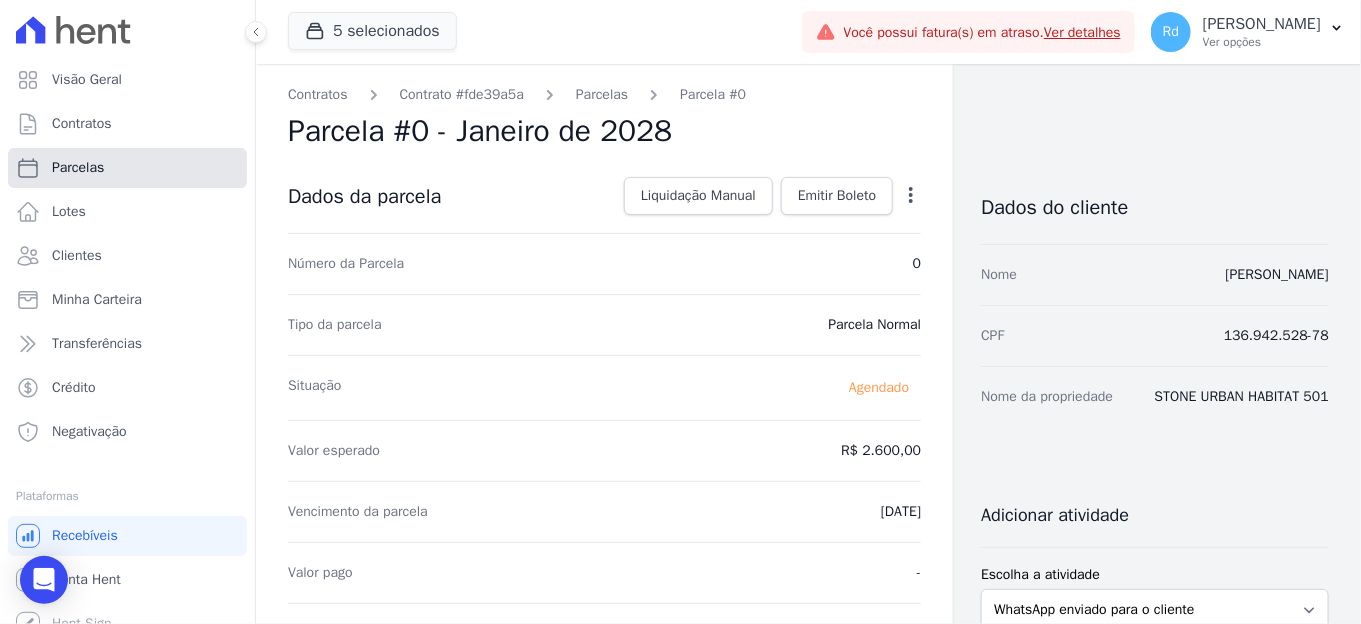 click on "Parcelas" at bounding box center [127, 168] 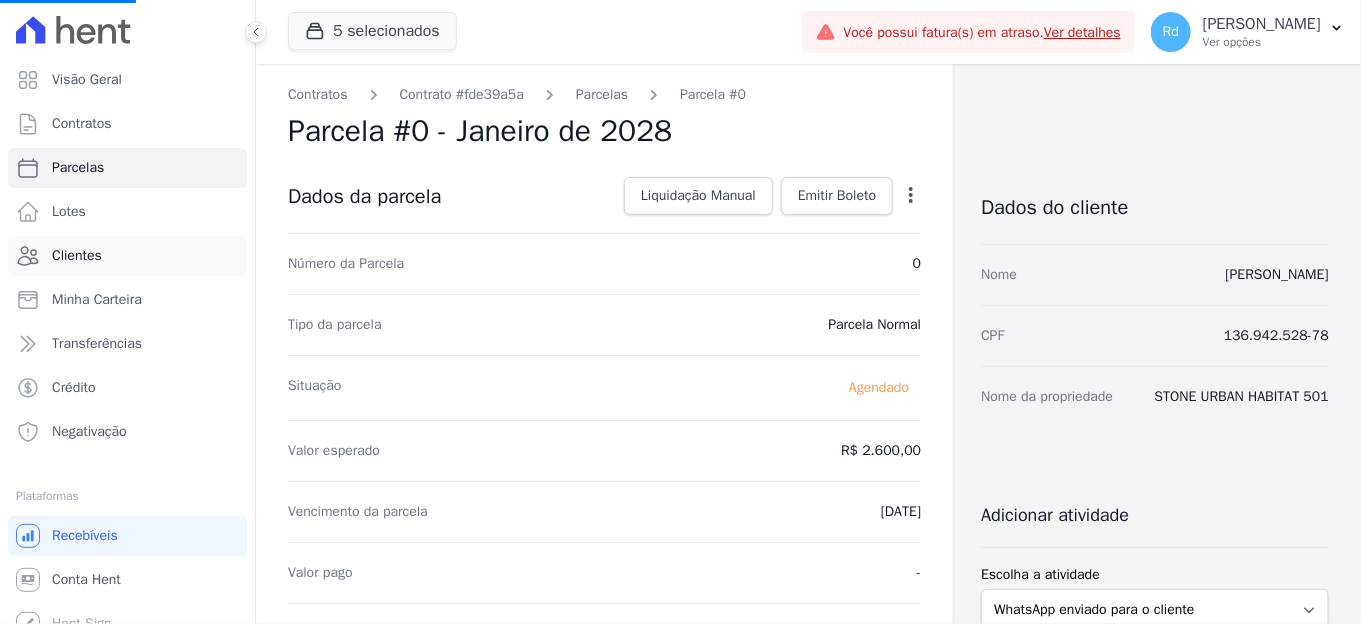click on "Clientes" at bounding box center (127, 256) 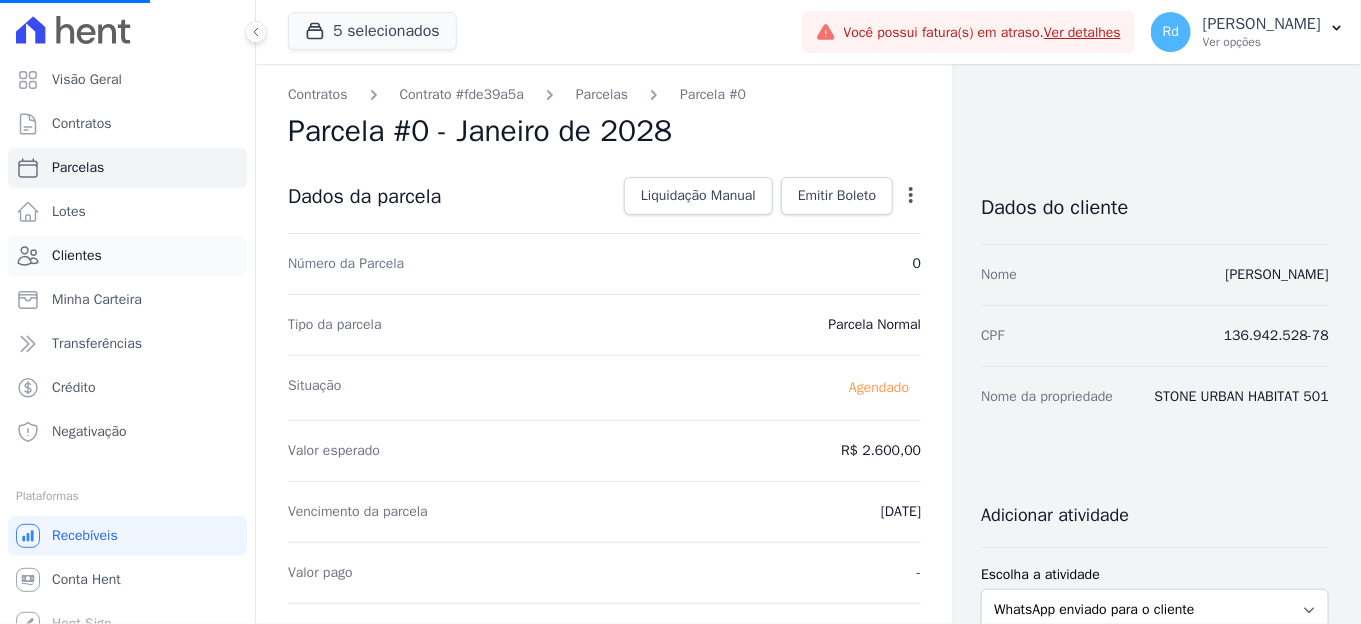 select 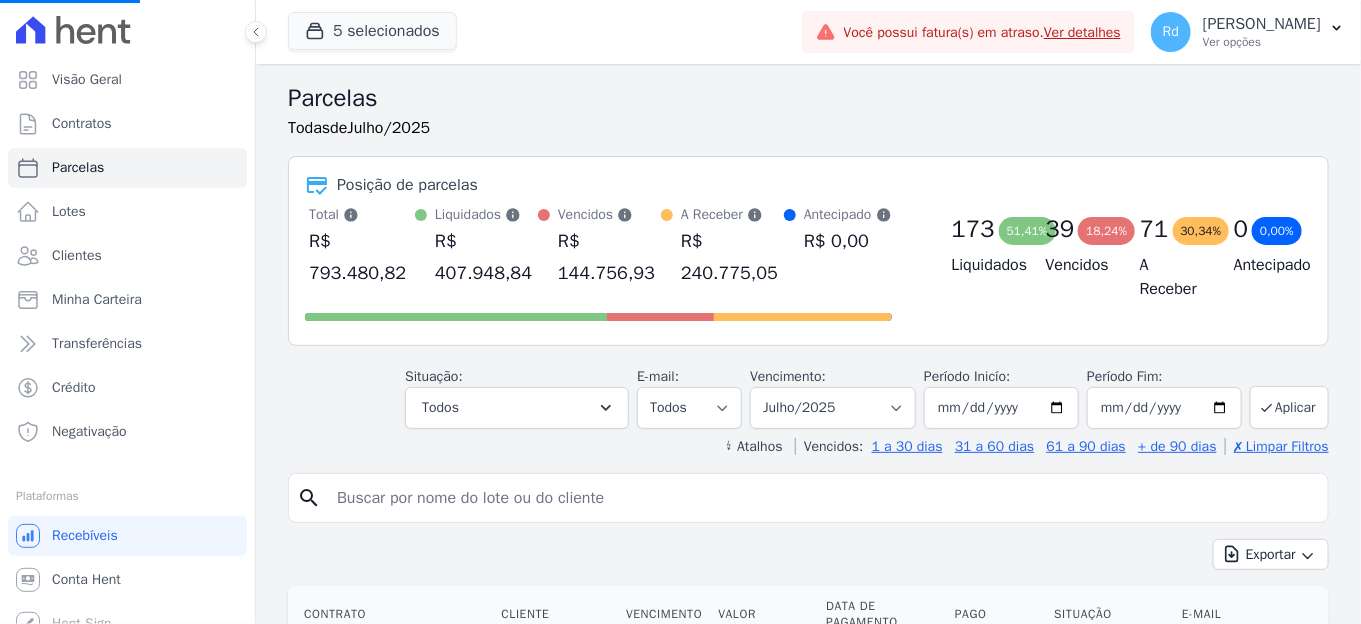 click at bounding box center [822, 498] 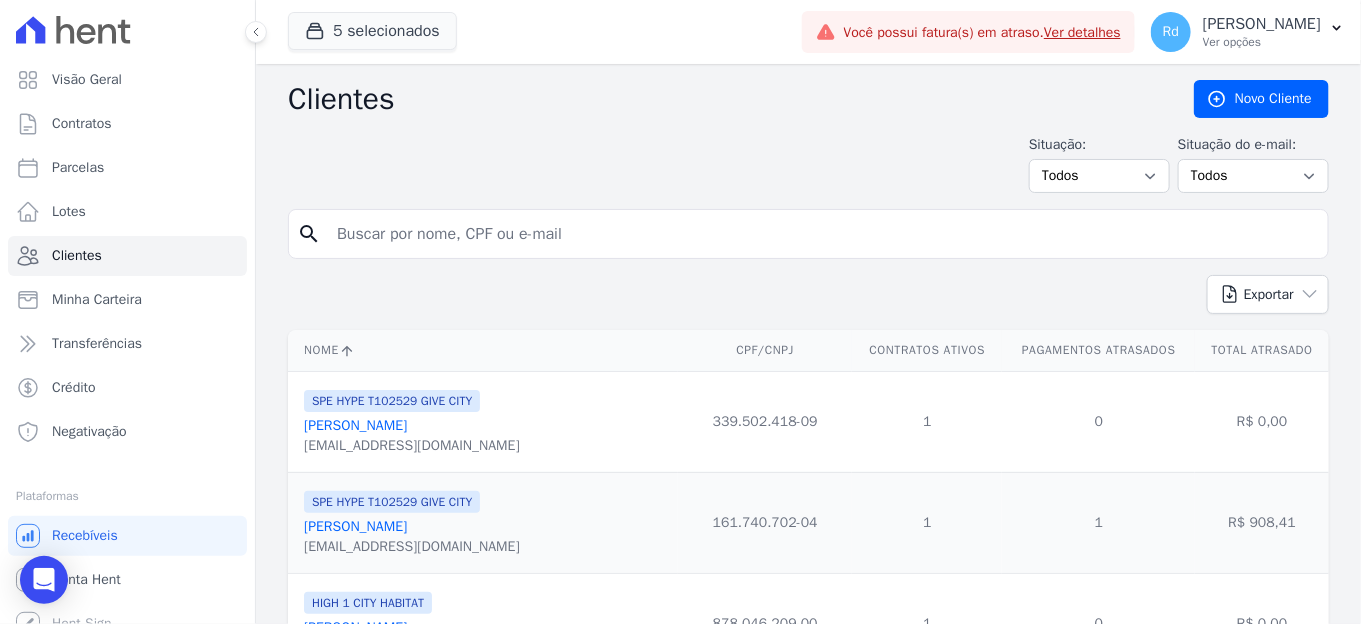 click at bounding box center (822, 234) 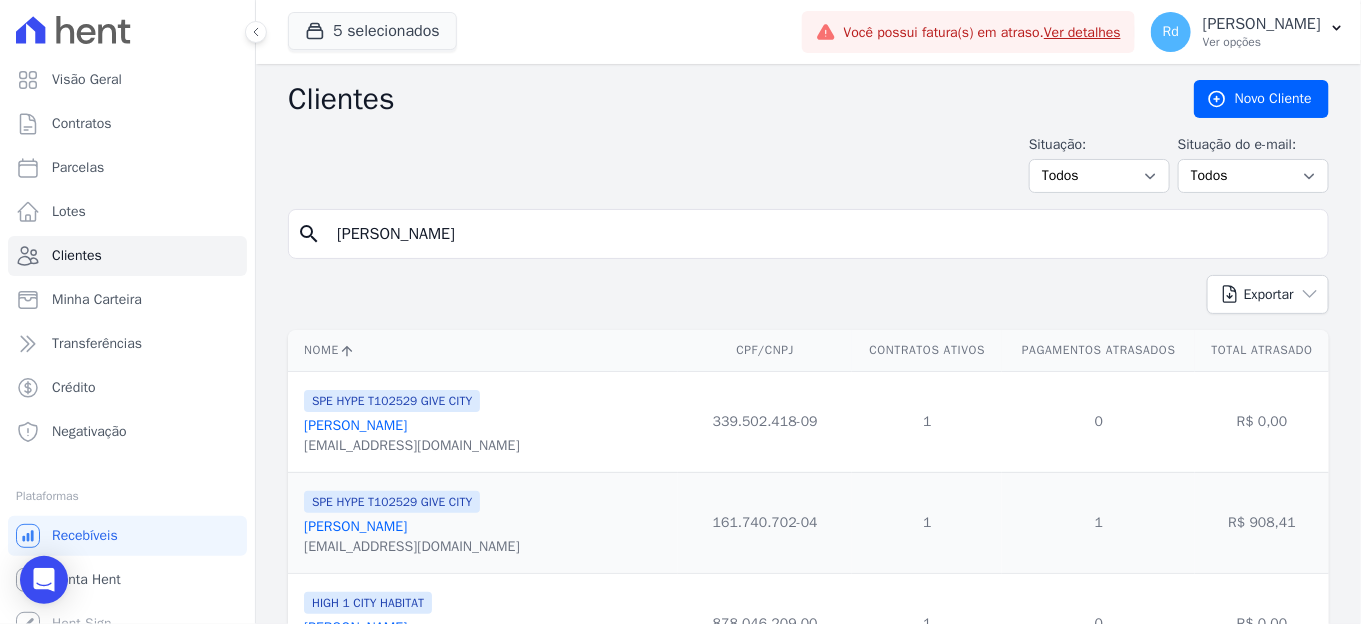 type on "[PERSON_NAME]" 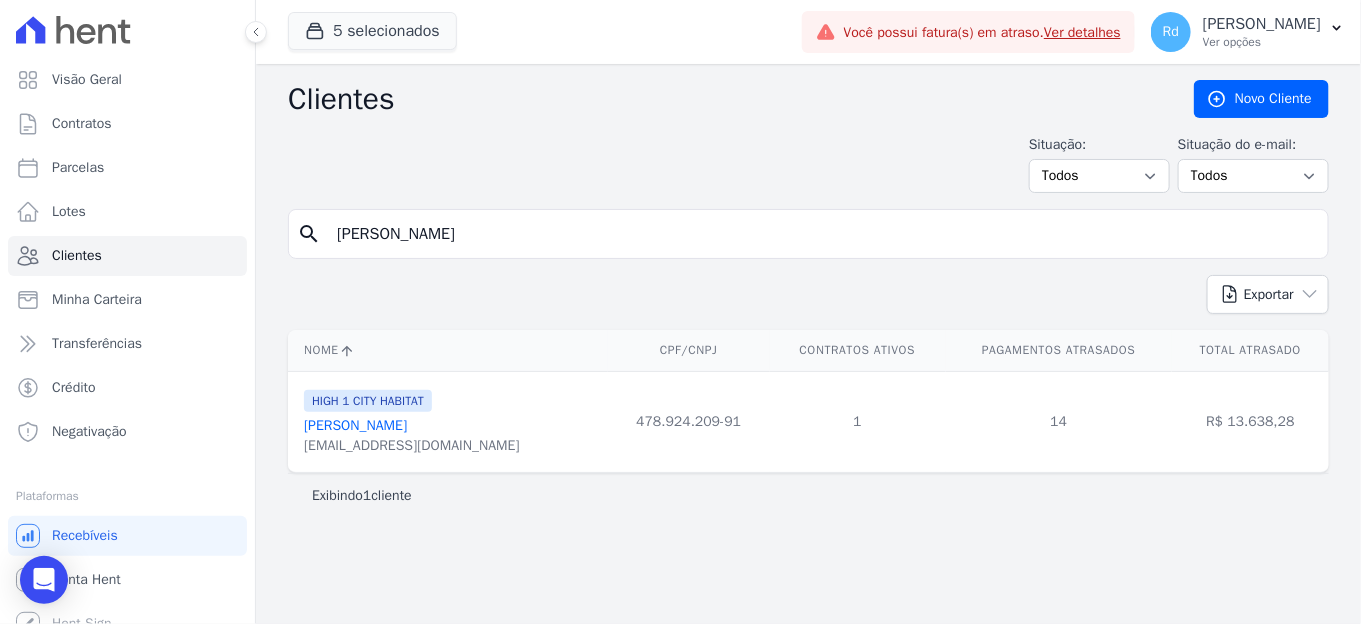 click on "[PERSON_NAME]" at bounding box center (355, 425) 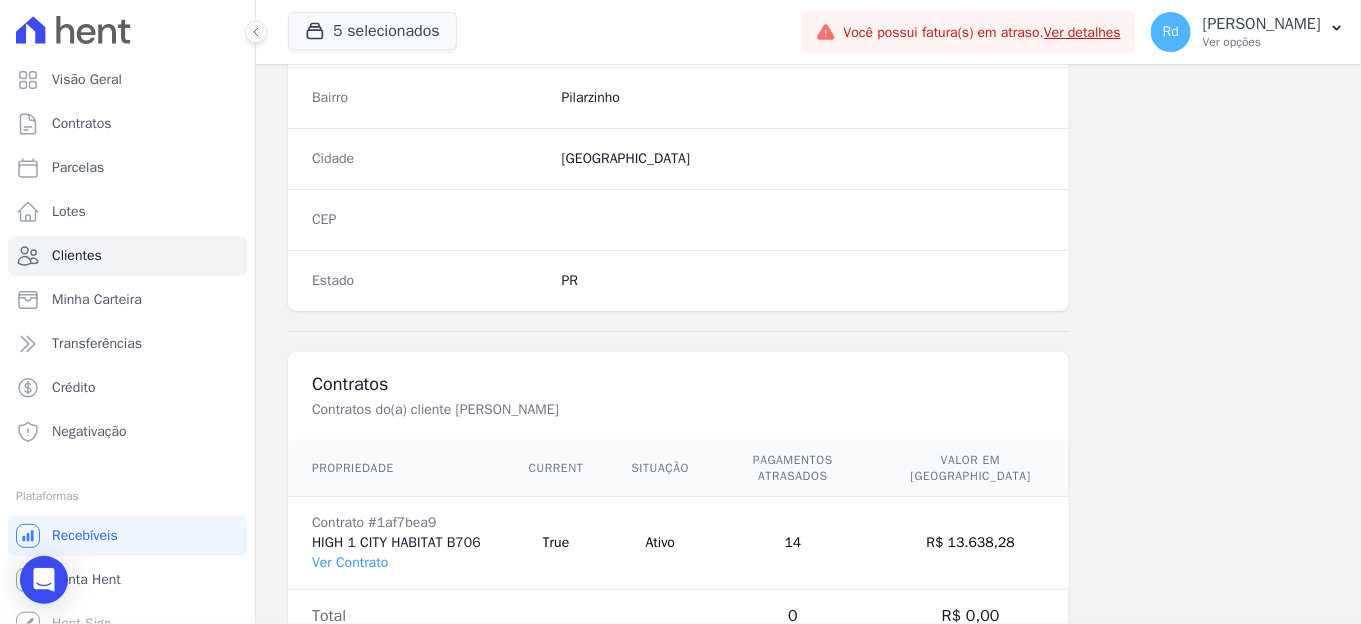 scroll, scrollTop: 1222, scrollLeft: 0, axis: vertical 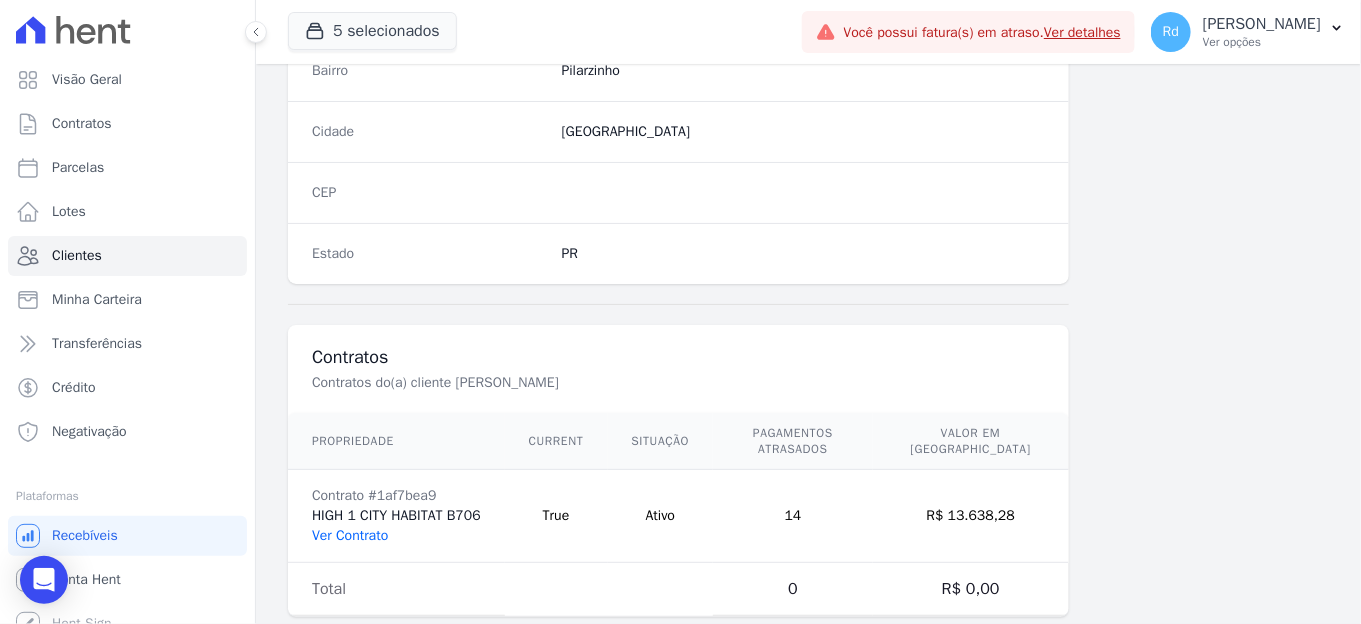 click on "Ver Contrato" at bounding box center [350, 535] 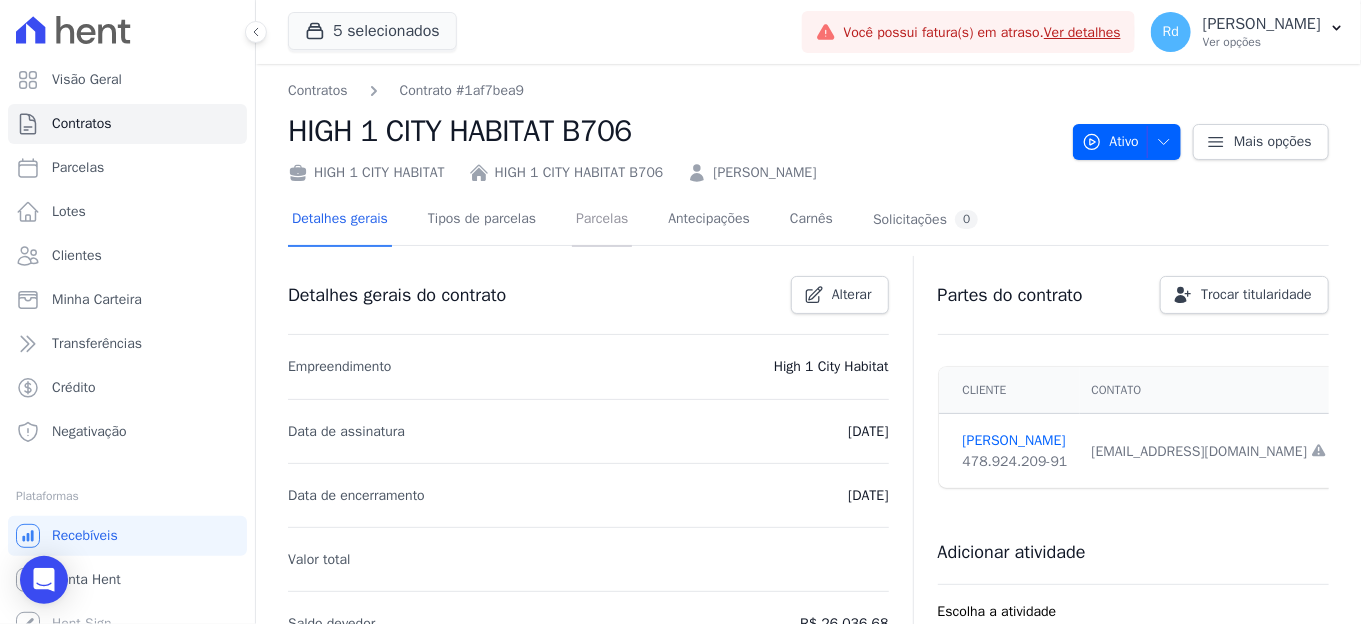 click on "Parcelas" at bounding box center [602, 220] 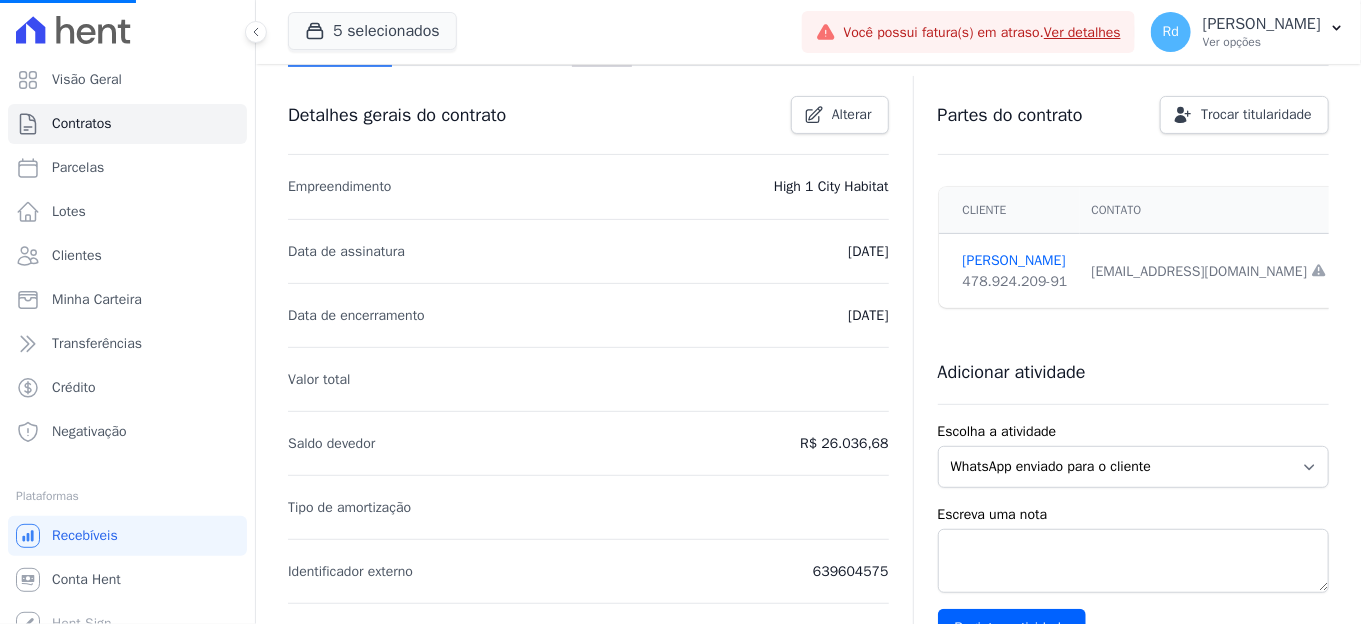 scroll, scrollTop: 555, scrollLeft: 0, axis: vertical 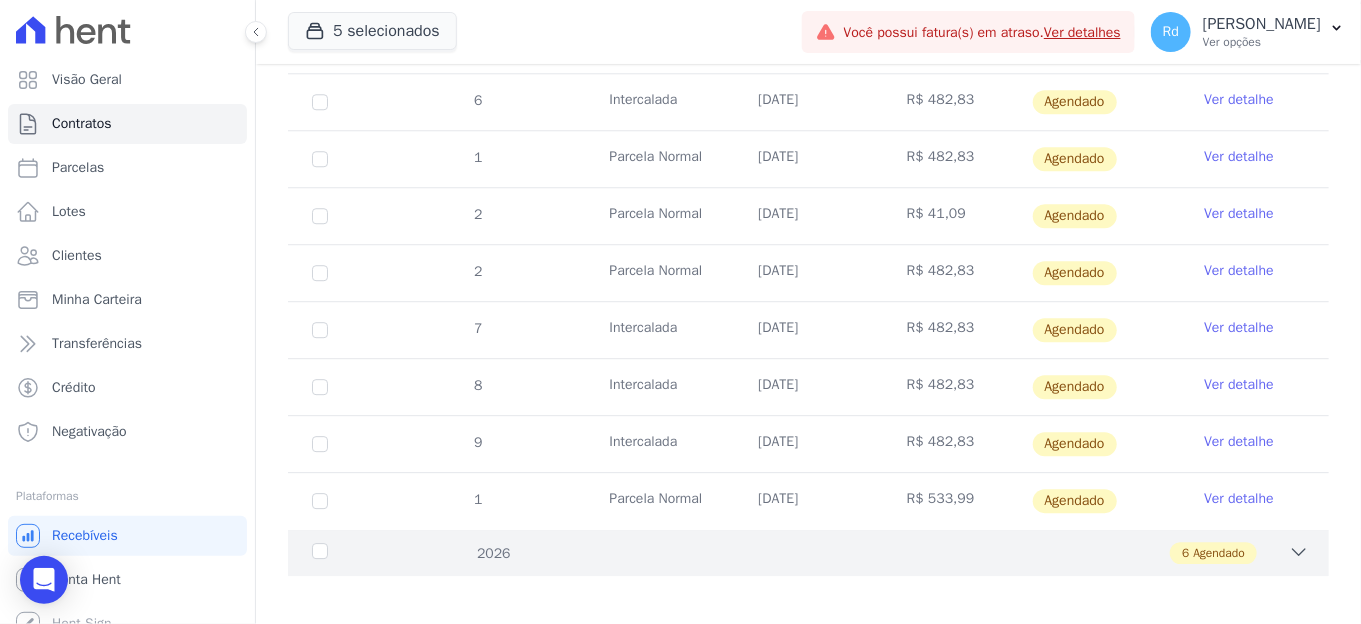 click on "2026
6
Agendado" at bounding box center (808, 552) 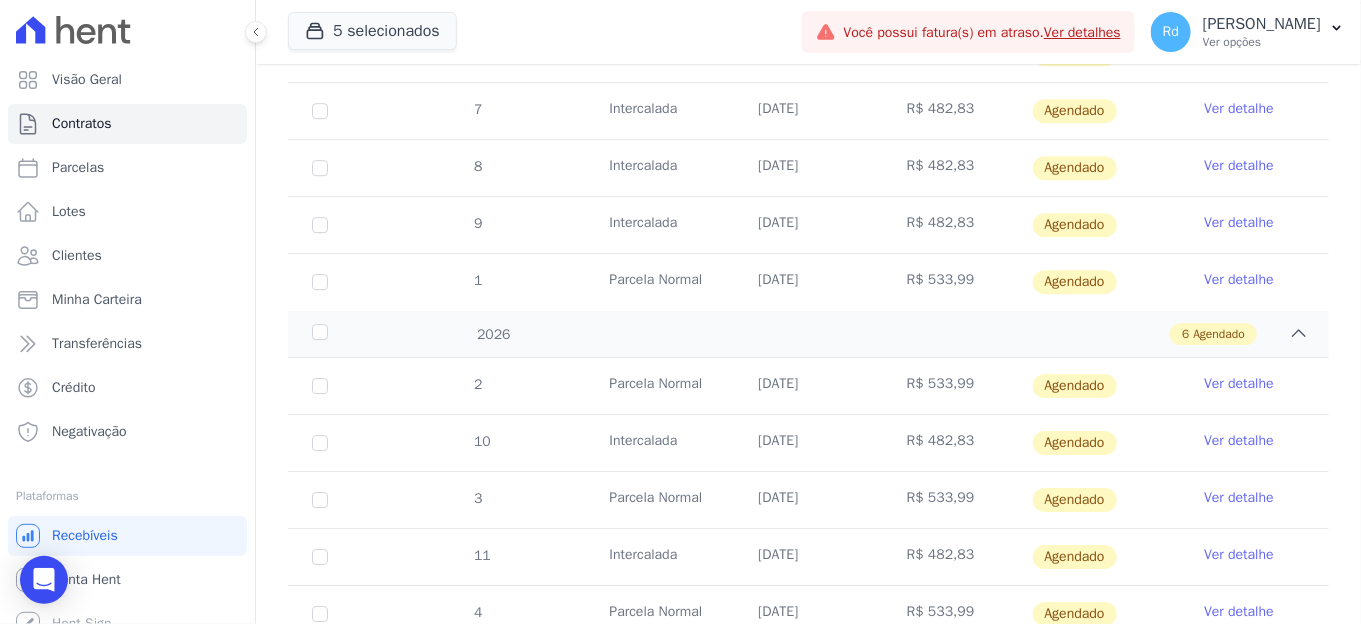 scroll, scrollTop: 2335, scrollLeft: 0, axis: vertical 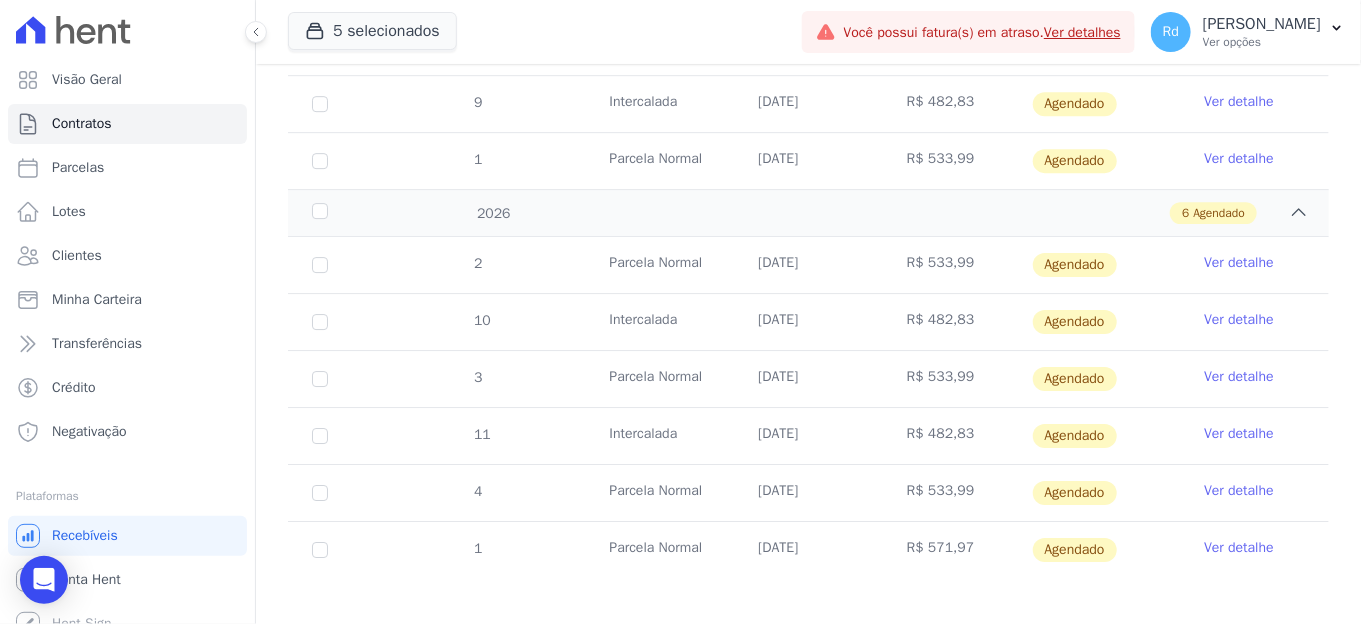 click on "Ver detalhe" at bounding box center (1239, 159) 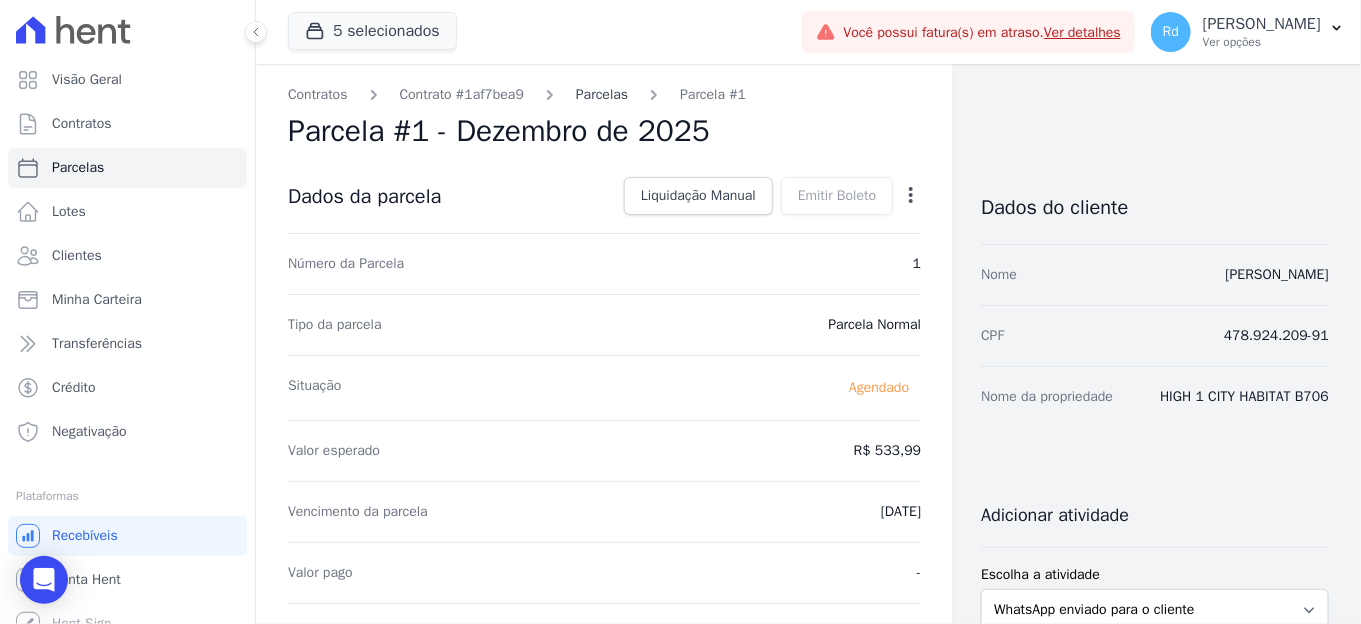 click on "Parcelas" at bounding box center [602, 94] 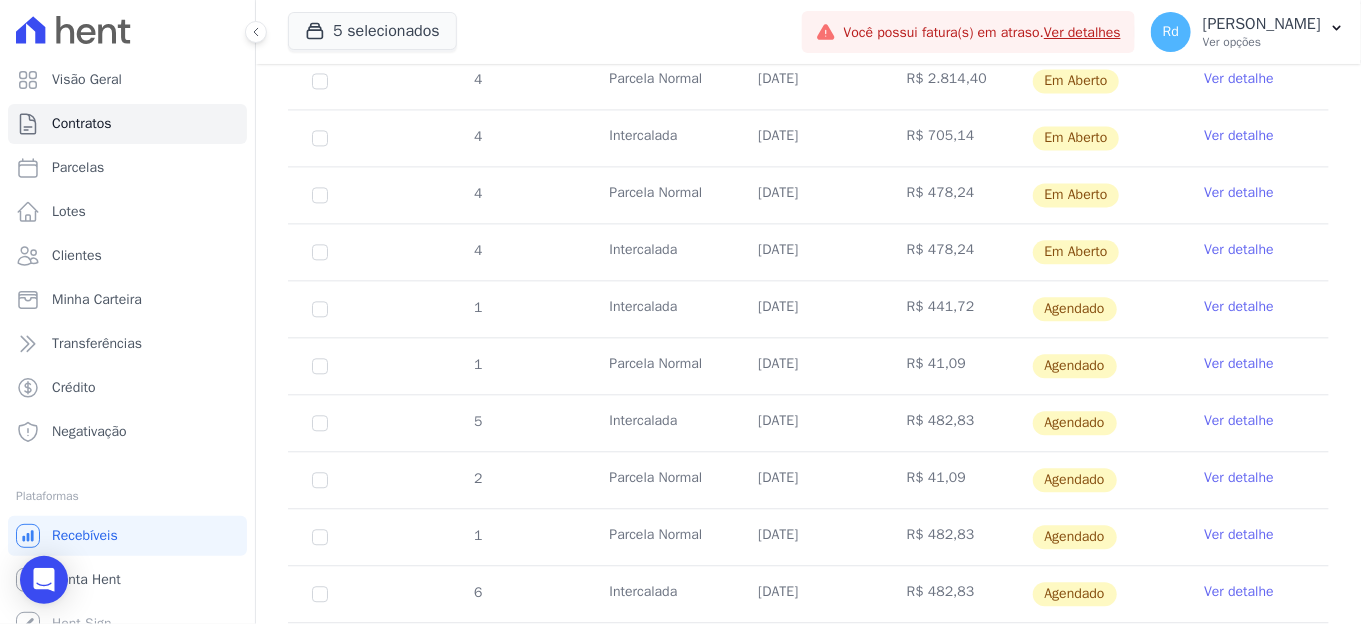 scroll, scrollTop: 1995, scrollLeft: 0, axis: vertical 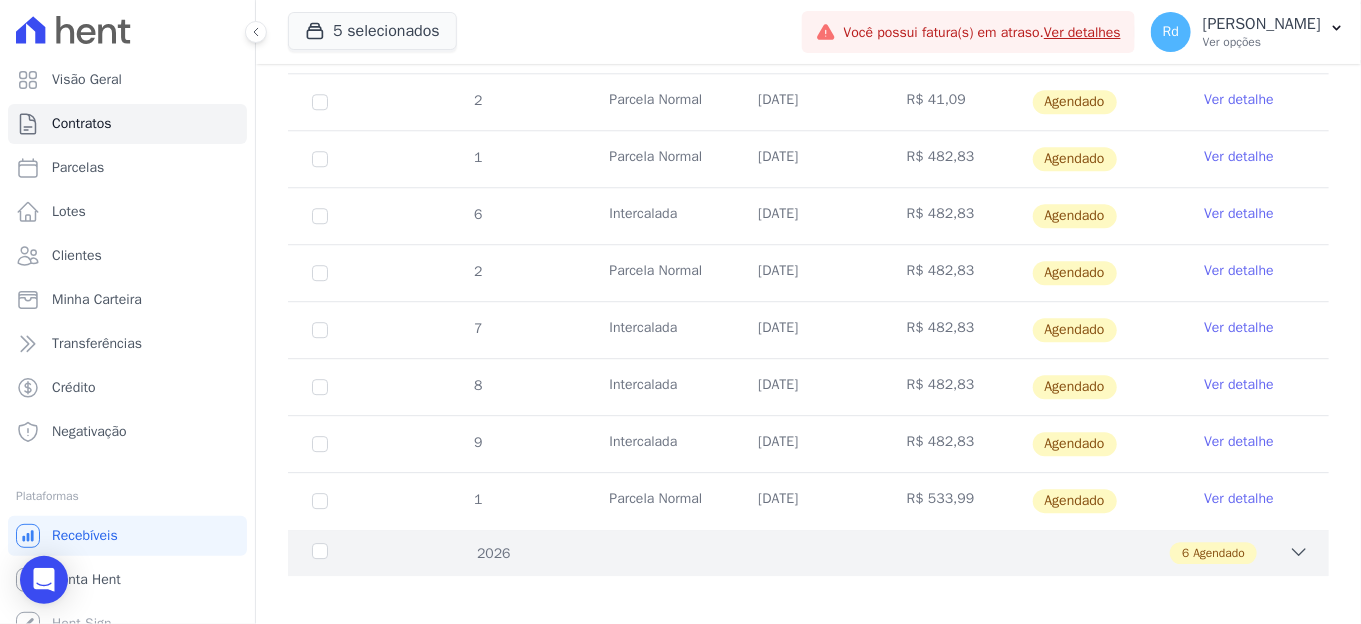 click on "6
Agendado" at bounding box center (859, 553) 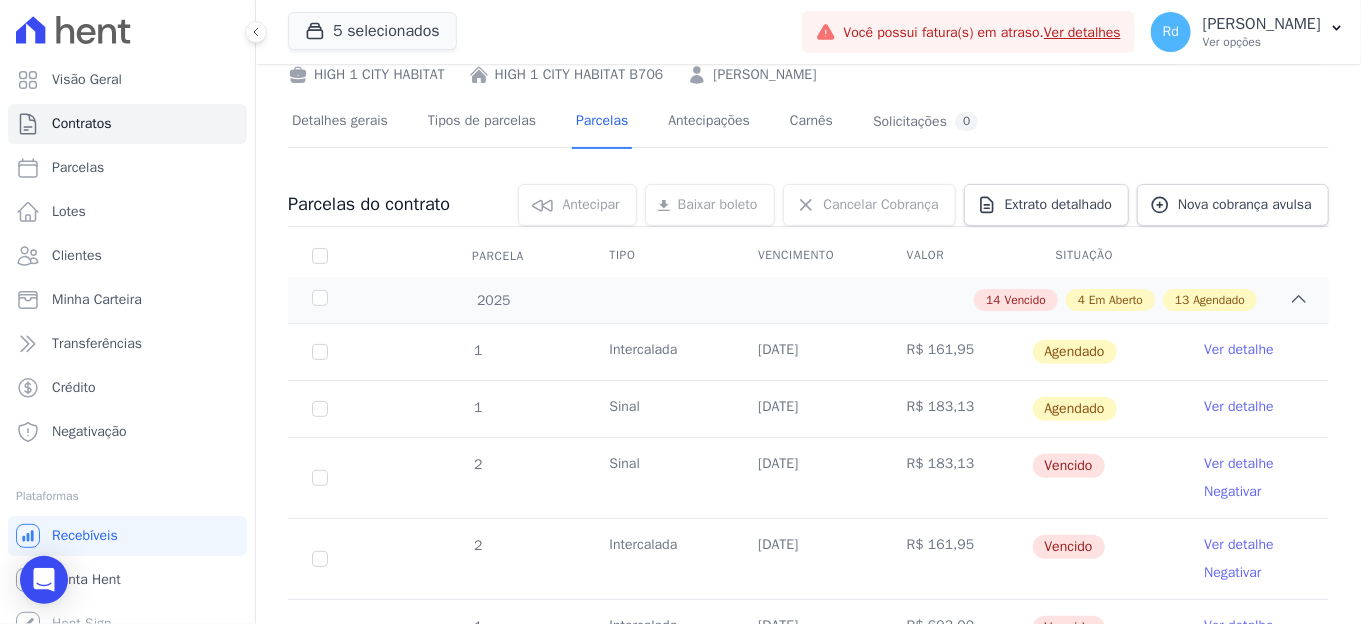 scroll, scrollTop: 0, scrollLeft: 0, axis: both 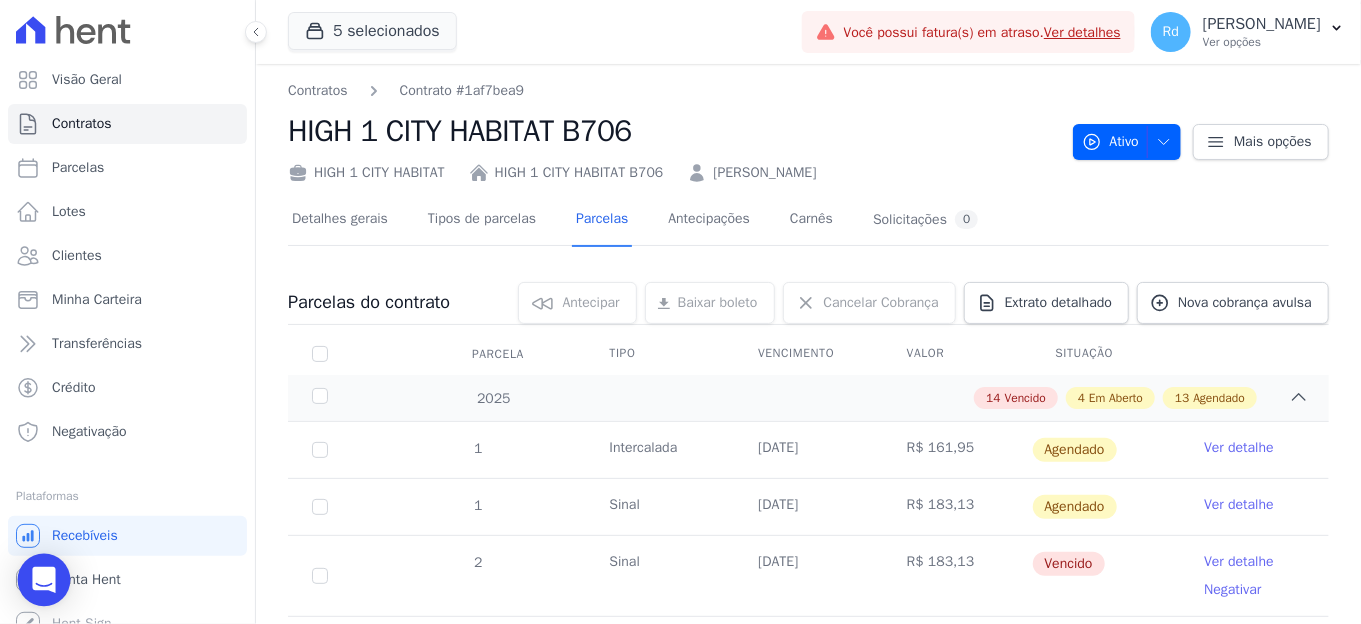 click at bounding box center [44, 580] 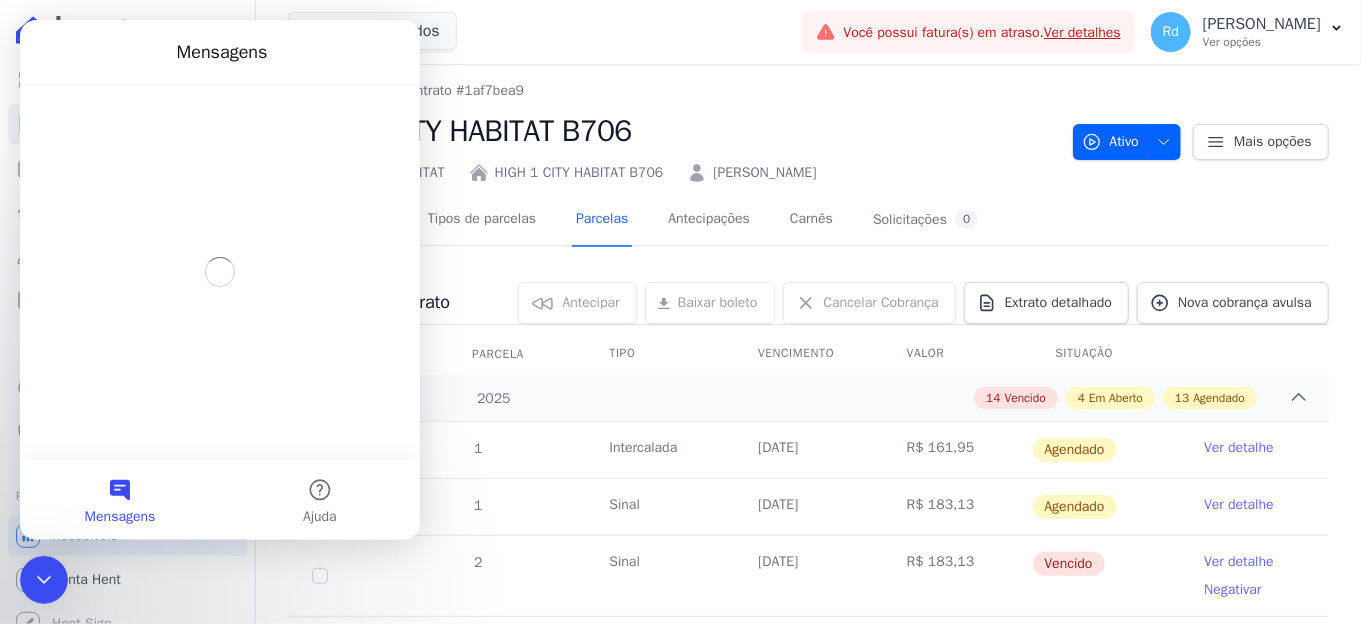 scroll, scrollTop: 0, scrollLeft: 0, axis: both 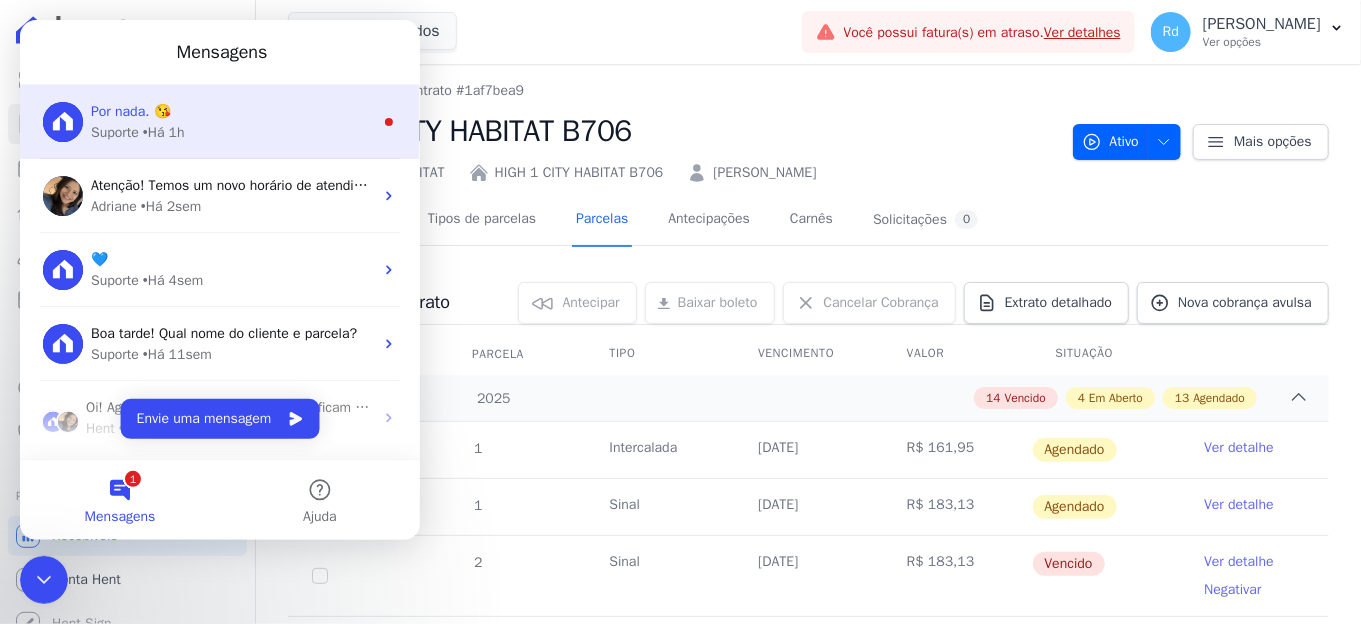 click on "Por nada. 😘 Suporte •  Há 1h" at bounding box center (220, 122) 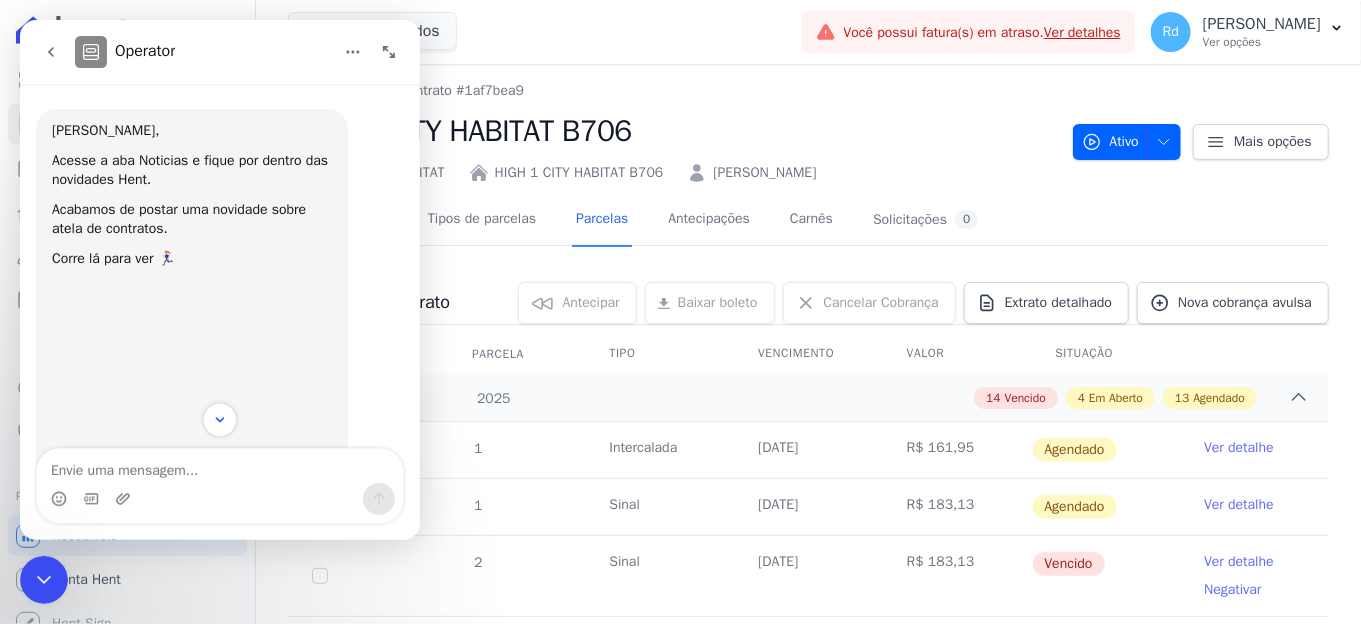 scroll, scrollTop: 2, scrollLeft: 0, axis: vertical 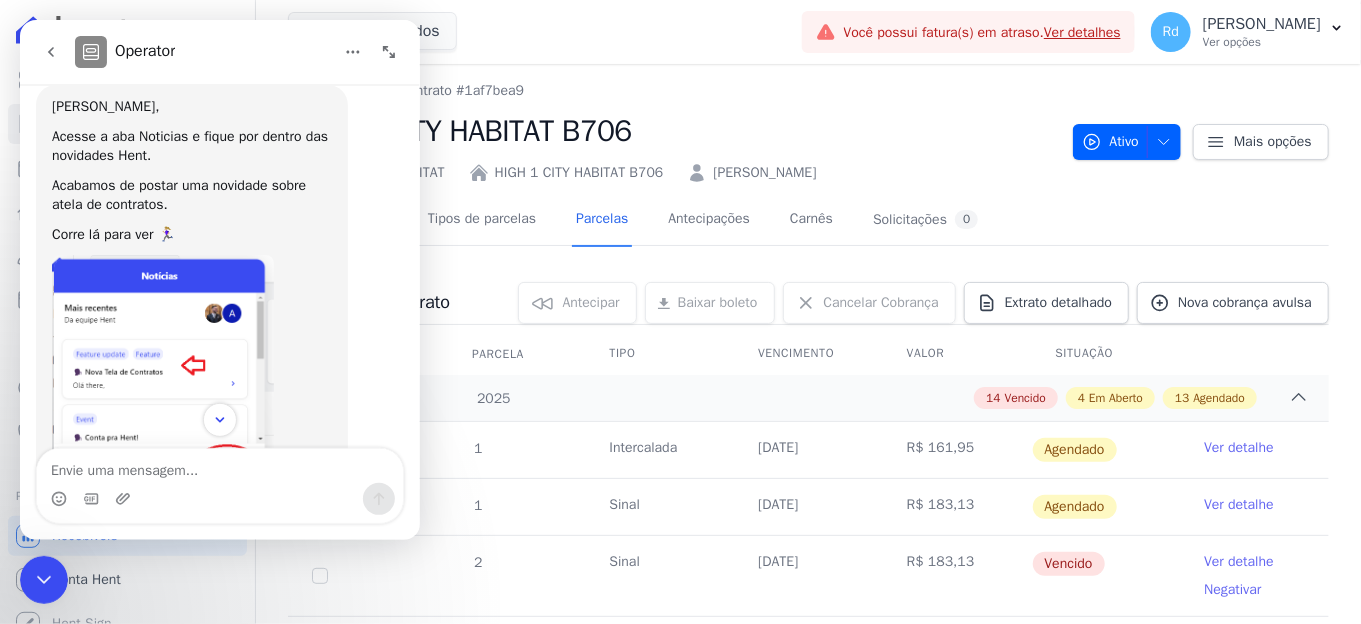 click at bounding box center [220, 466] 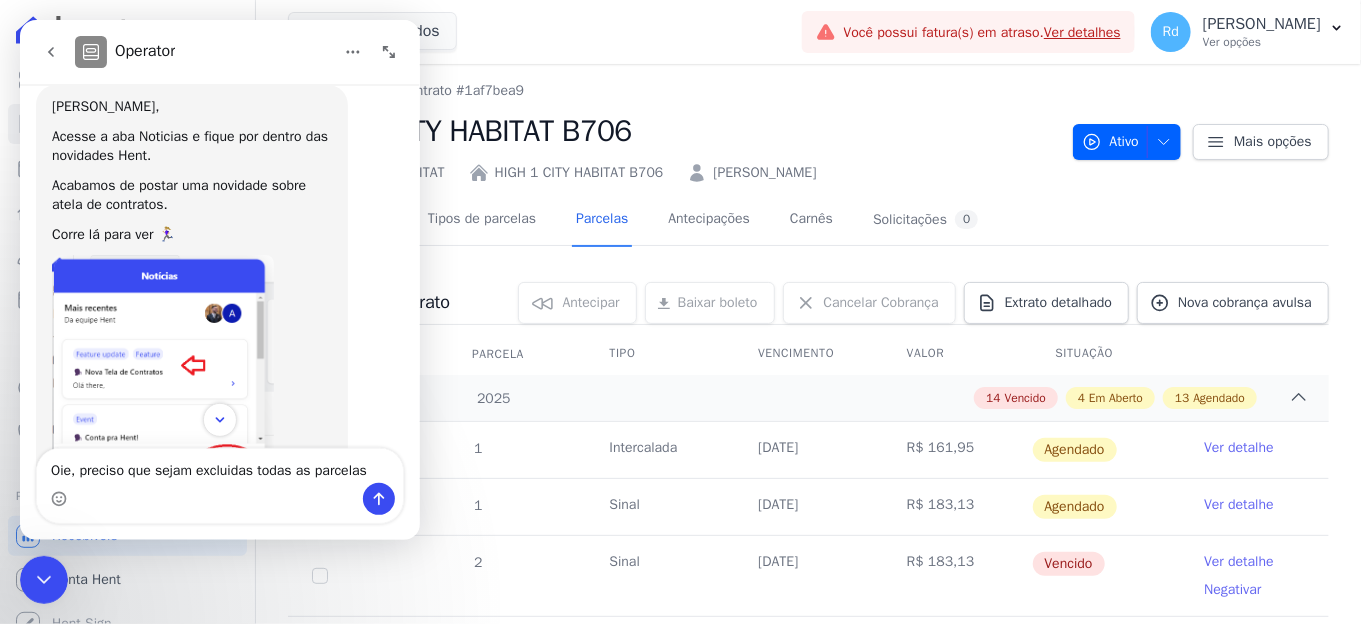 click on "Oie, preciso que sejam excluidas todas as parcelas" at bounding box center [220, 466] 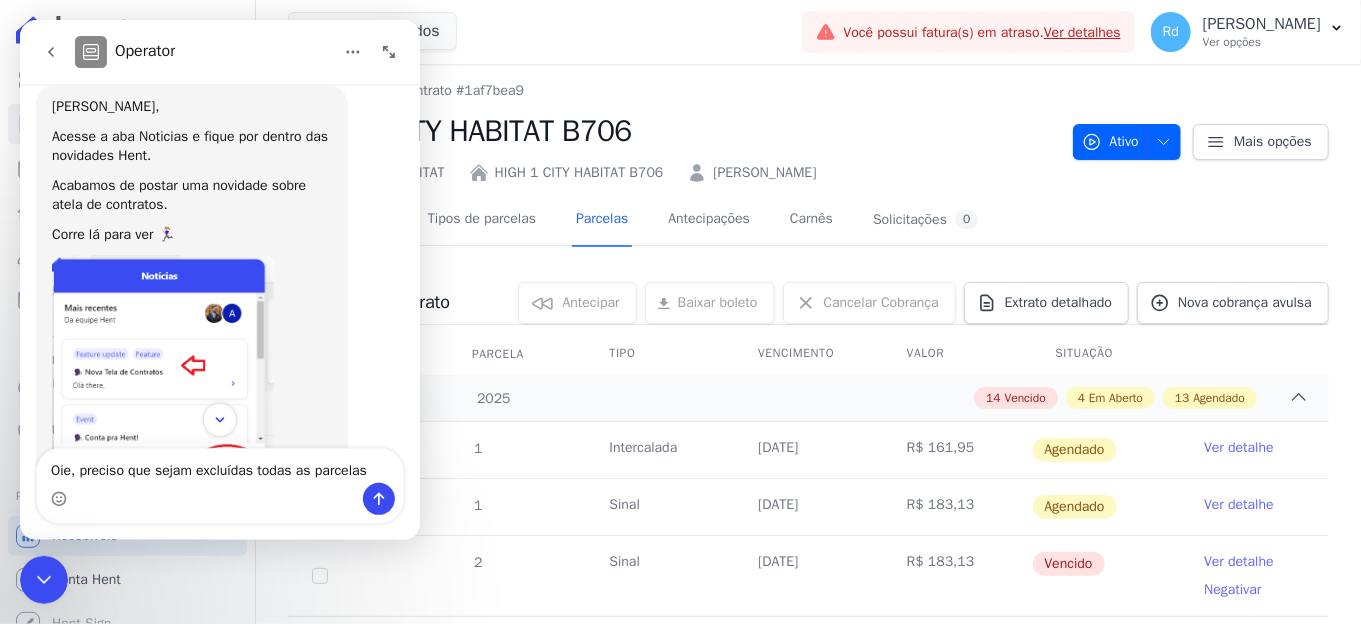 click on "Oie, preciso que sejam excluídas todas as parcelas" at bounding box center (220, 466) 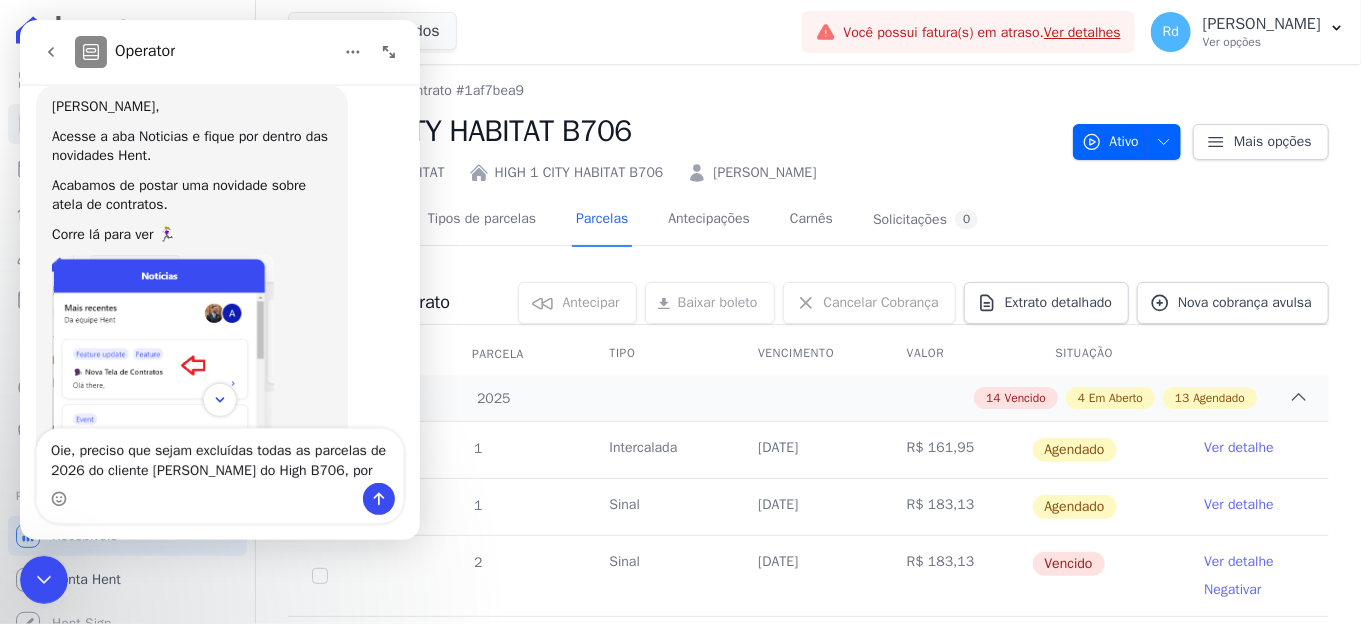 type on "Oie, preciso que sejam excluídas todas as parcelas de 2026 do cliente [PERSON_NAME] do High B706, por favor" 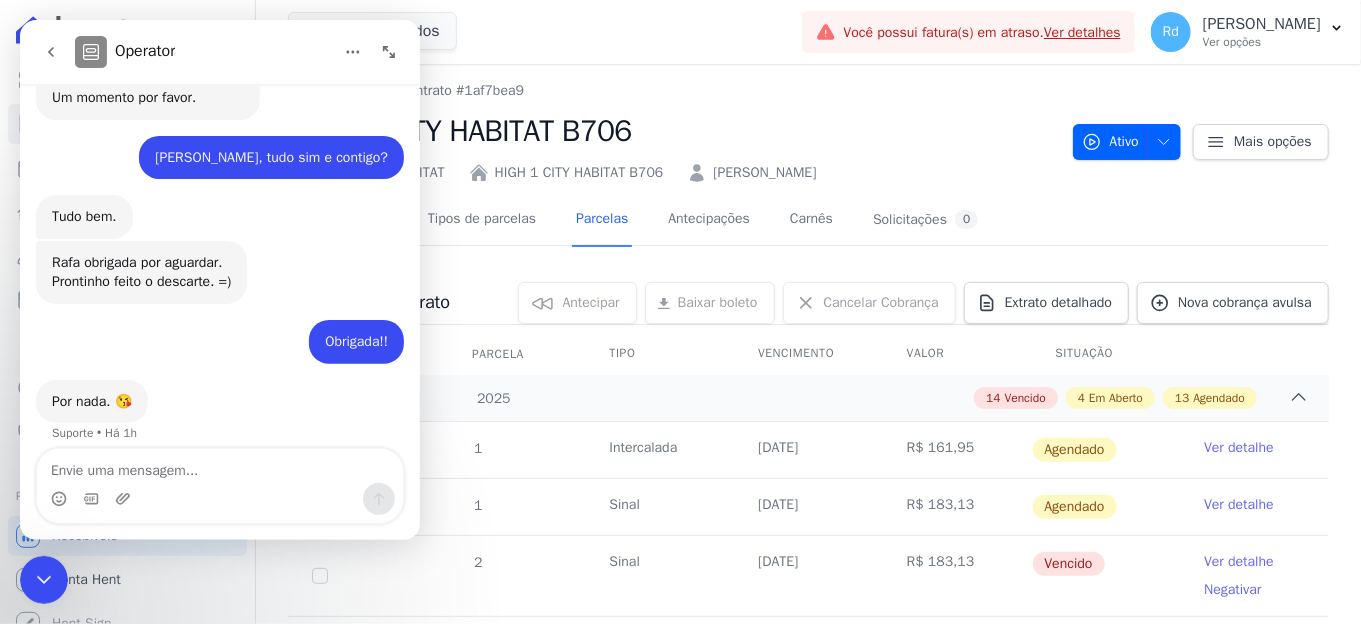 scroll, scrollTop: 22868, scrollLeft: 0, axis: vertical 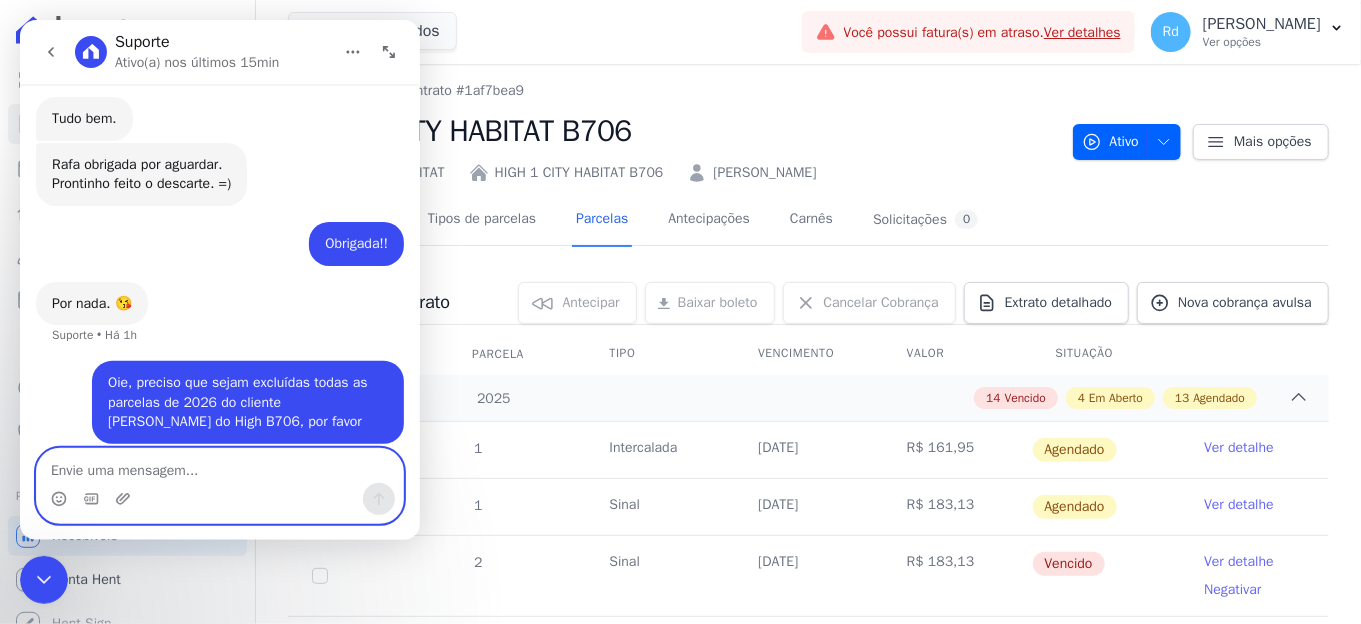 drag, startPoint x: 349, startPoint y: 386, endPoint x: 116, endPoint y: 459, distance: 244.16797 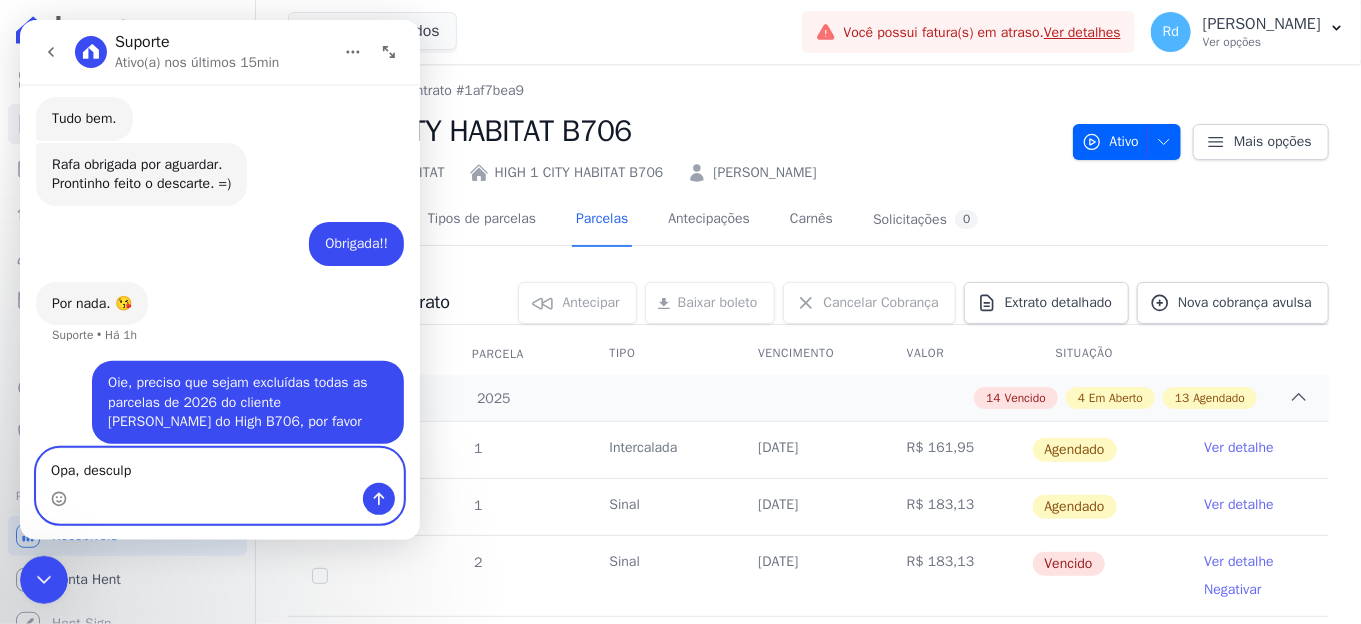type on "Opa, desculpe" 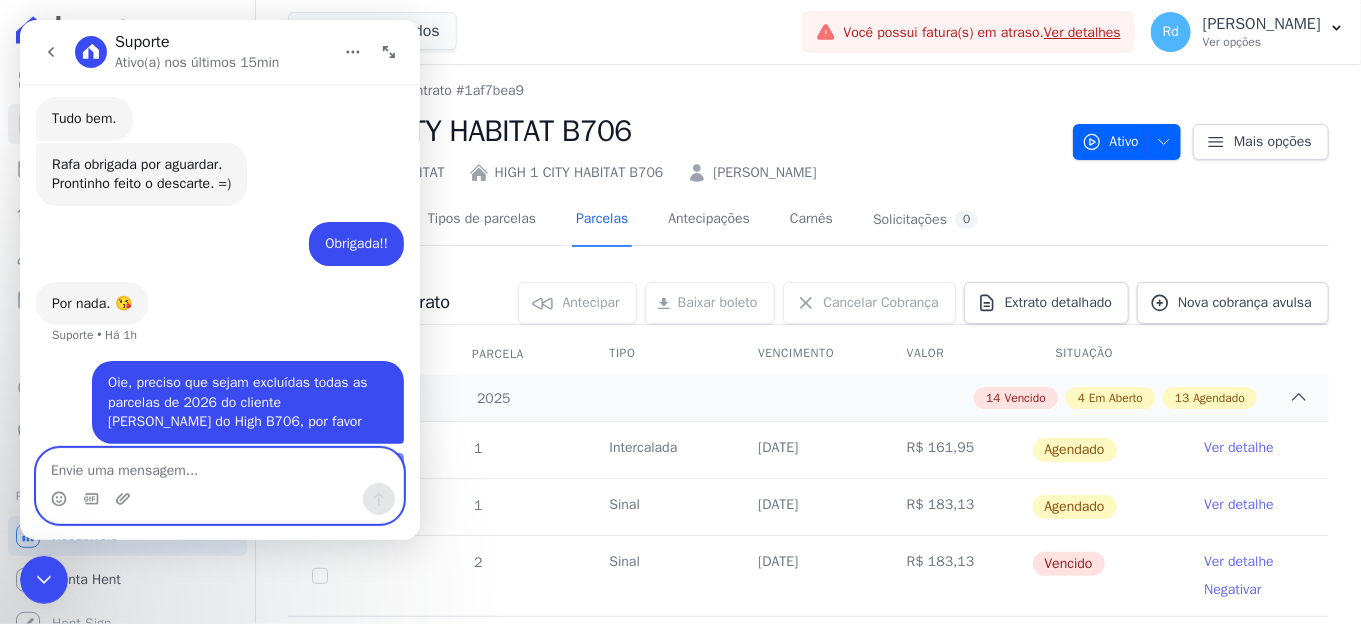scroll, scrollTop: 22913, scrollLeft: 0, axis: vertical 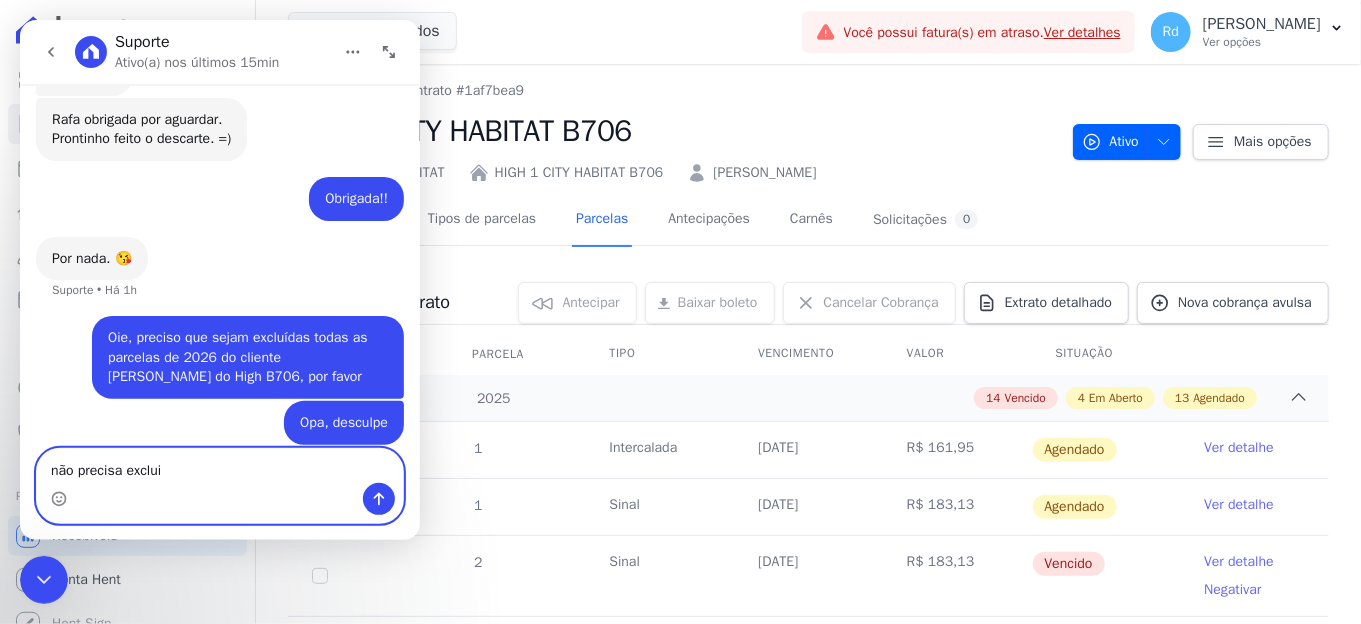 type on "não precisa excluir" 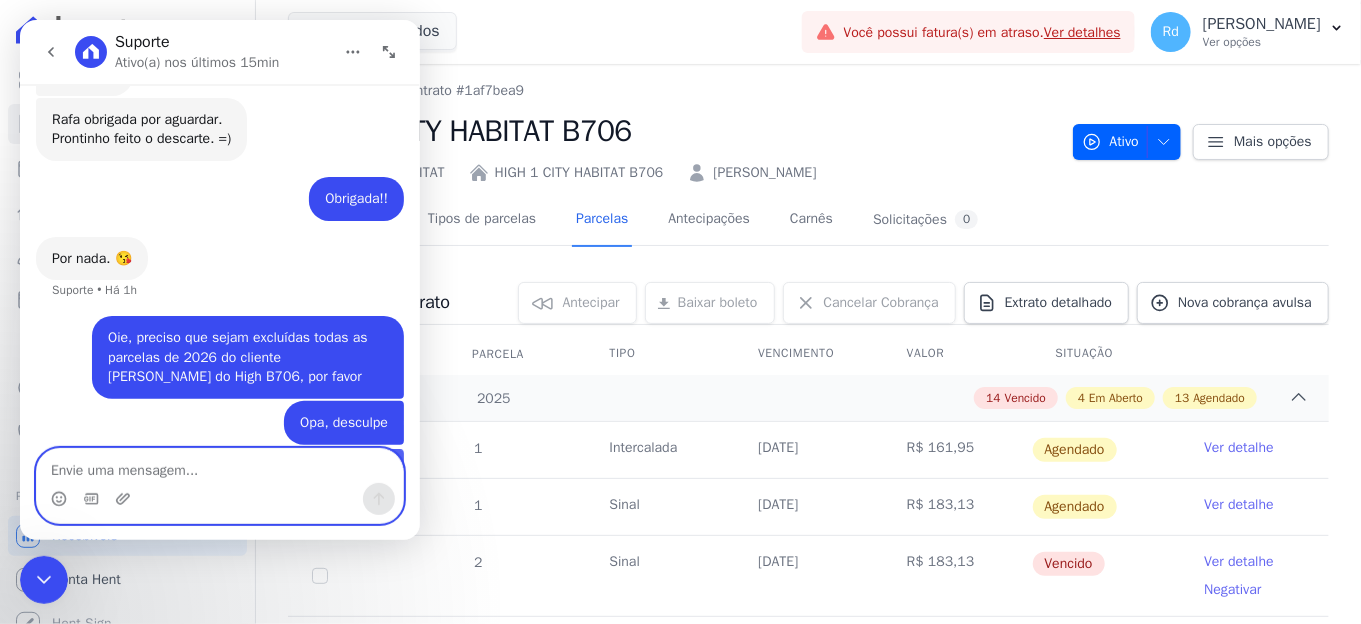 scroll, scrollTop: 22959, scrollLeft: 0, axis: vertical 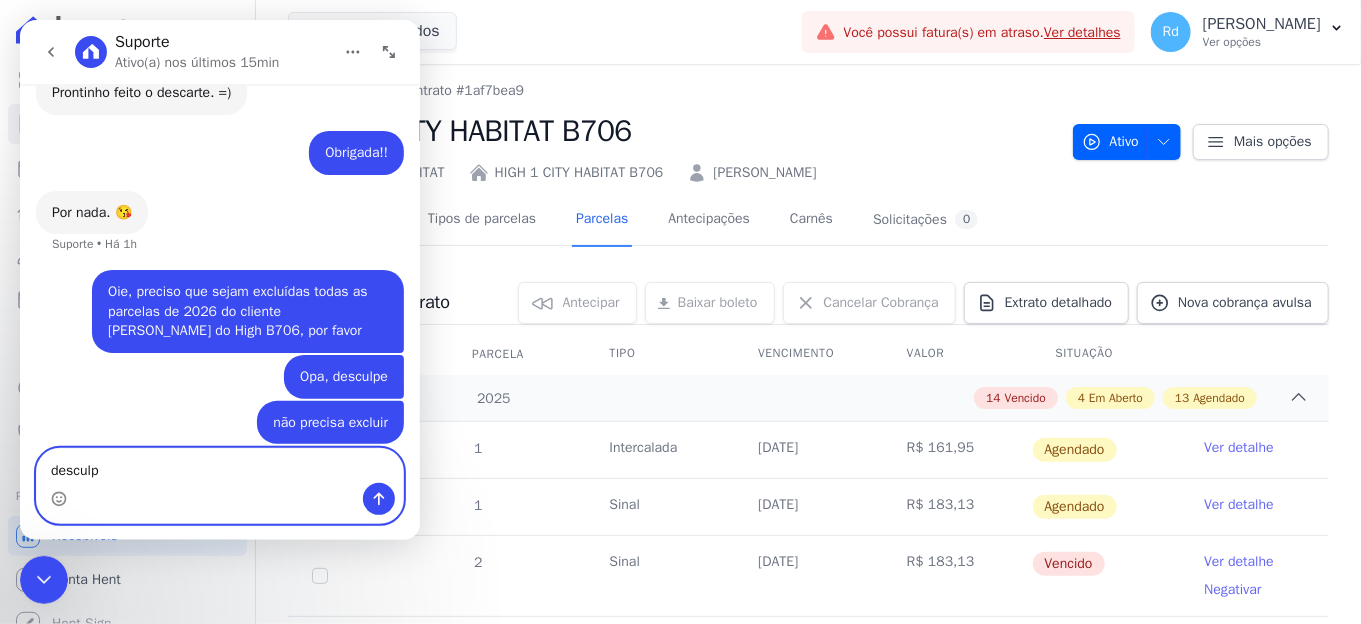 type on "desculpe" 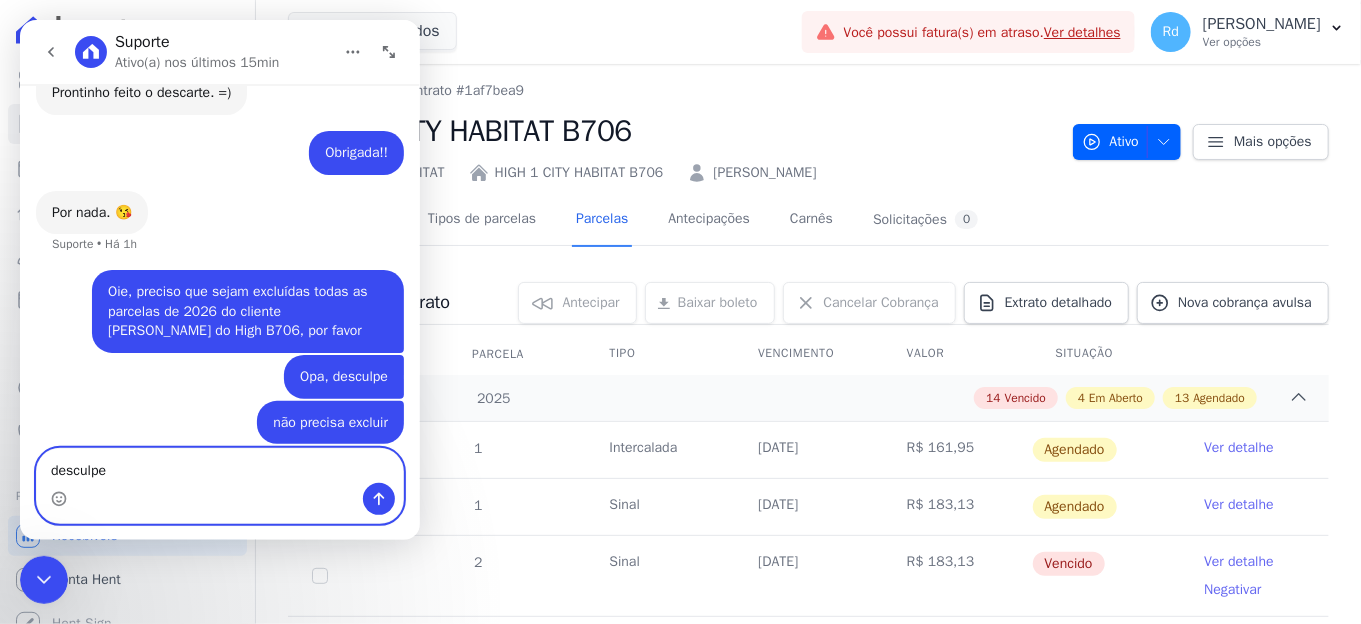 type 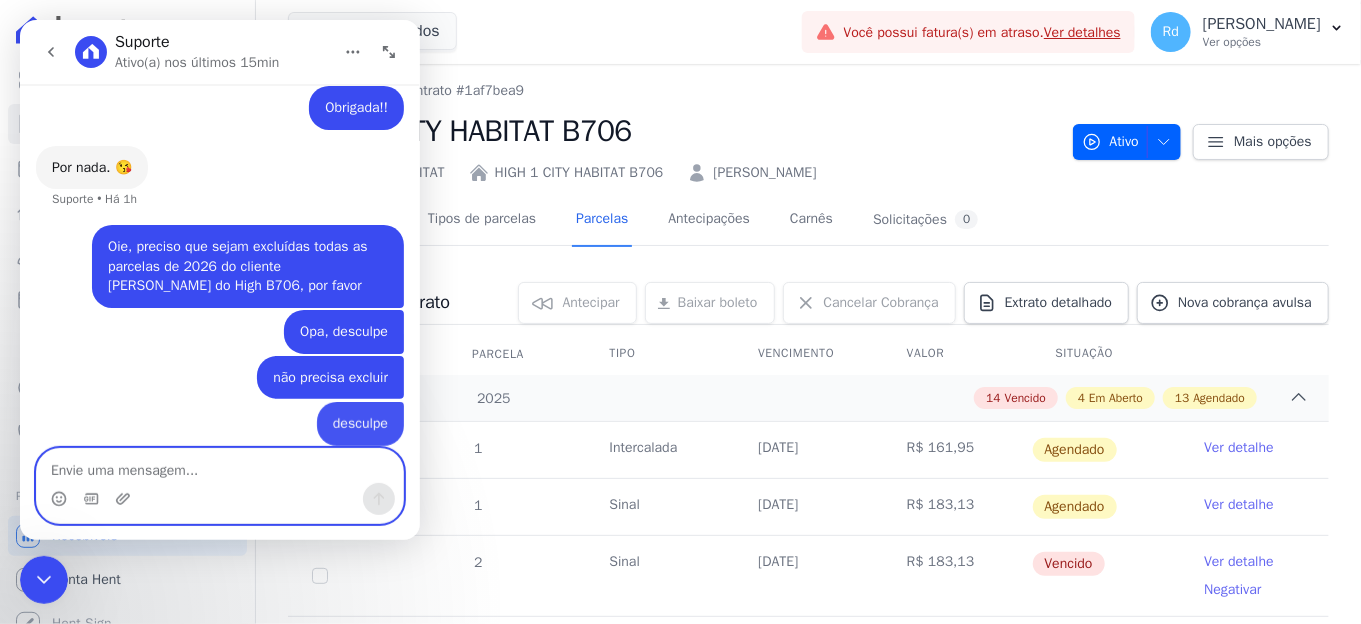 scroll, scrollTop: 23005, scrollLeft: 0, axis: vertical 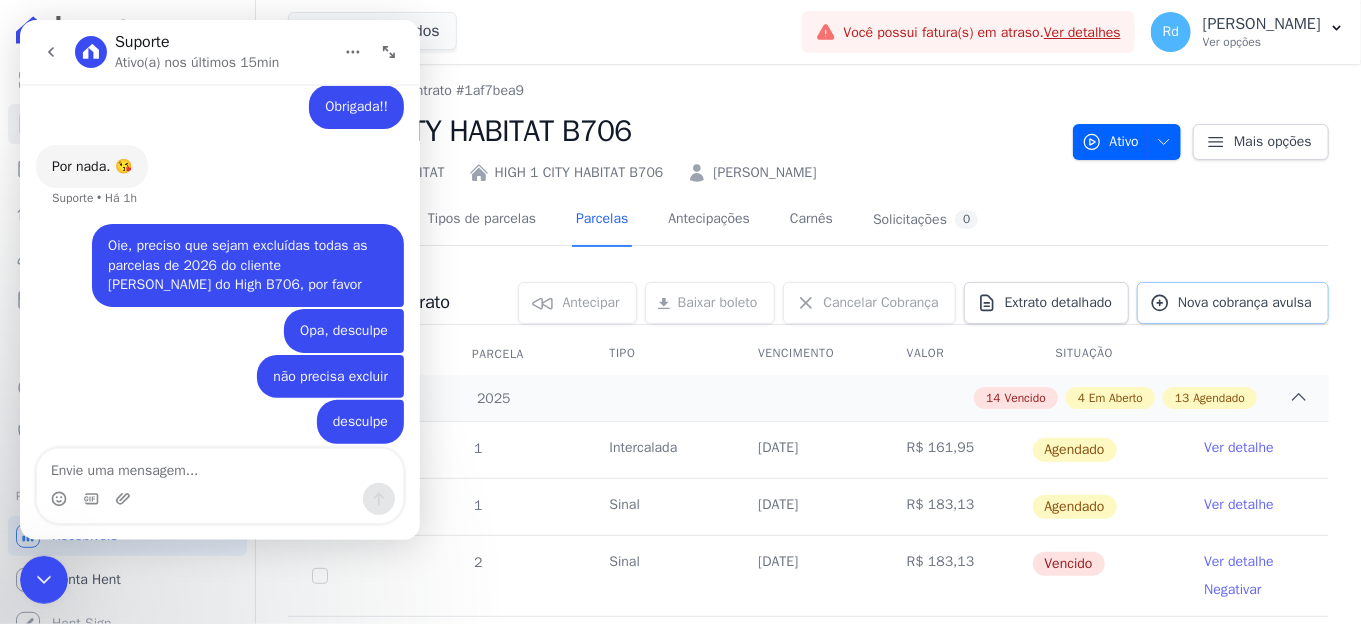 click on "Nova cobrança avulsa" at bounding box center (1245, 303) 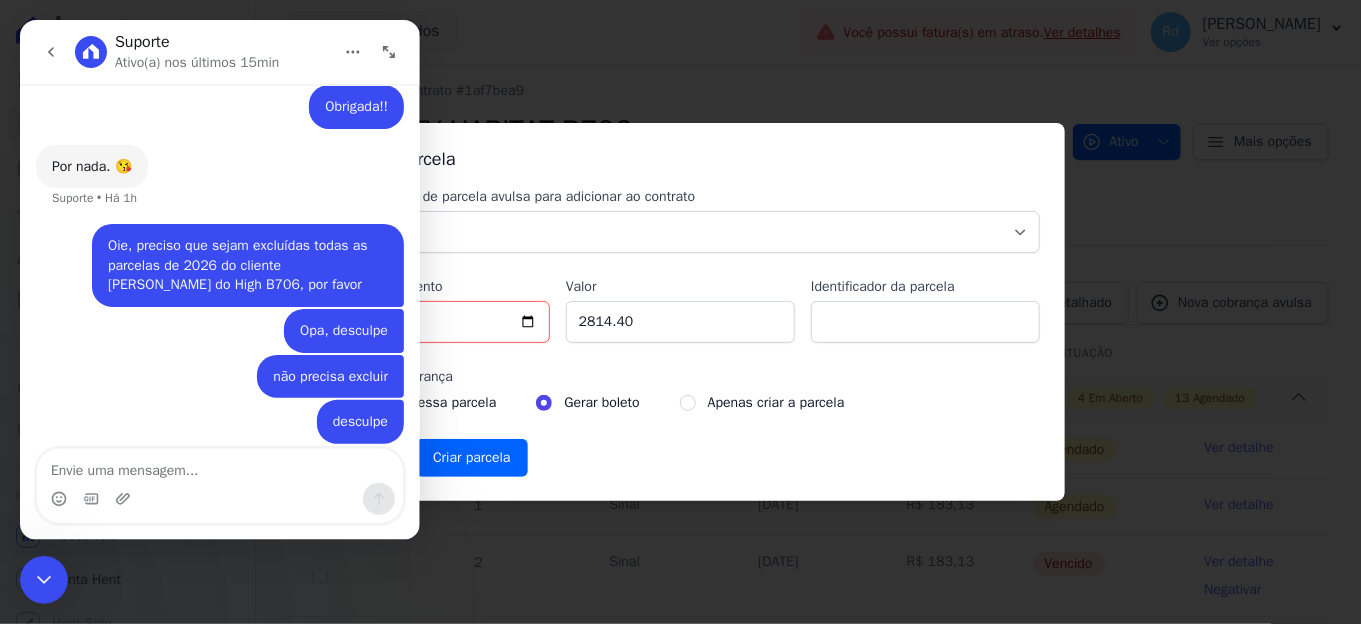 click at bounding box center (44, 579) 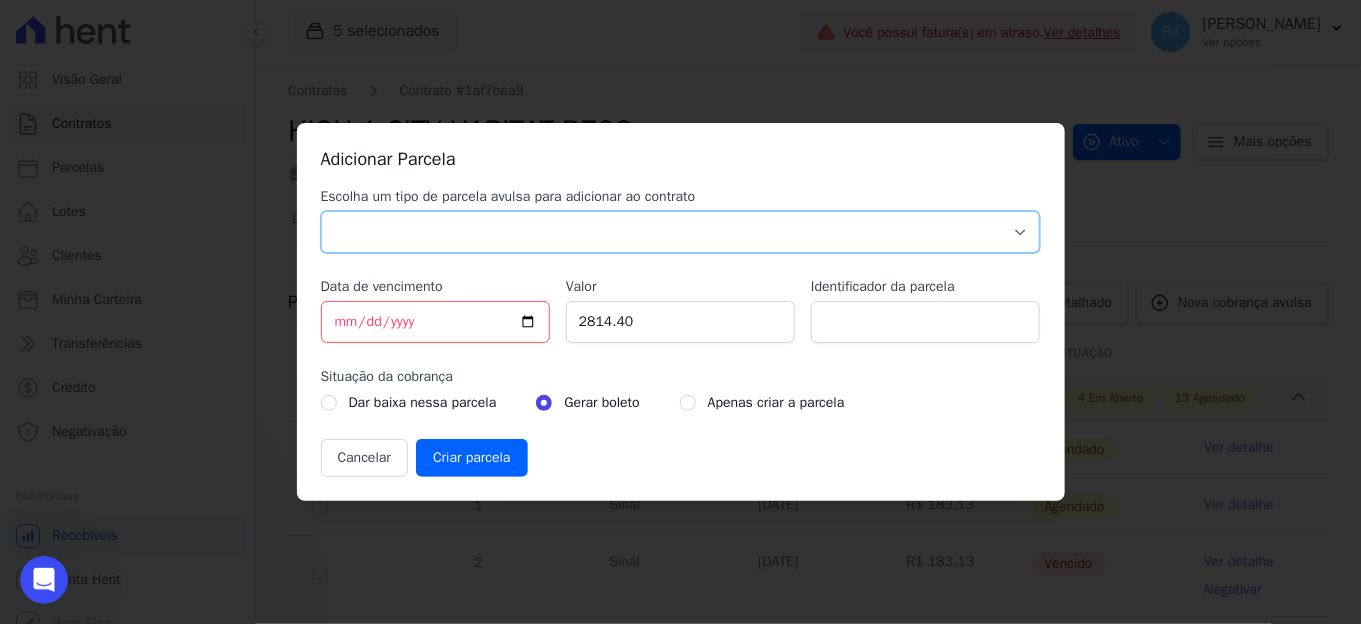 click on "Parcela Normal
Sinal
Caução
Intercalada
Chaves
Pré Chaves
Pós Chaves
Taxas
Quitação
Outros
Parcela do Cliente
Acordo
Financiamento CEF
Comissão
Antecipação" at bounding box center [681, 232] 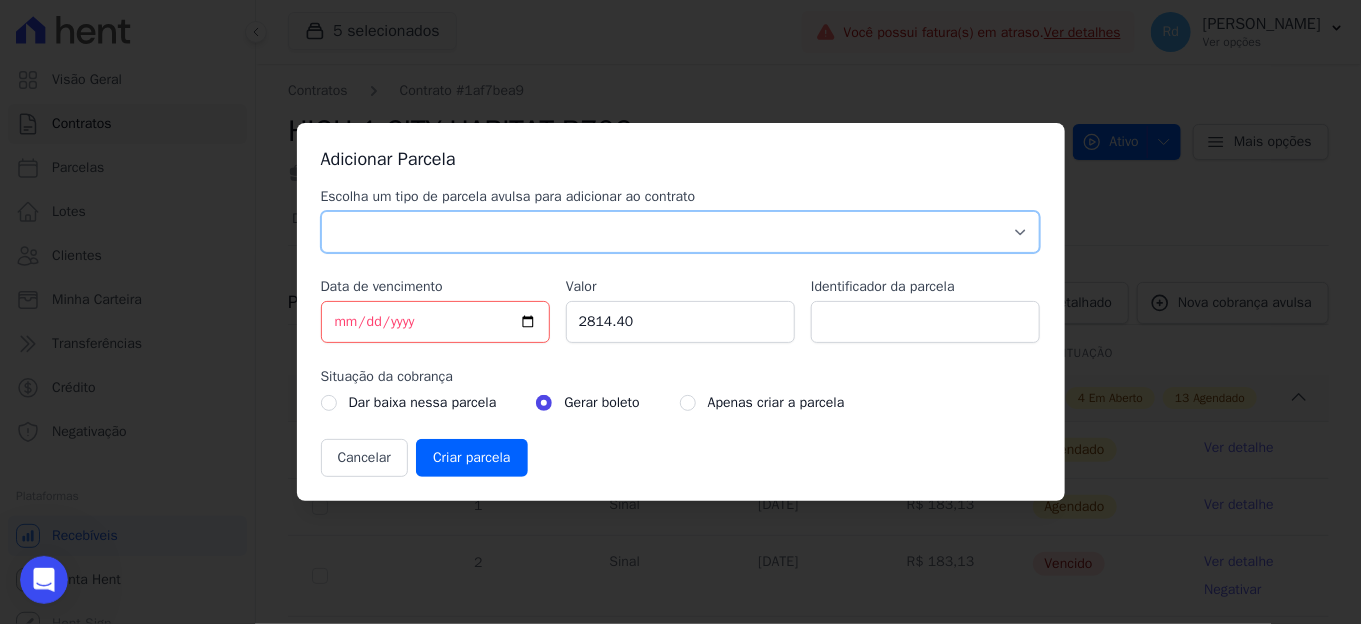 scroll, scrollTop: 23005, scrollLeft: 0, axis: vertical 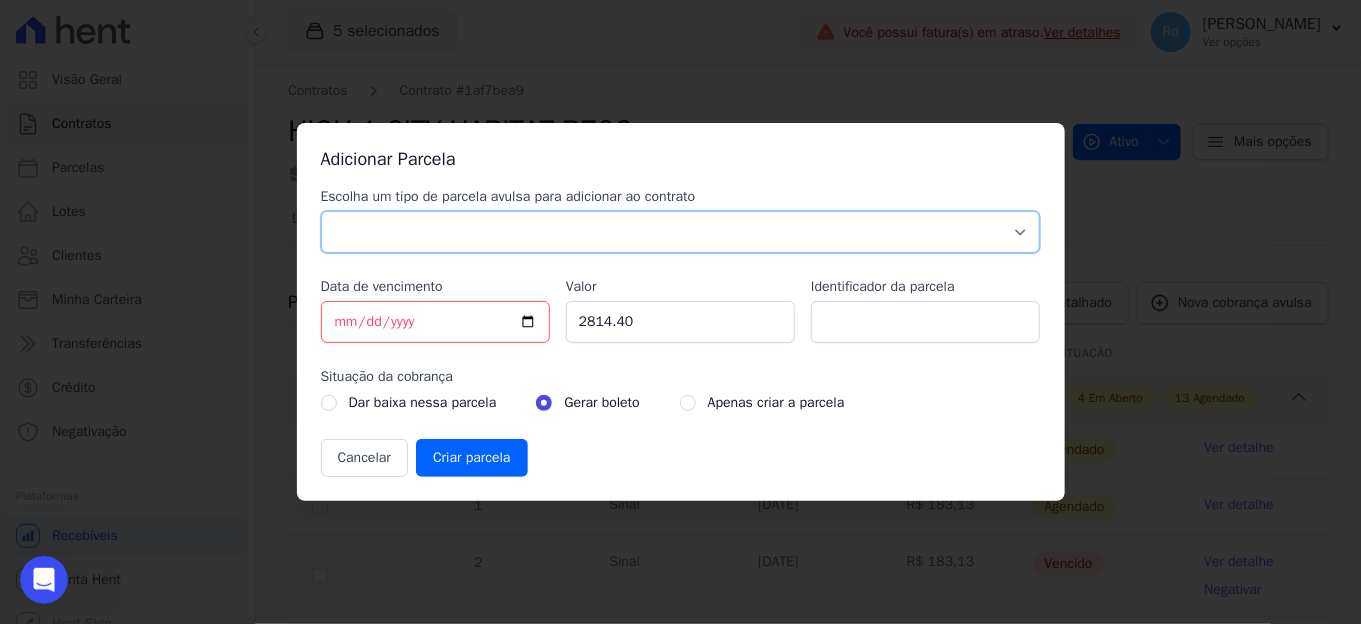 select on "standard" 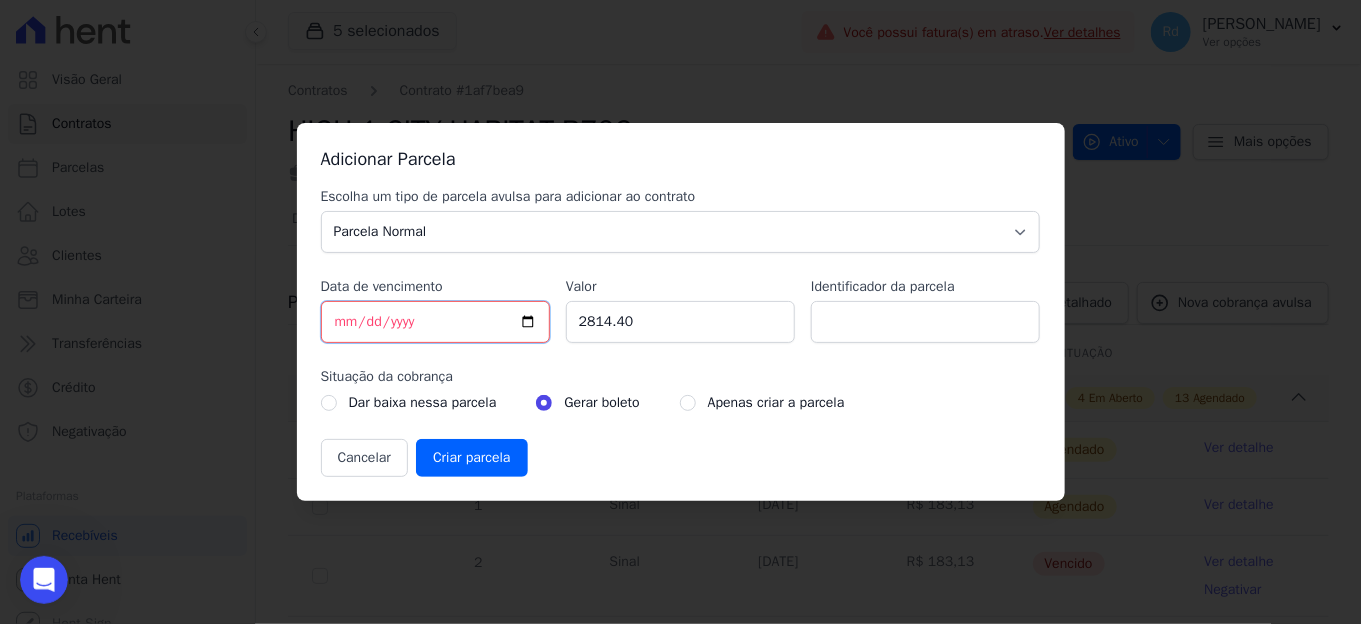 click on "[DATE]" at bounding box center [435, 322] 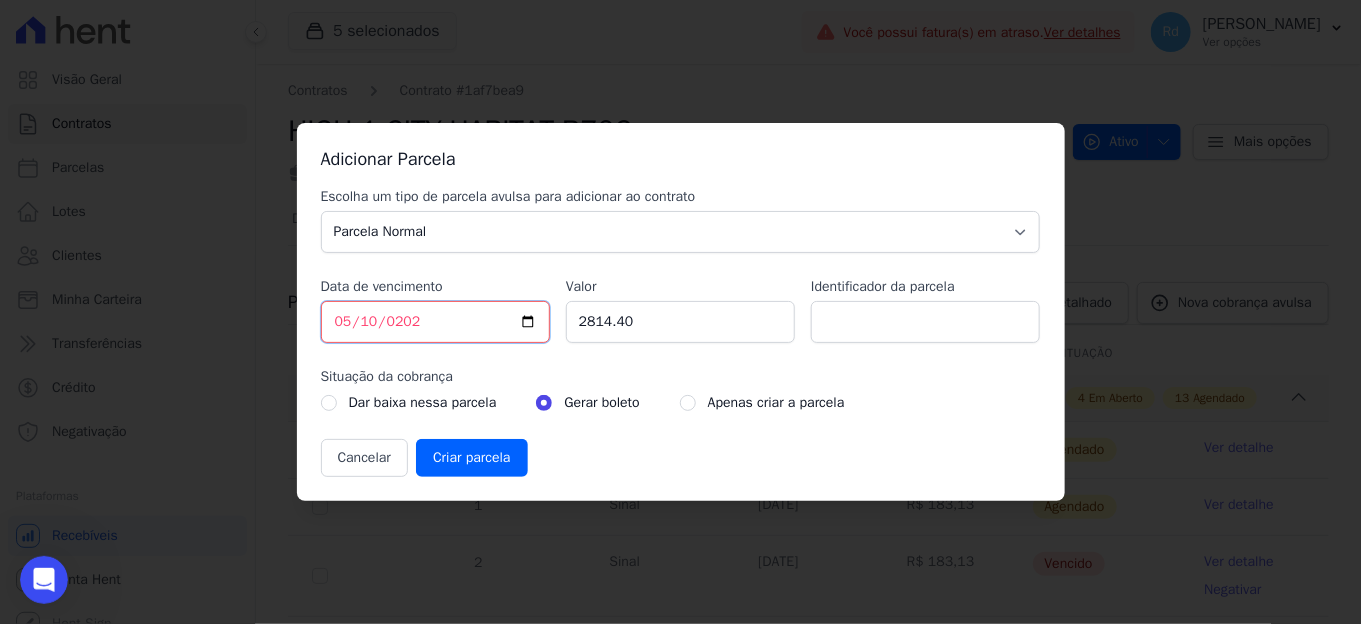 type on "[DATE]" 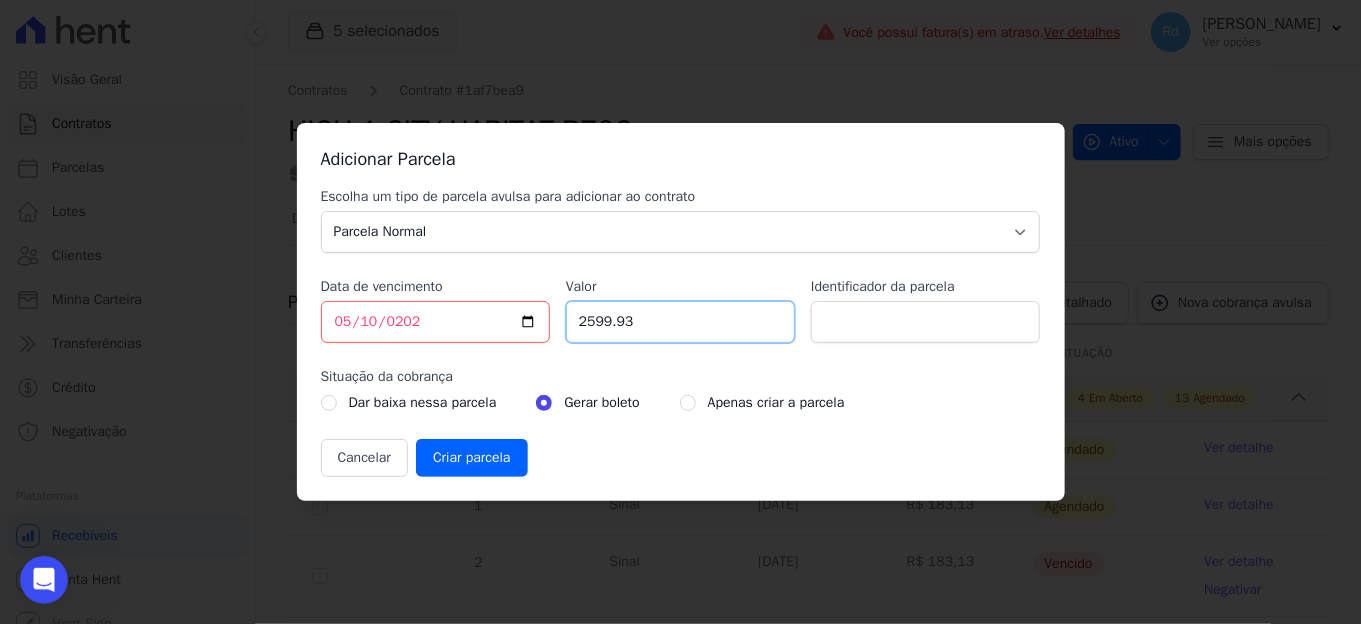 type on "2599.93" 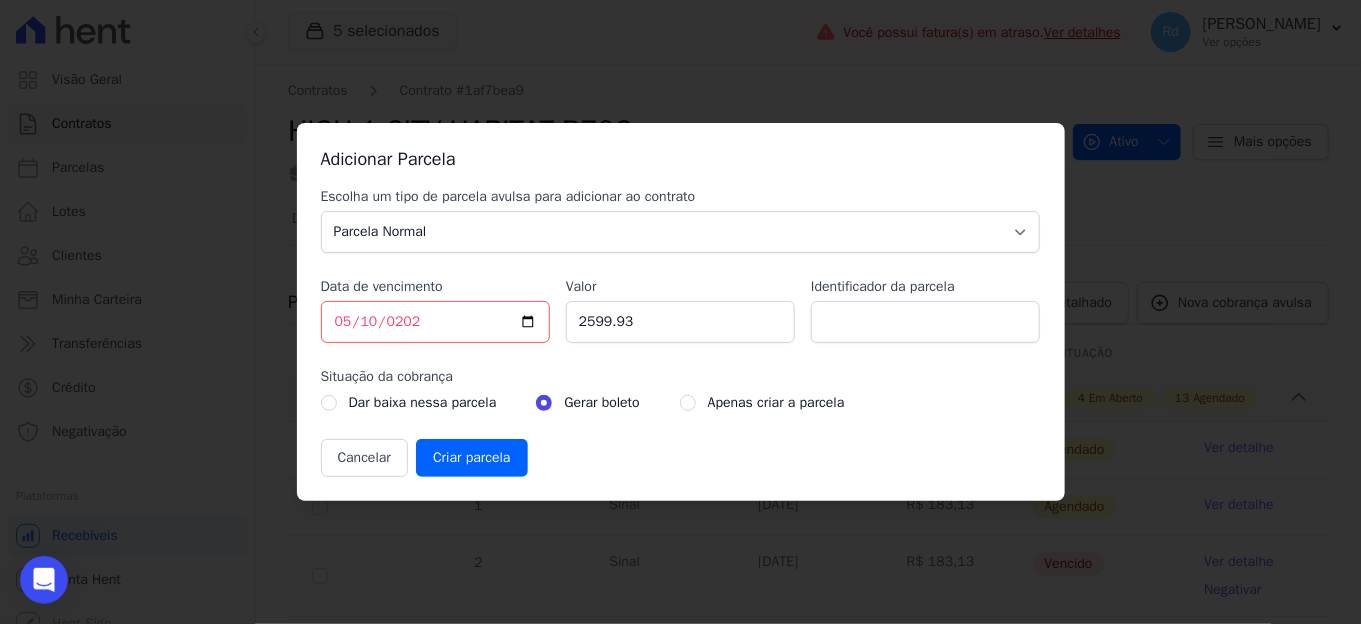click on "Apenas criar a parcela" at bounding box center (776, 403) 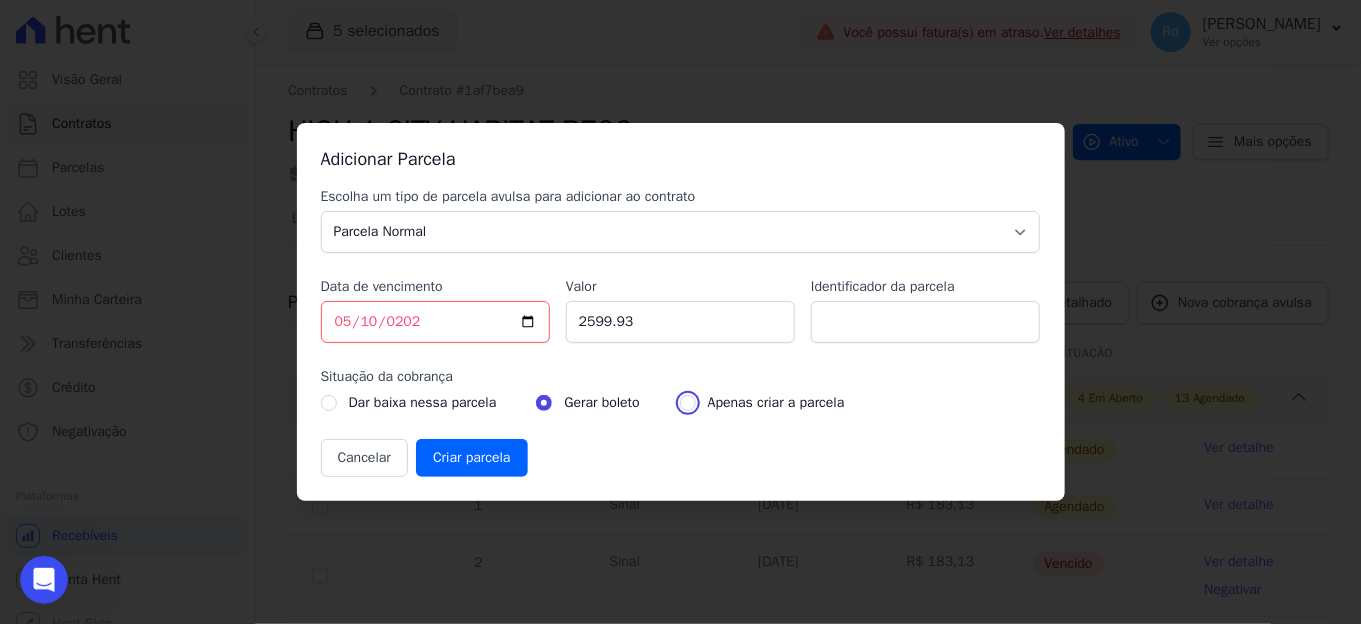 click at bounding box center (688, 403) 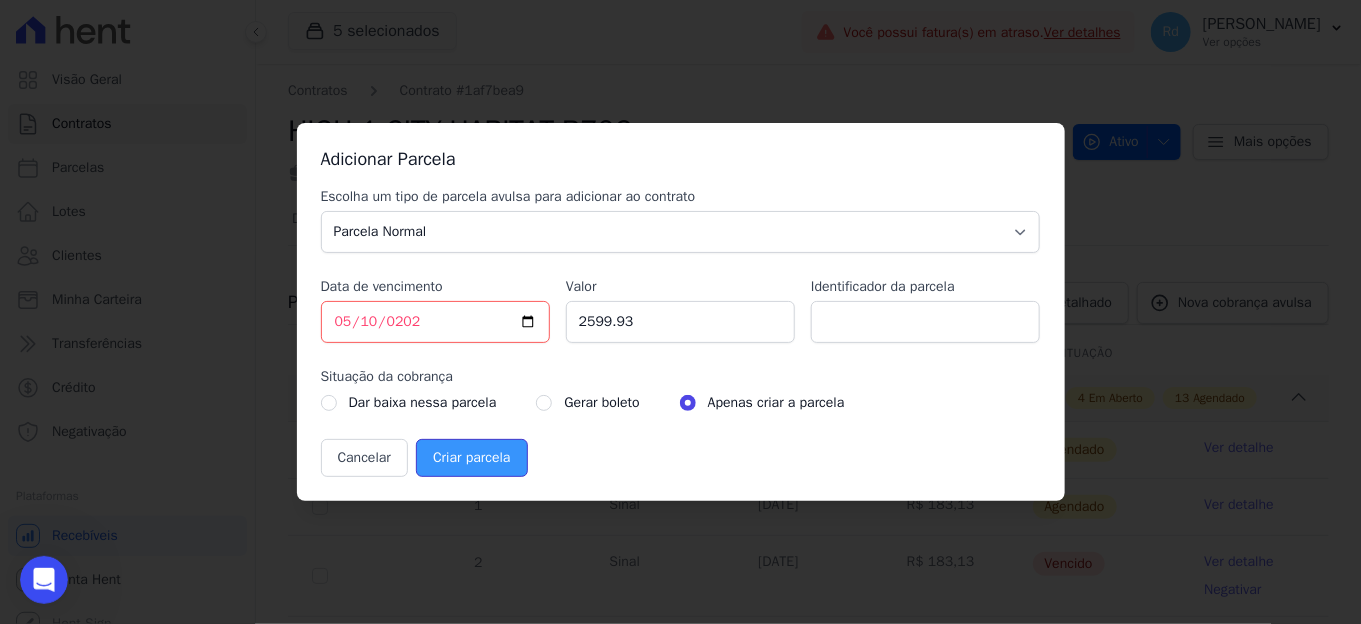 click on "Criar parcela" at bounding box center (471, 458) 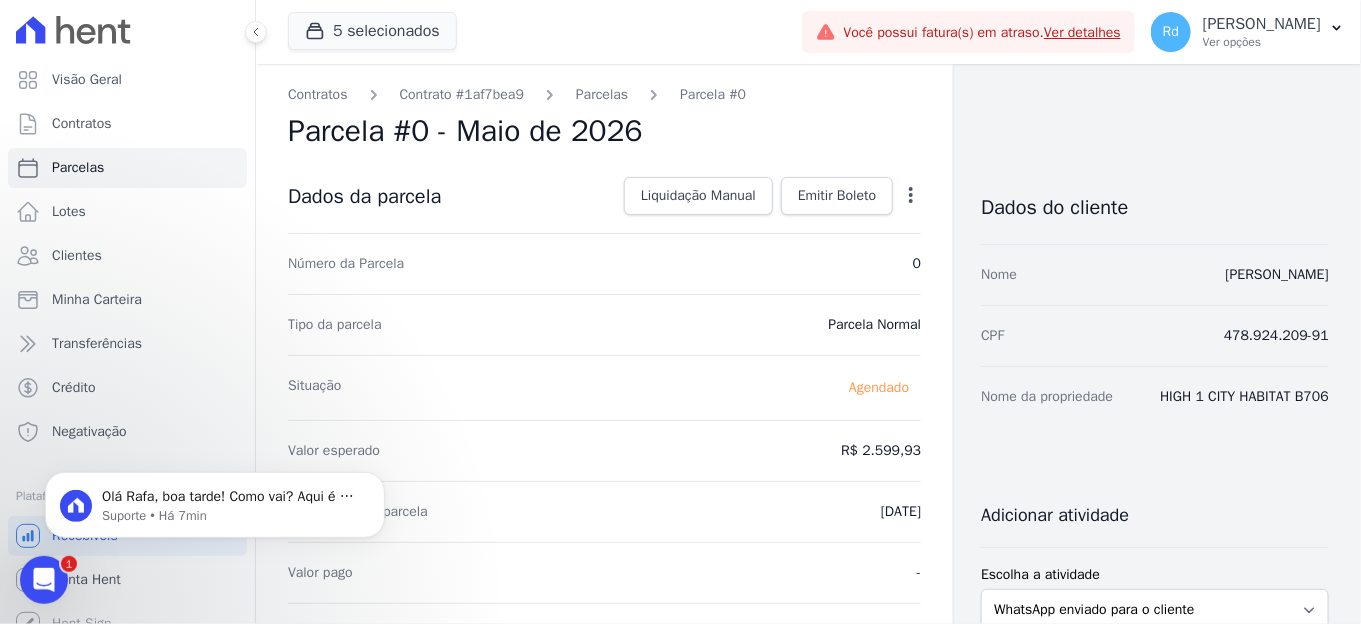 scroll, scrollTop: 0, scrollLeft: 0, axis: both 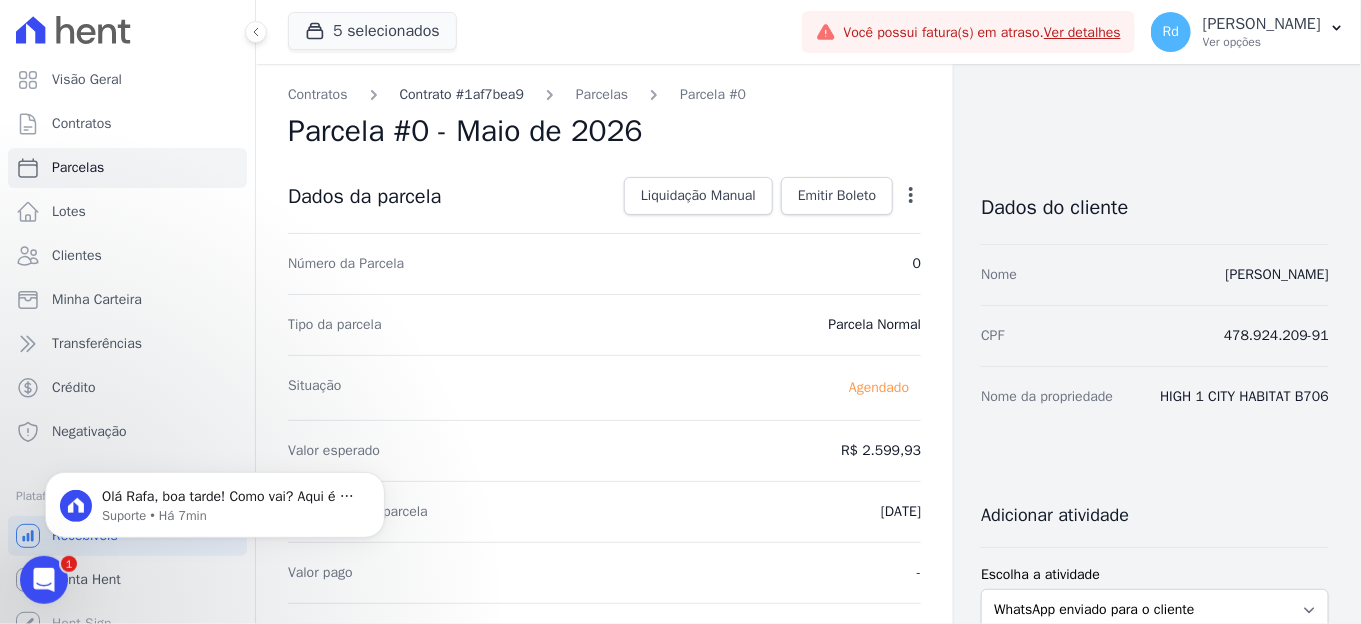 click on "Contrato
#1af7bea9" at bounding box center (462, 94) 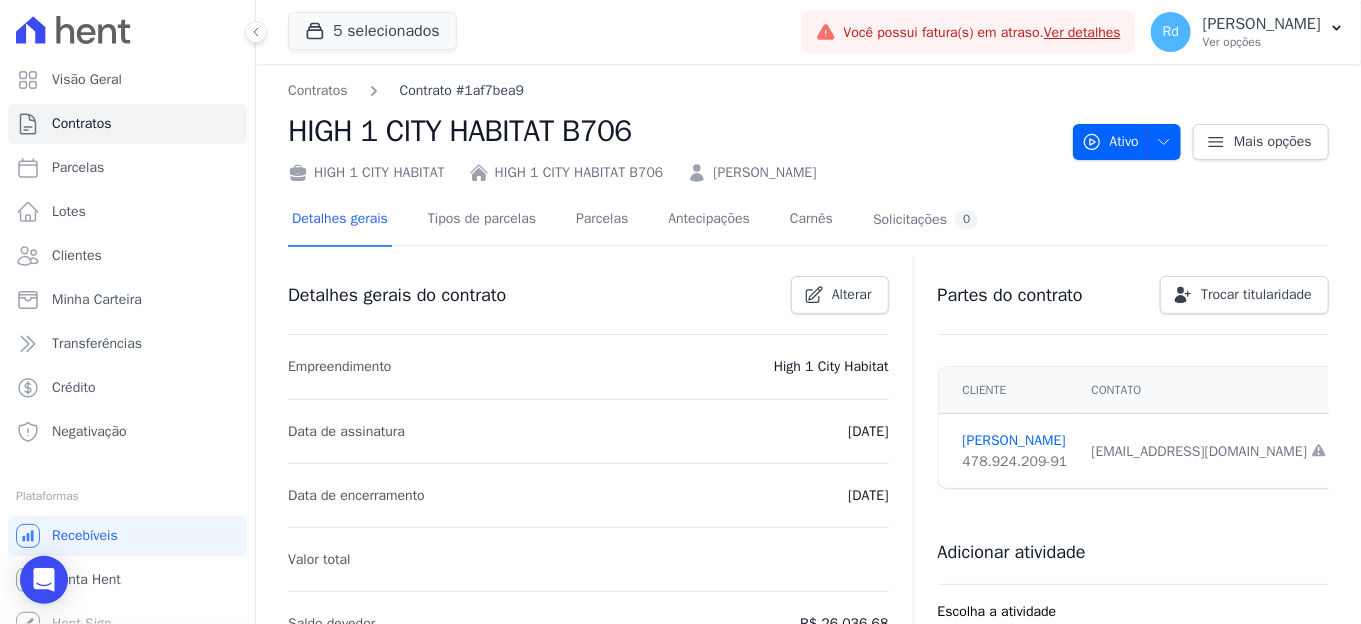 click on "Contrato
#1af7bea9" at bounding box center (462, 90) 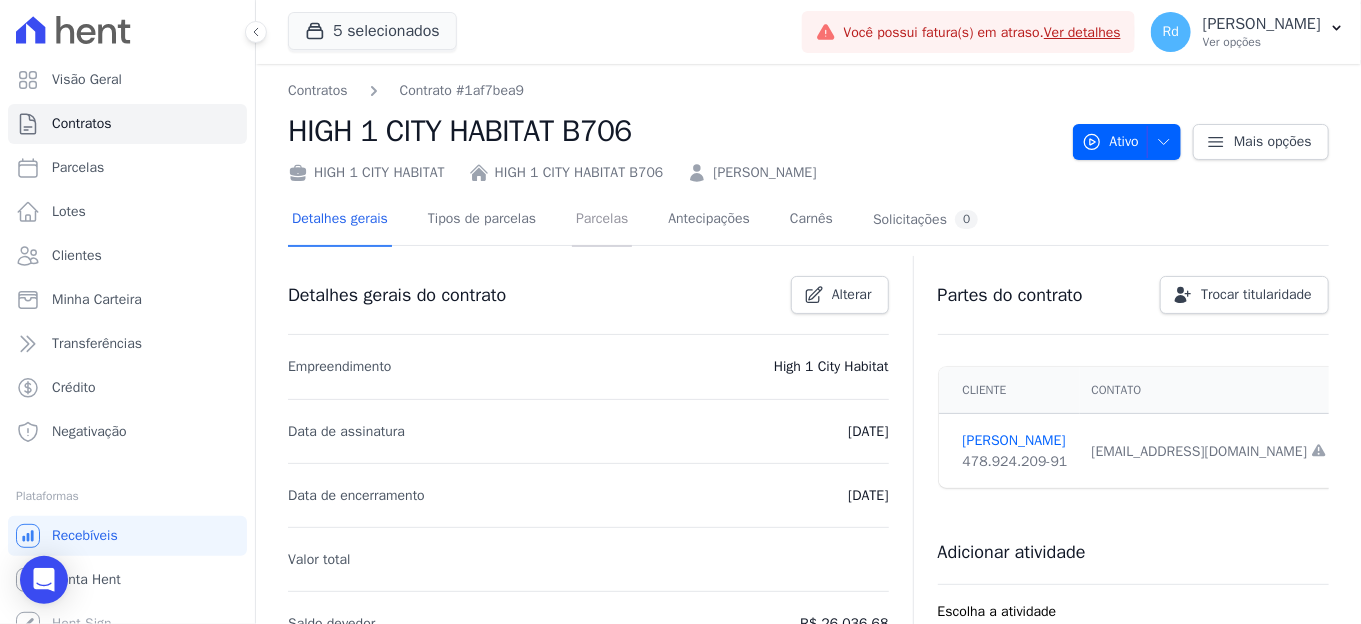 click on "Parcelas" at bounding box center (602, 220) 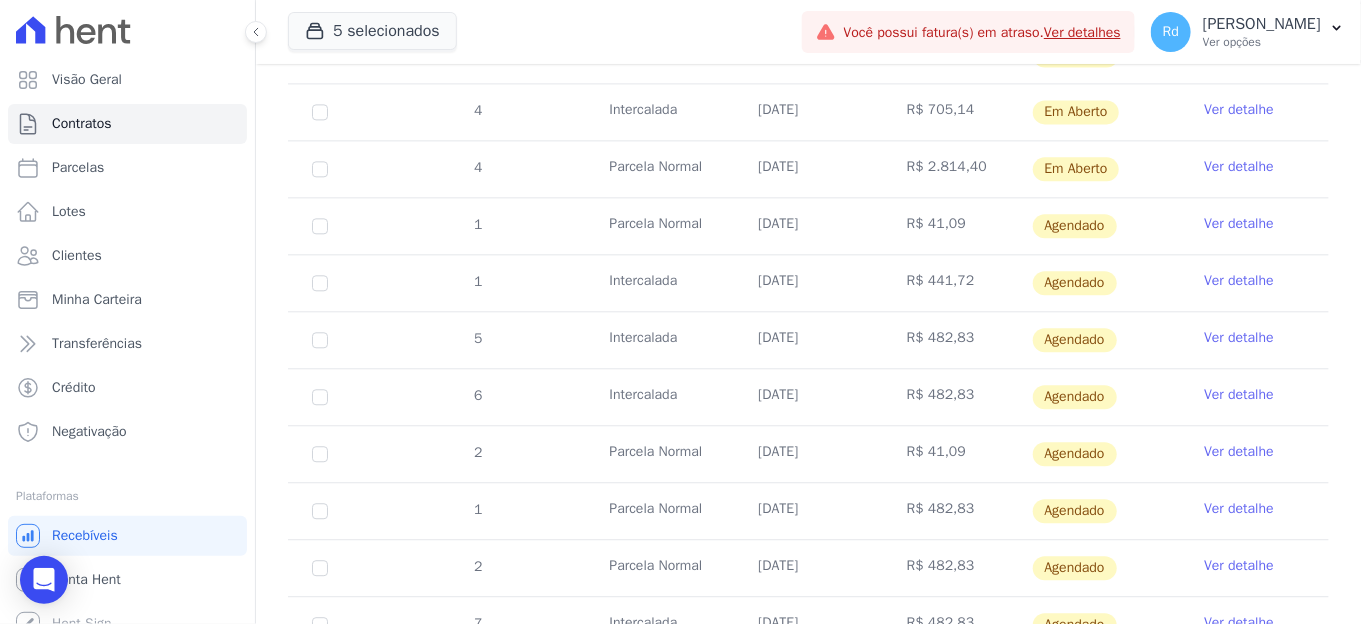 scroll, scrollTop: 1995, scrollLeft: 0, axis: vertical 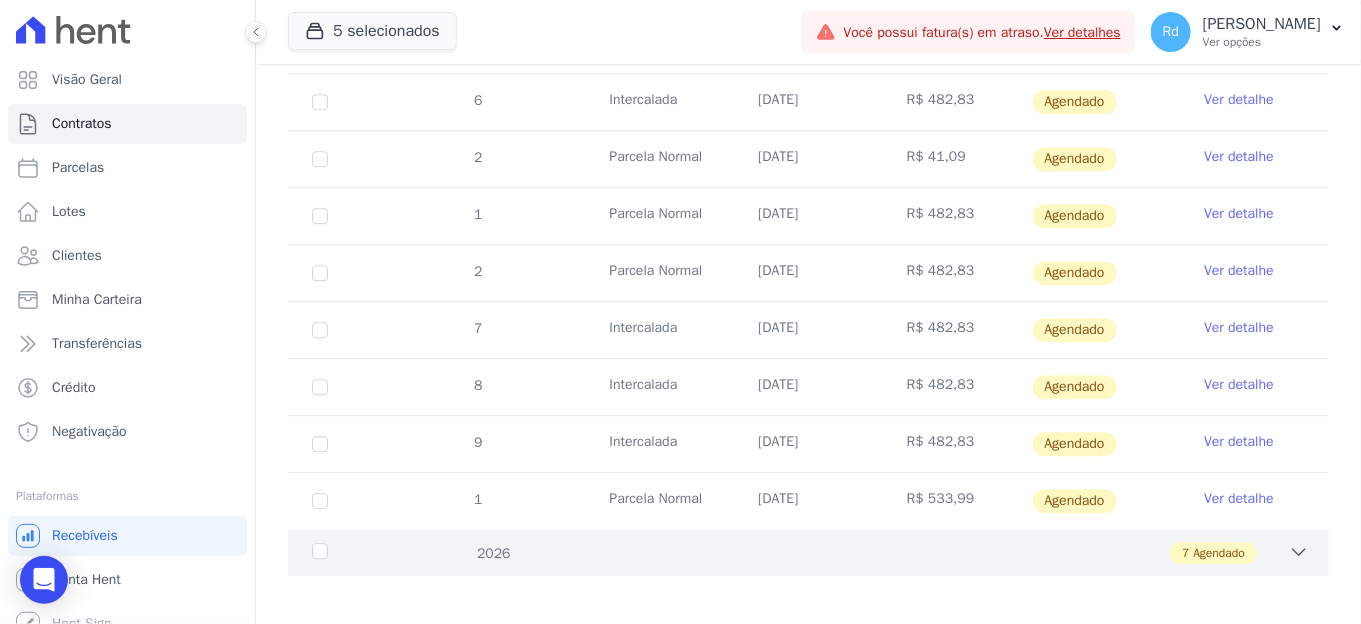 click on "7
Agendado" at bounding box center (859, 553) 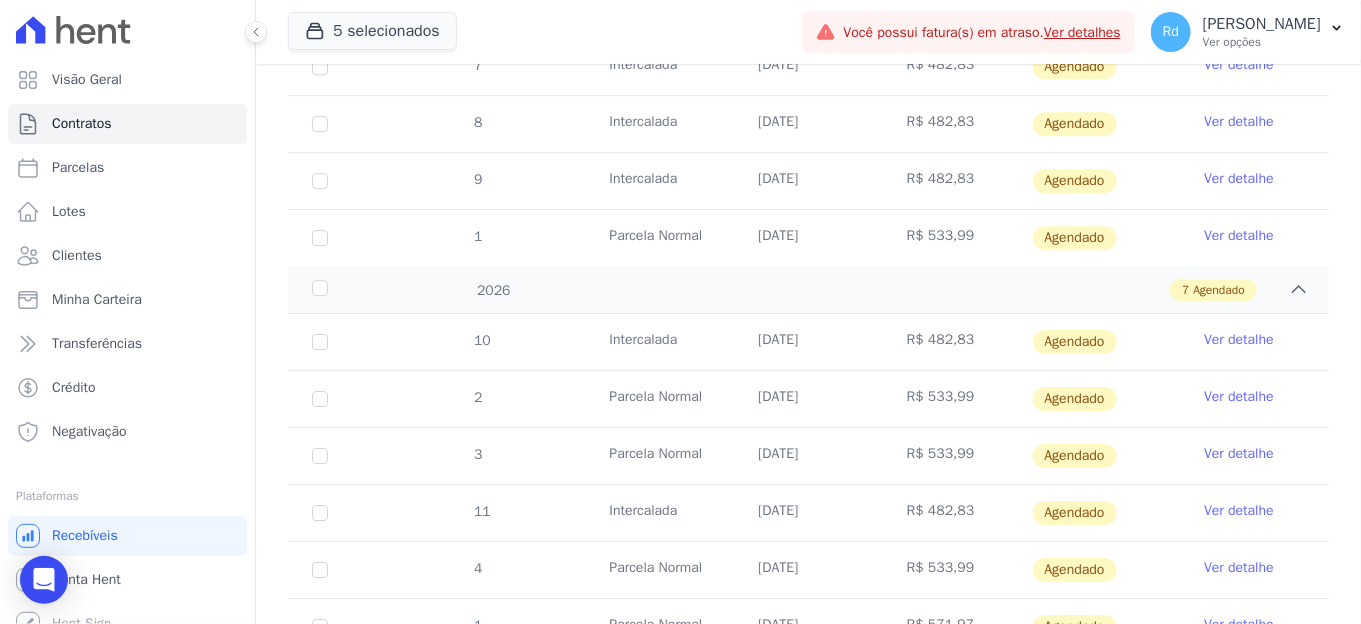 scroll, scrollTop: 2392, scrollLeft: 0, axis: vertical 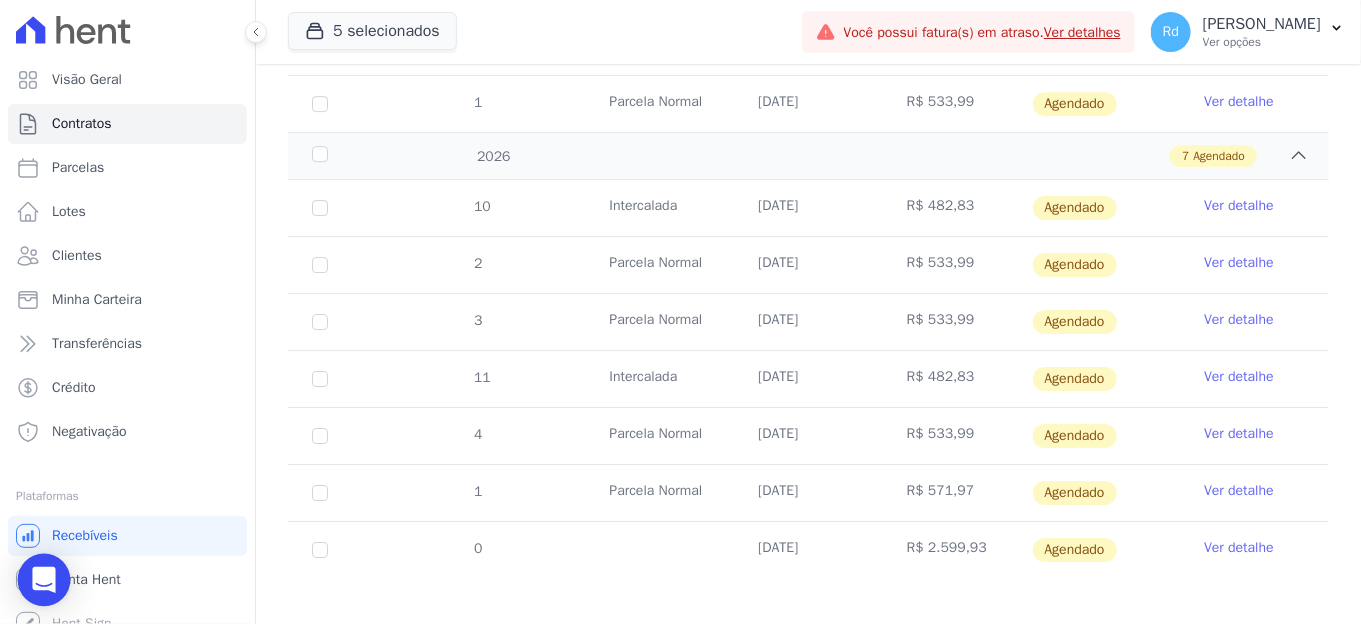 click 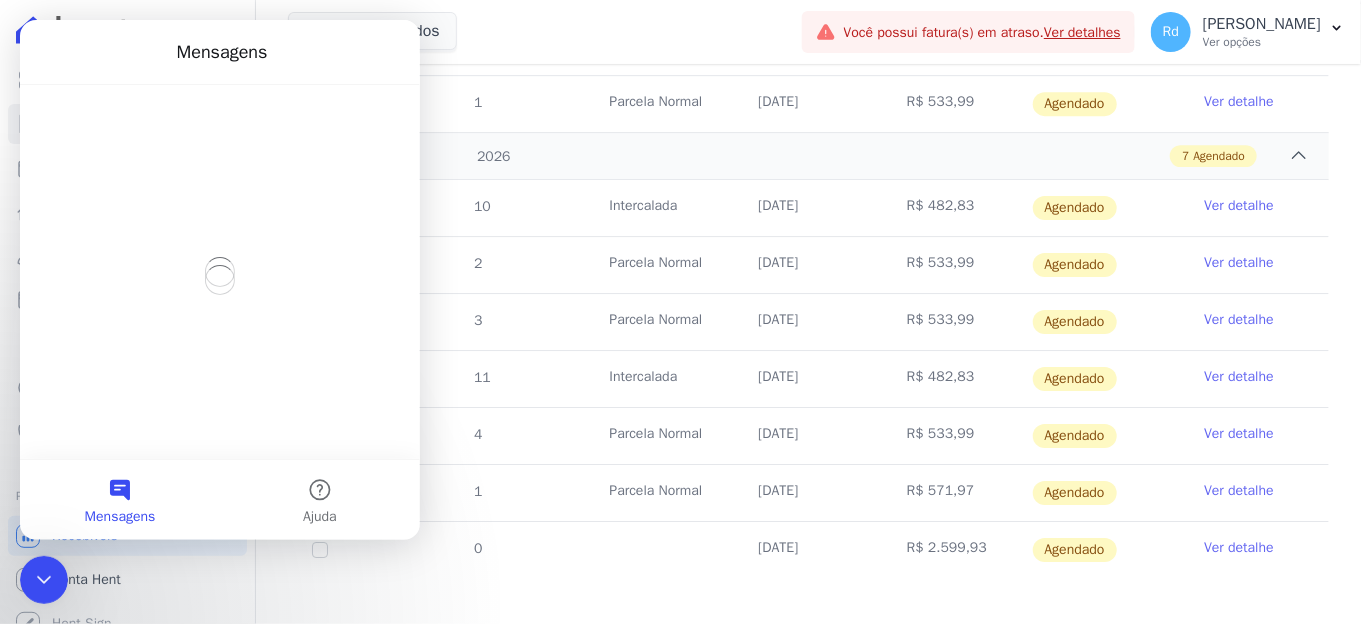 scroll, scrollTop: 0, scrollLeft: 0, axis: both 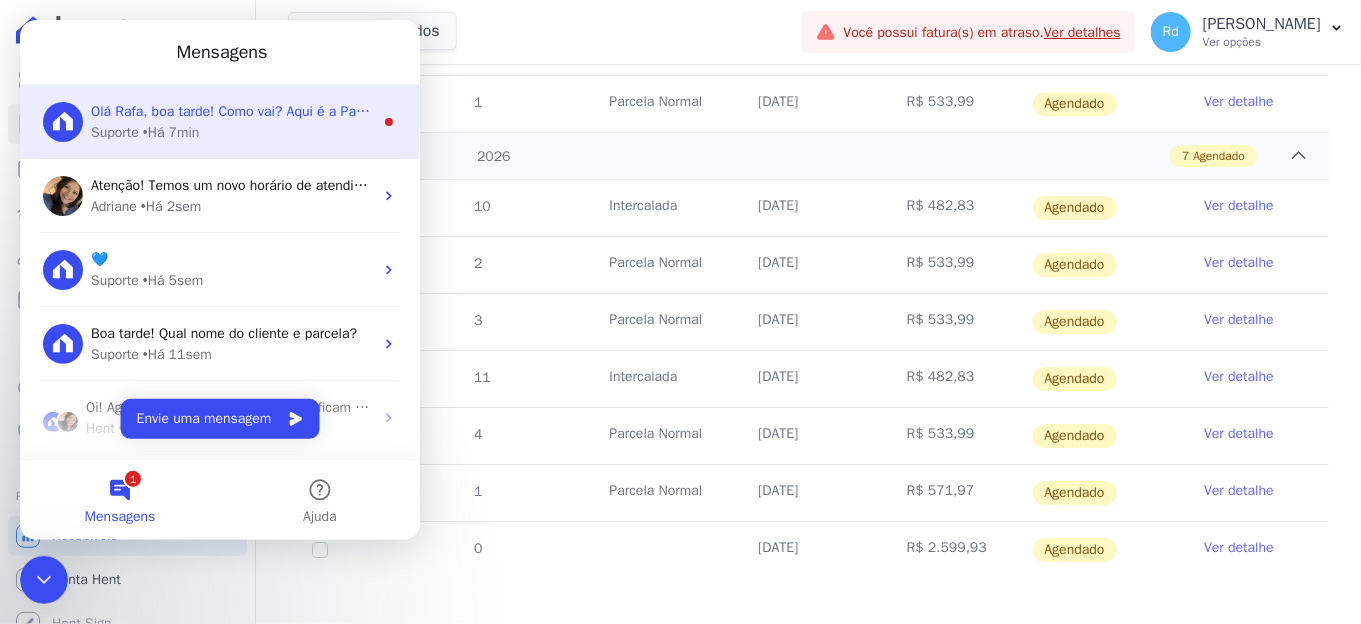 click on "Olá Rafa, boa tarde! Como vai? Aqui é a Paty. Tudo bem, iremos desconsiderar a solicitação. =)" at bounding box center (232, 111) 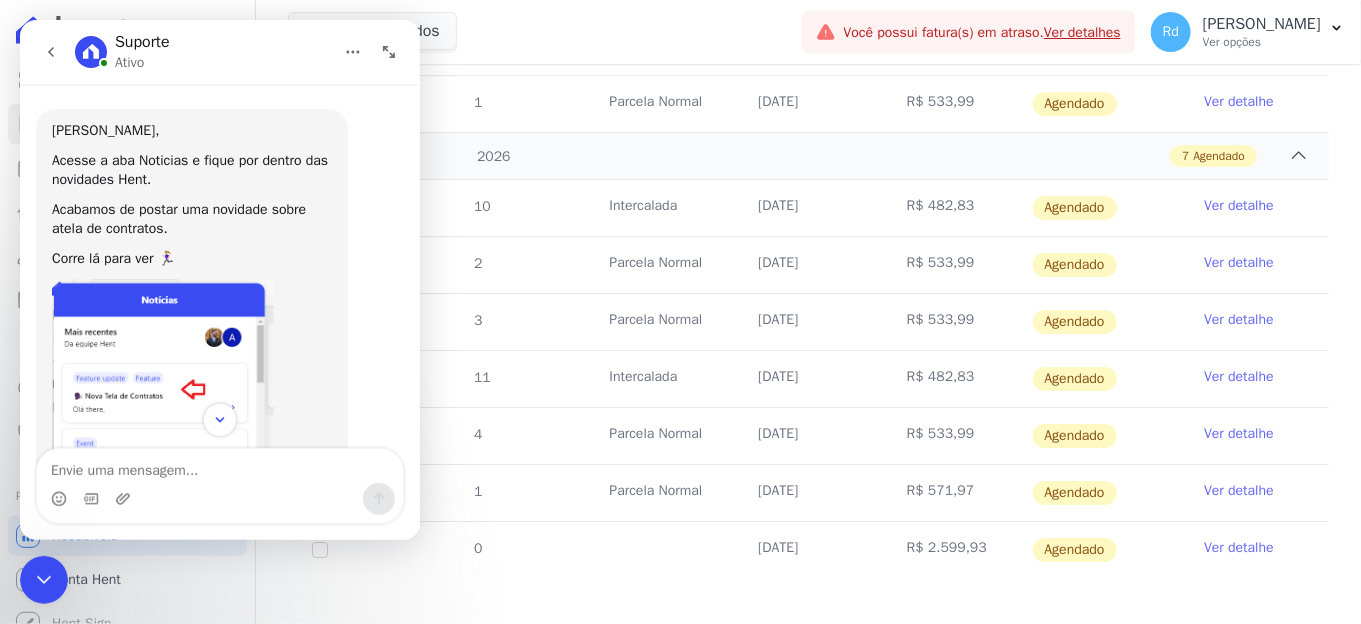scroll, scrollTop: 2, scrollLeft: 0, axis: vertical 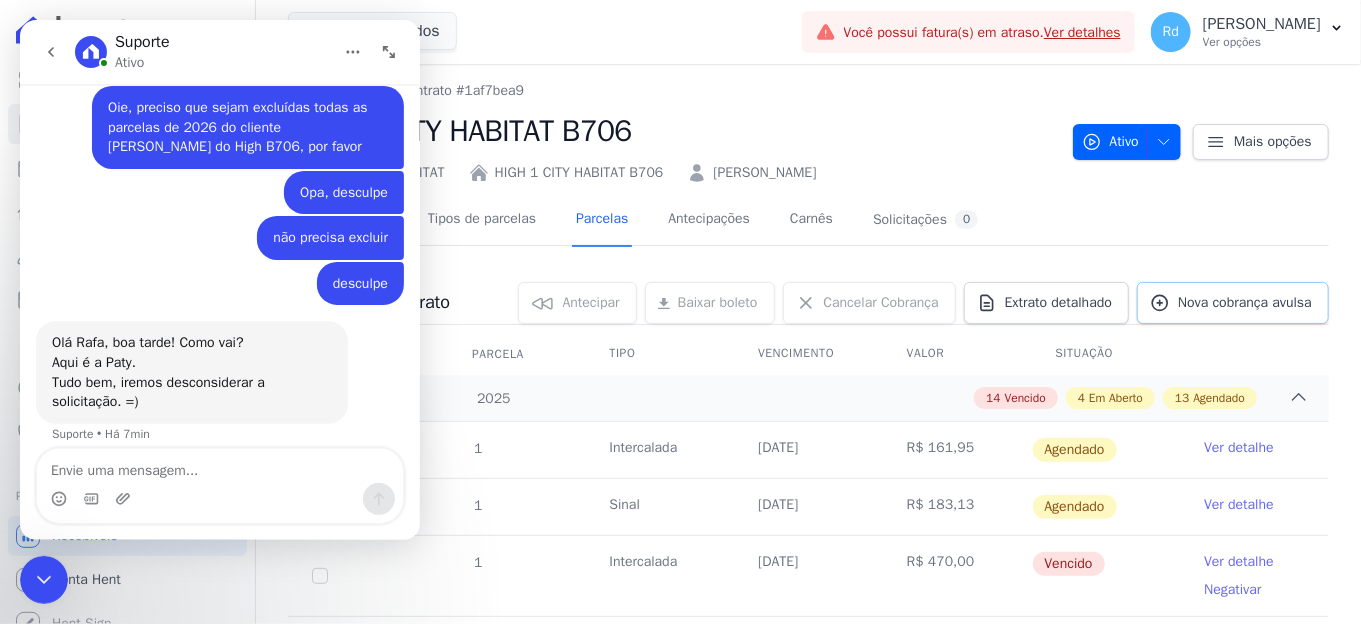 click on "Nova cobrança avulsa" at bounding box center [1245, 303] 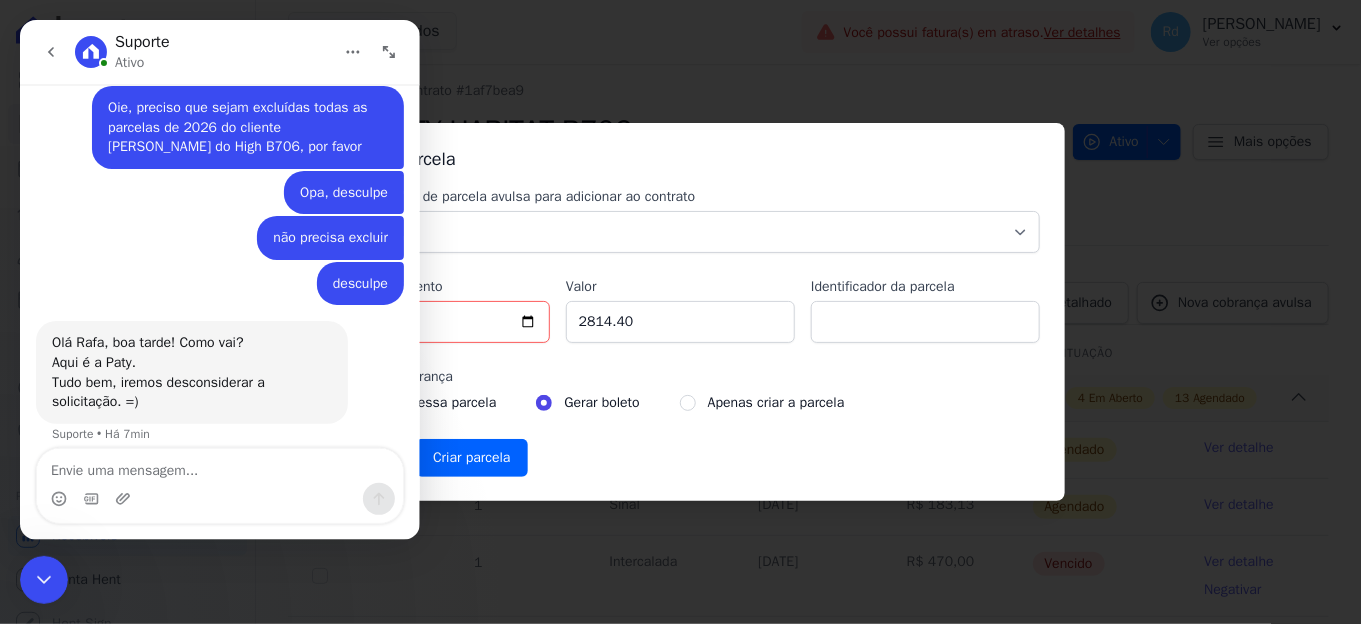 click at bounding box center (44, 579) 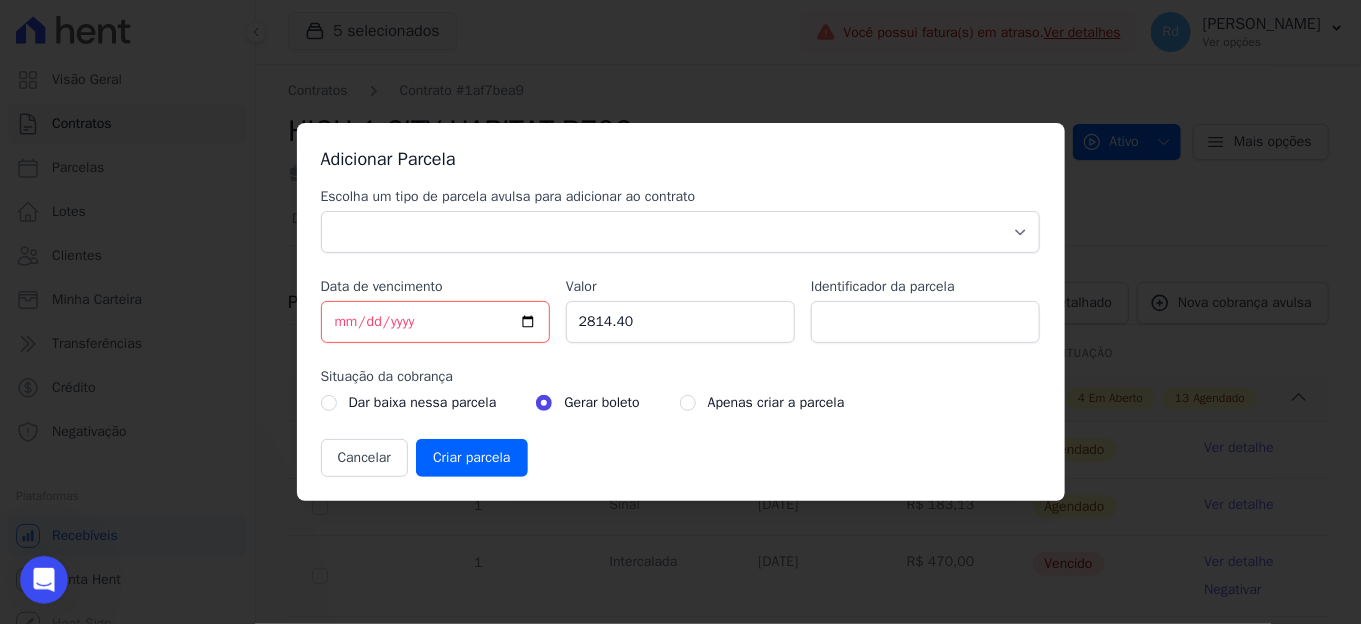 scroll, scrollTop: 0, scrollLeft: 0, axis: both 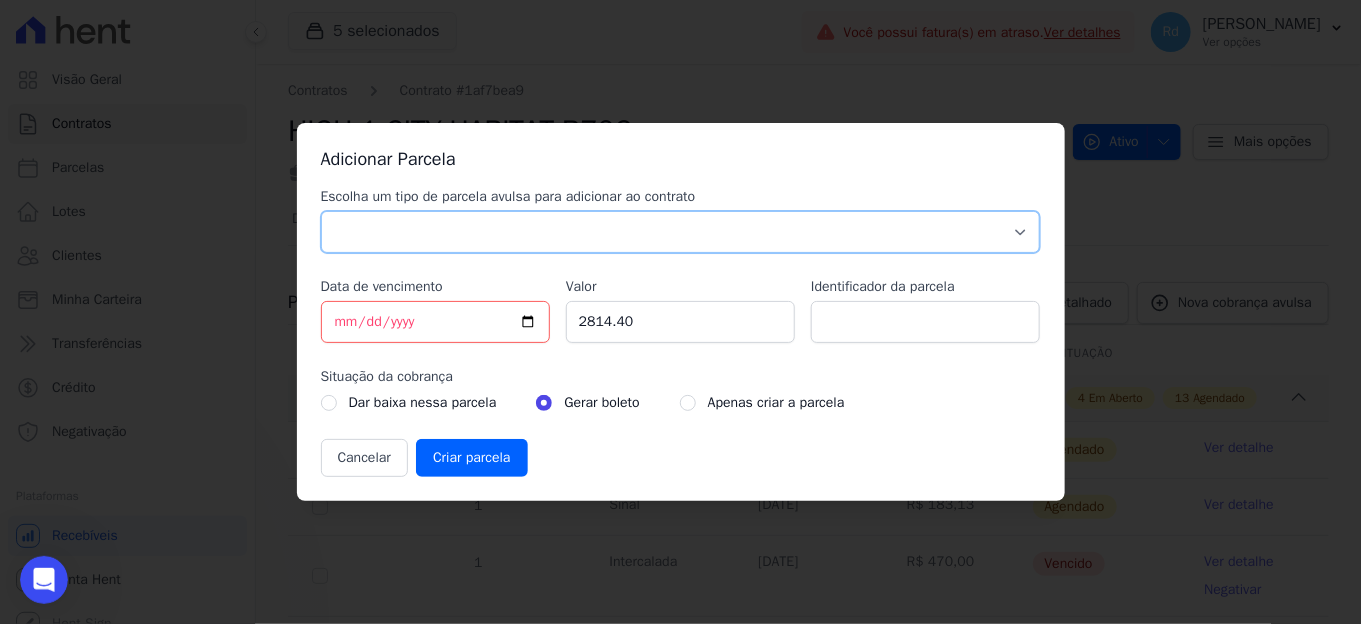 click on "Parcela Normal
Sinal
Caução
Intercalada
Chaves
Pré Chaves
Pós Chaves
Taxas
Quitação
Outros
Parcela do Cliente
Acordo
Financiamento CEF
Comissão
Antecipação" at bounding box center (681, 232) 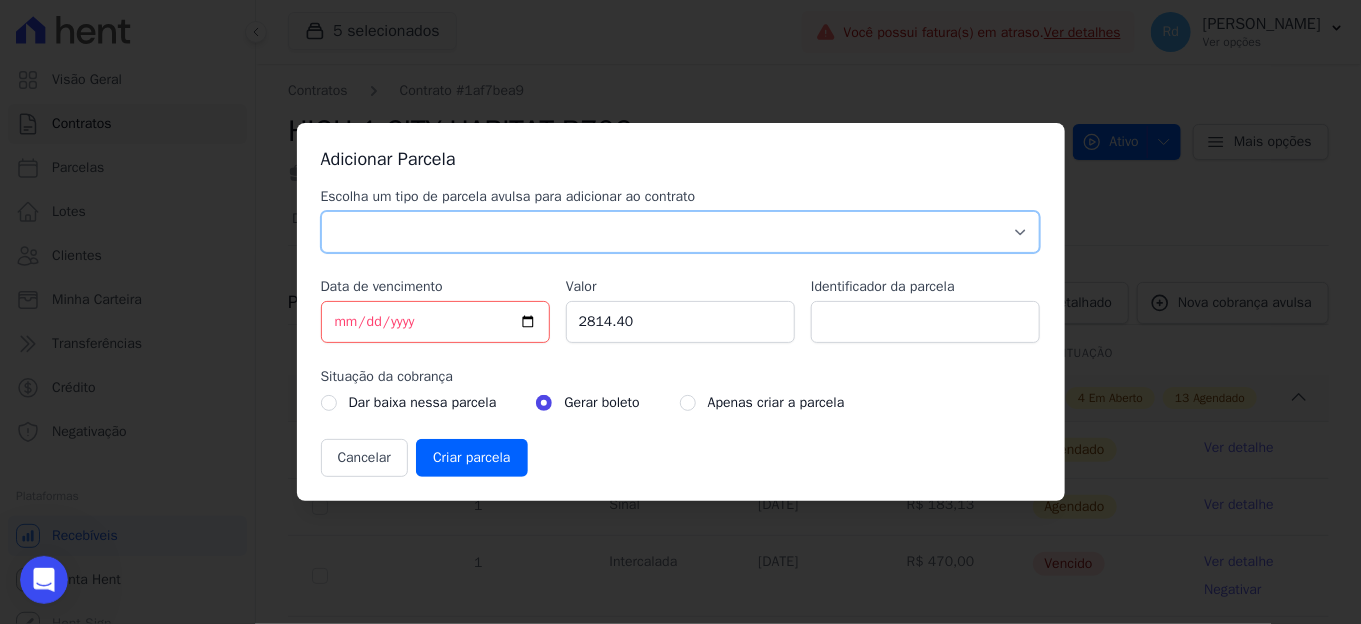 select on "standard" 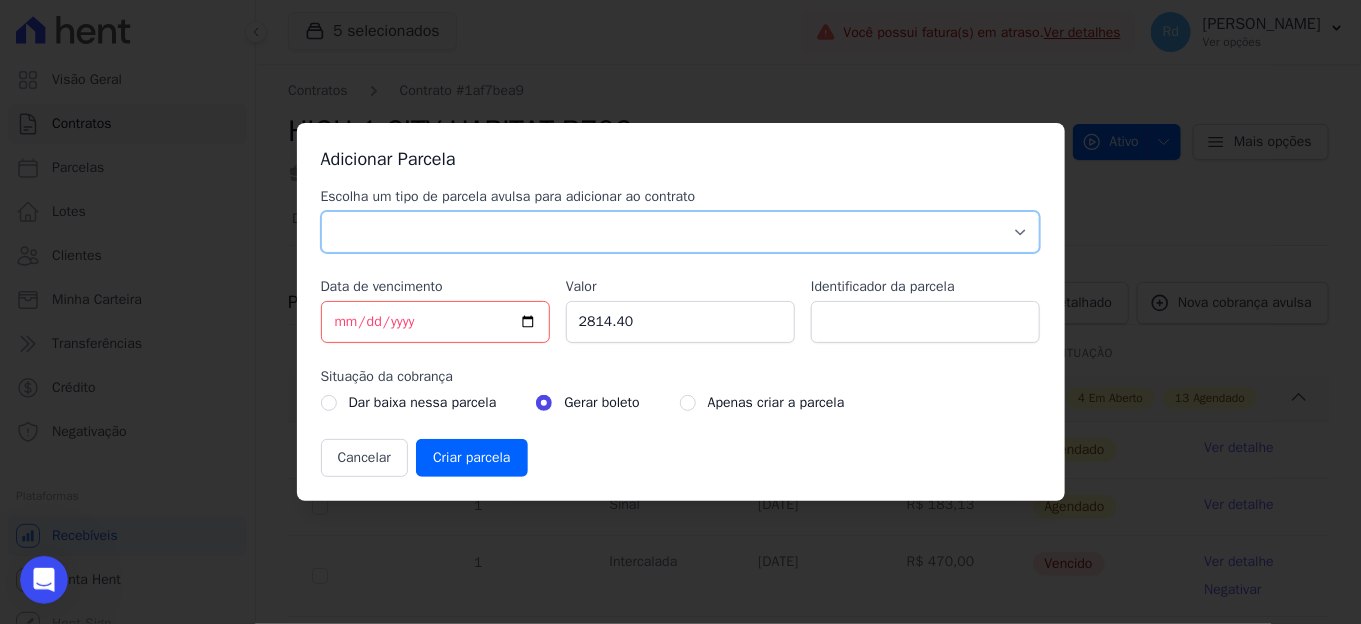 click on "Parcela Normal
Sinal
Caução
Intercalada
Chaves
Pré Chaves
Pós Chaves
Taxas
Quitação
Outros
Parcela do Cliente
Acordo
Financiamento CEF
Comissão
Antecipação" at bounding box center (681, 232) 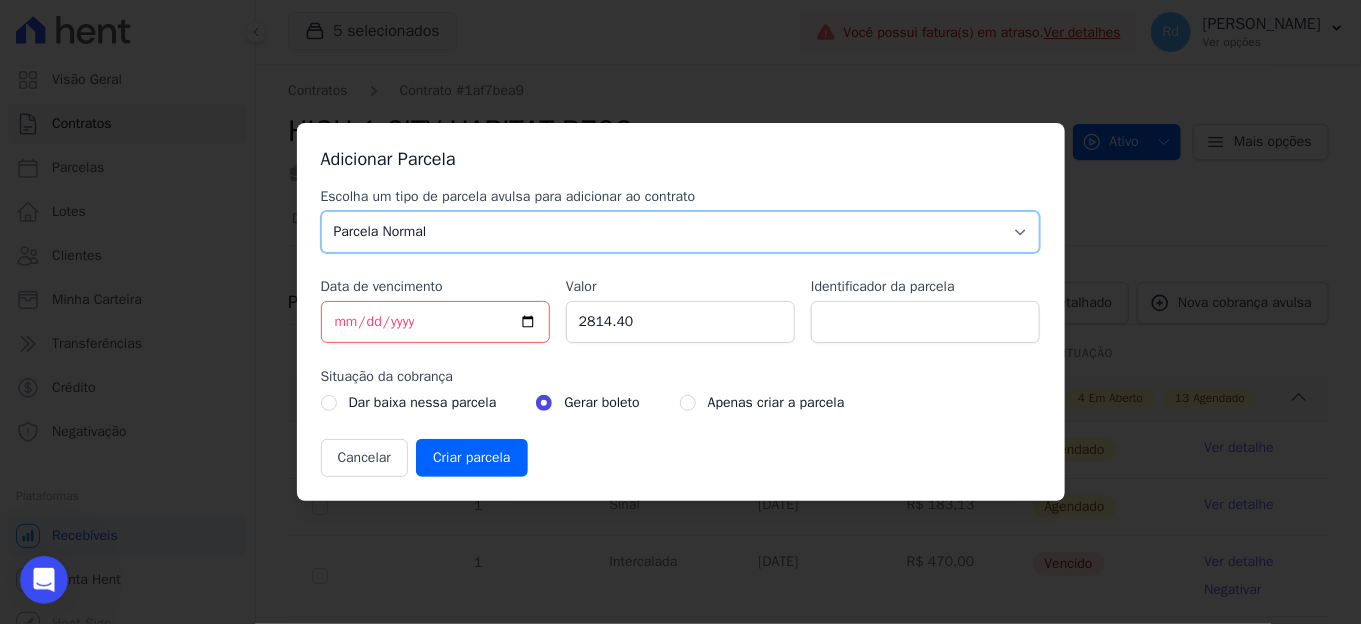 scroll, scrollTop: 22425, scrollLeft: 0, axis: vertical 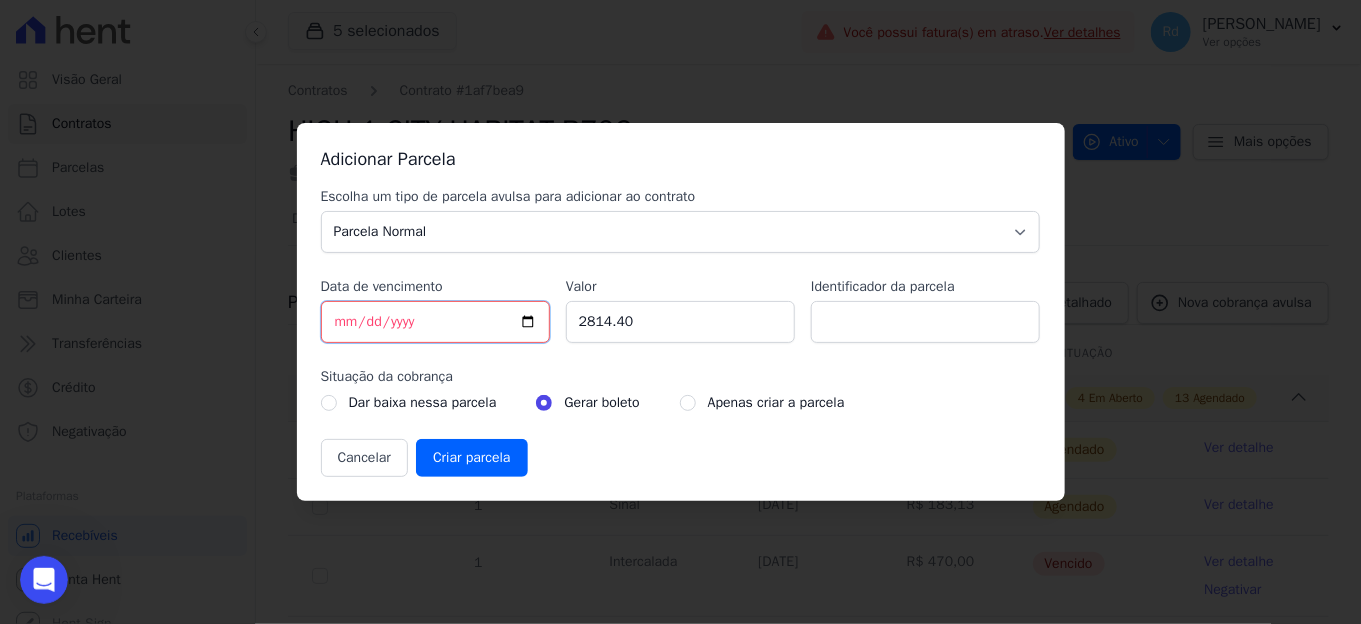 click on "[DATE]" at bounding box center (435, 322) 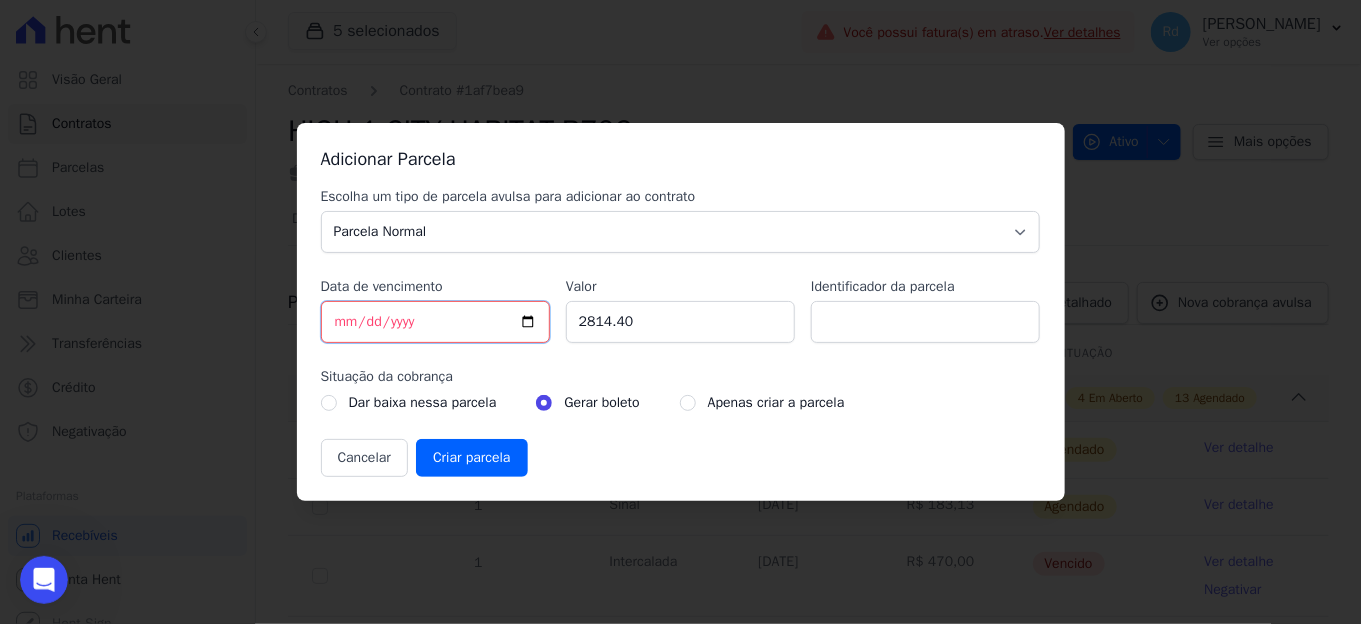 click on "[DATE]" at bounding box center (435, 322) 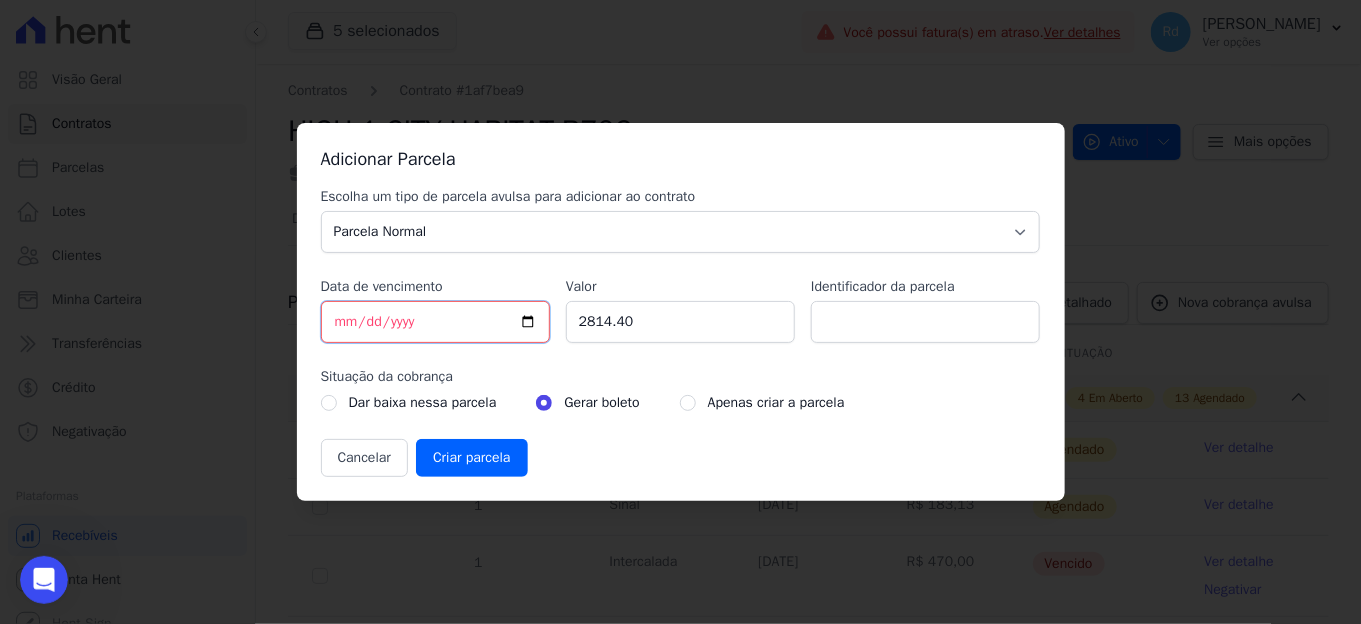 type on "[DATE]" 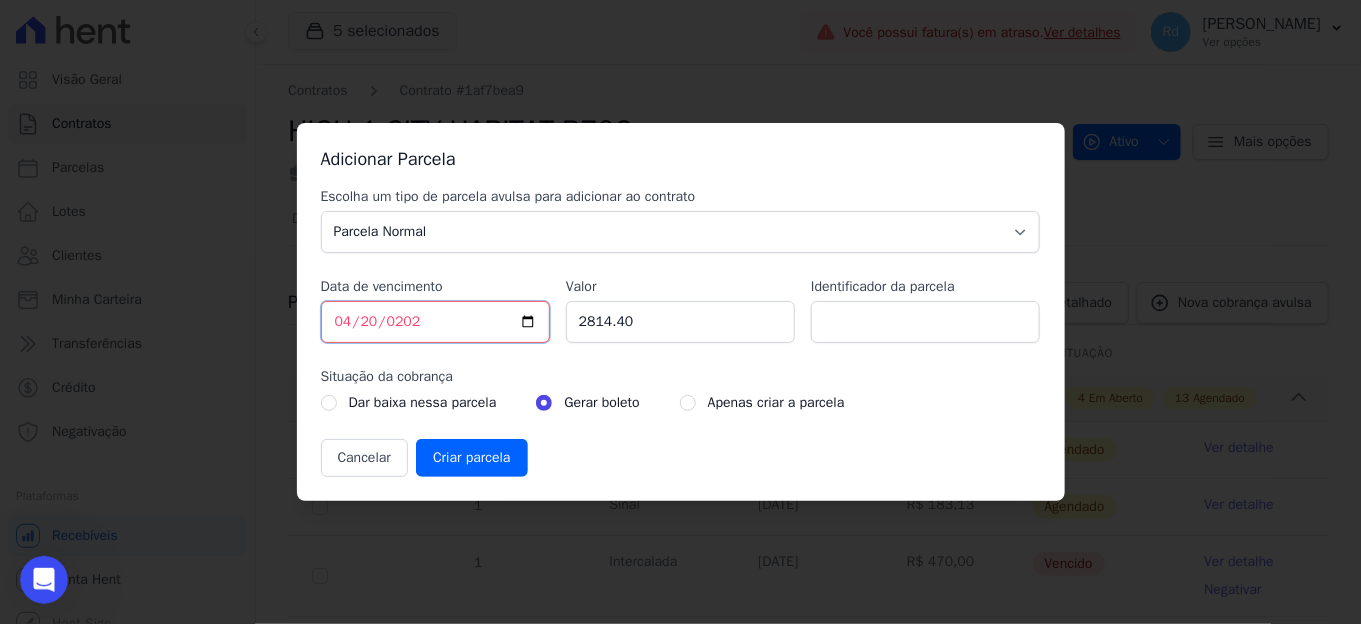 type on "[DATE]" 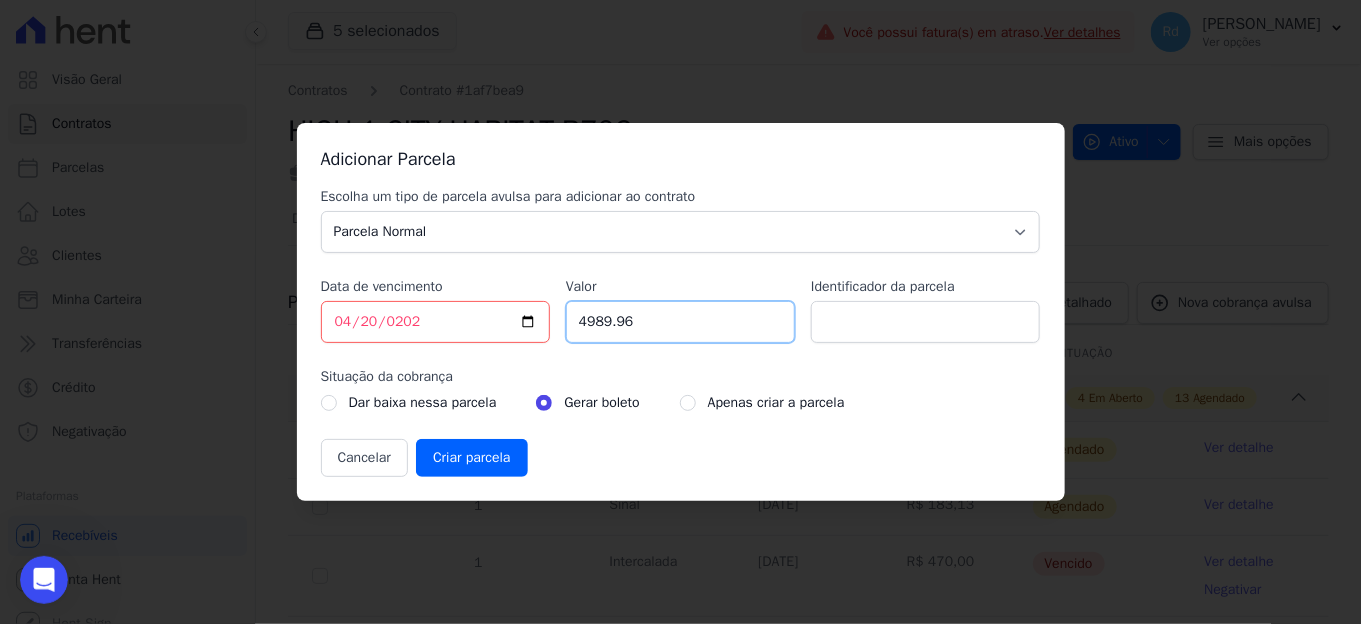 type on "4989.96" 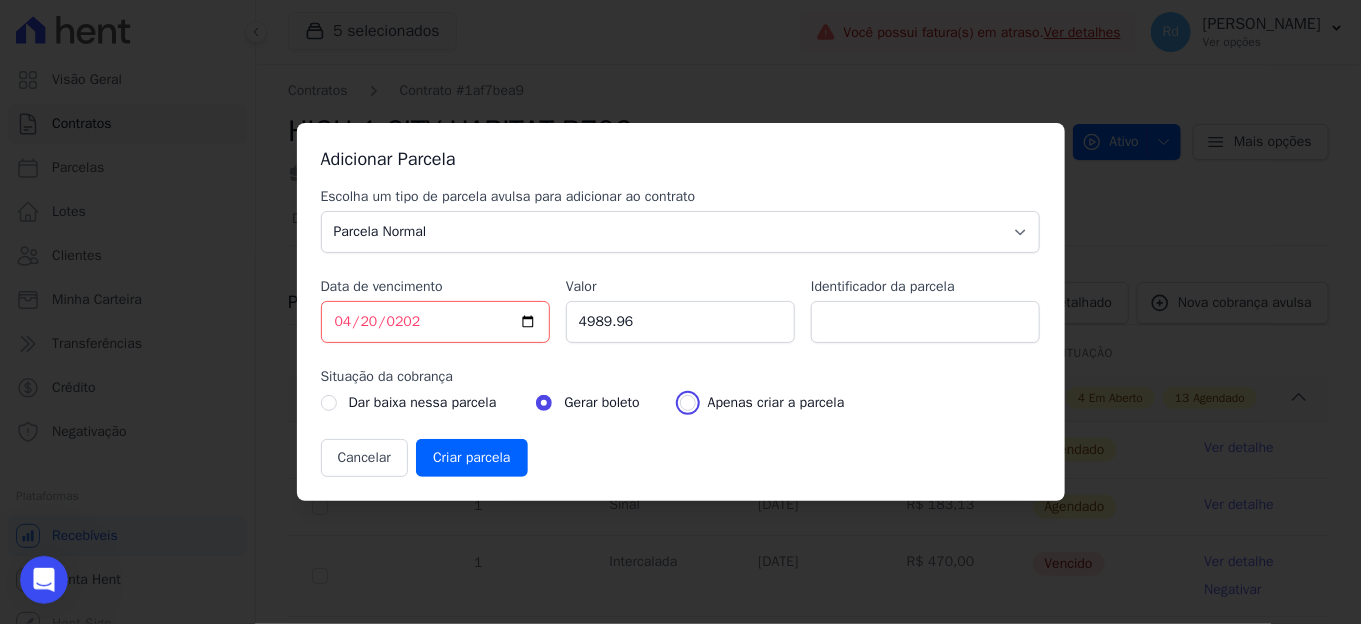 click at bounding box center (688, 403) 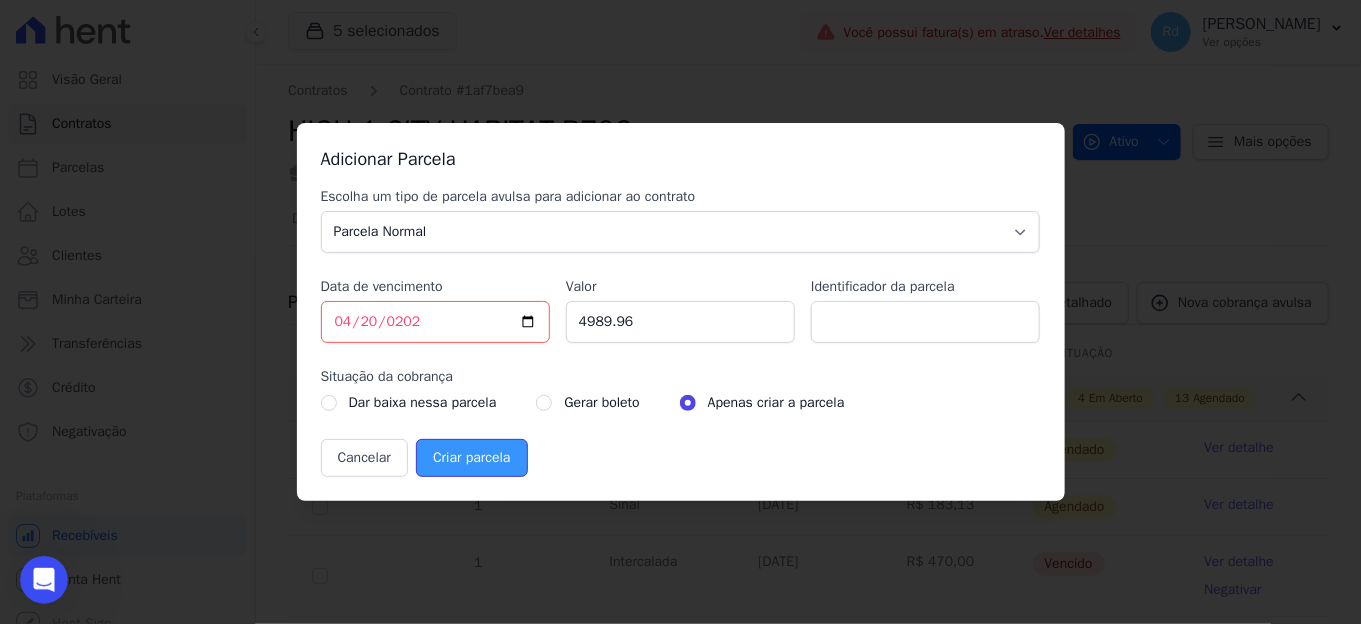 click on "Criar parcela" at bounding box center [471, 458] 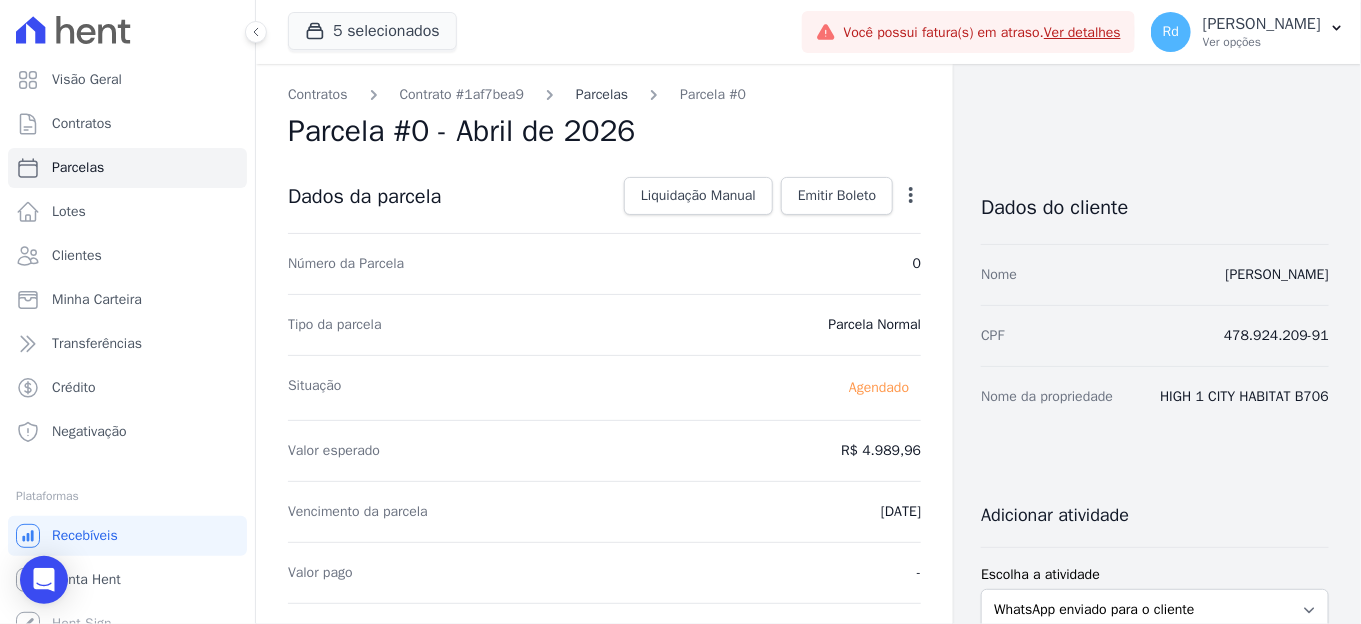 click on "Parcelas" at bounding box center (602, 94) 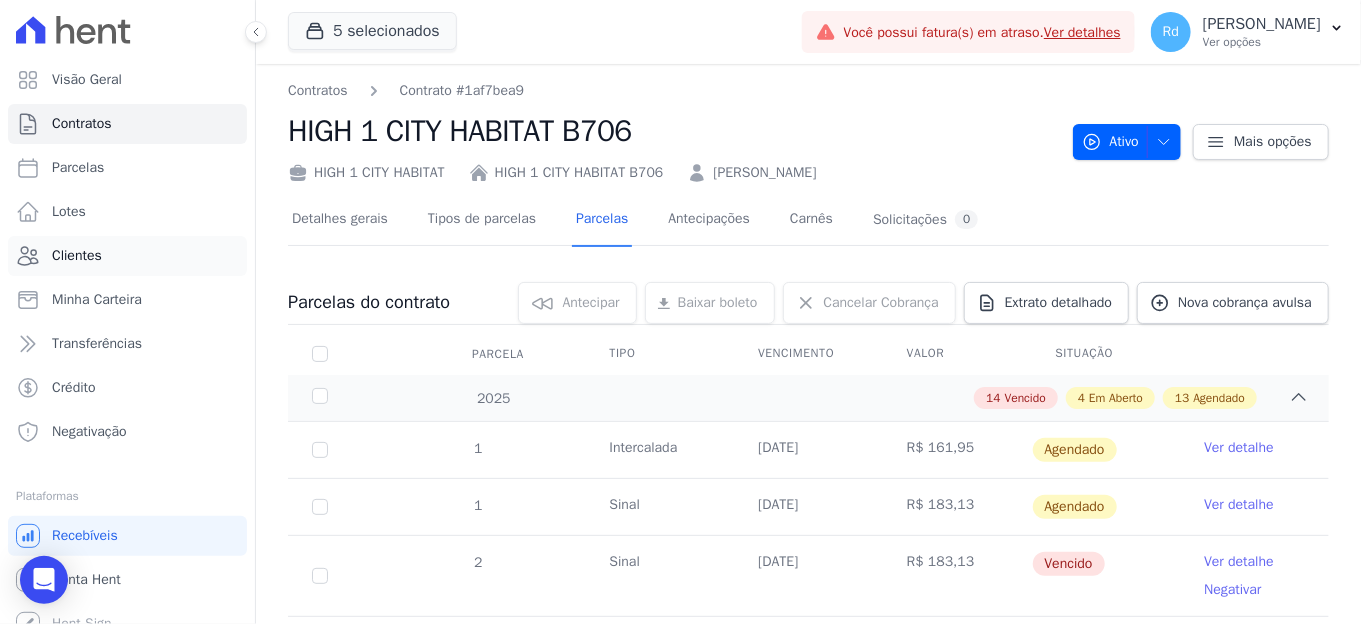 click on "Clientes" at bounding box center [77, 256] 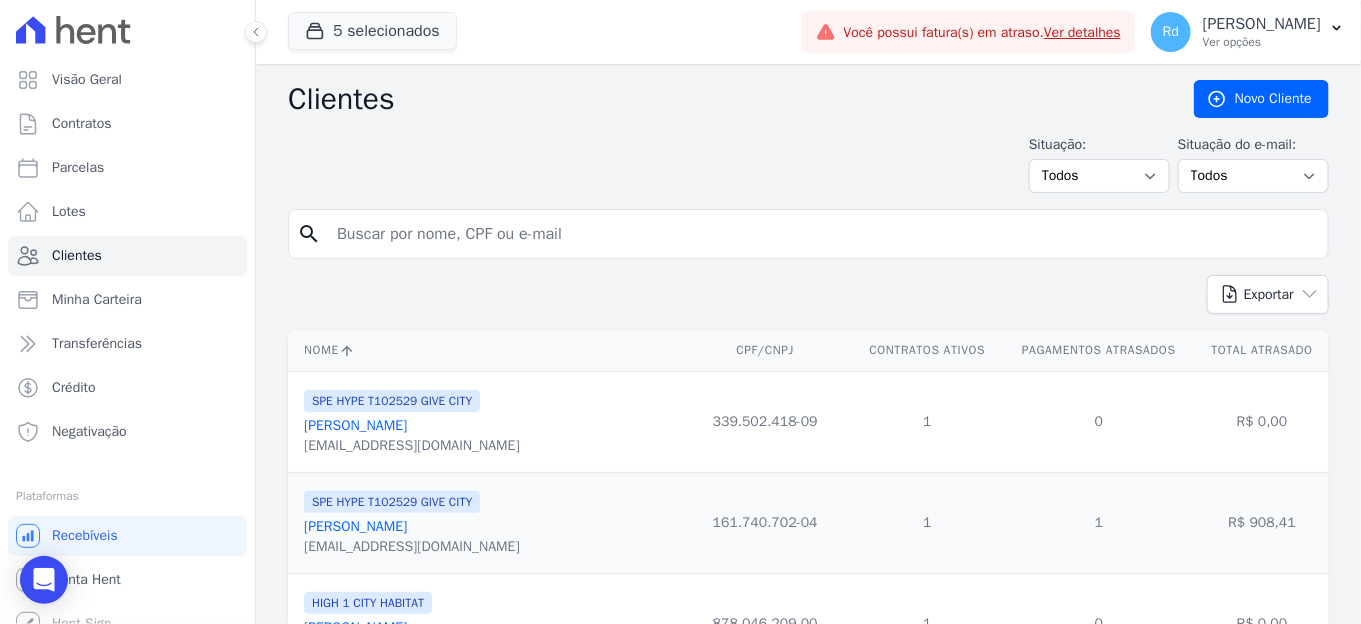 click at bounding box center (822, 234) 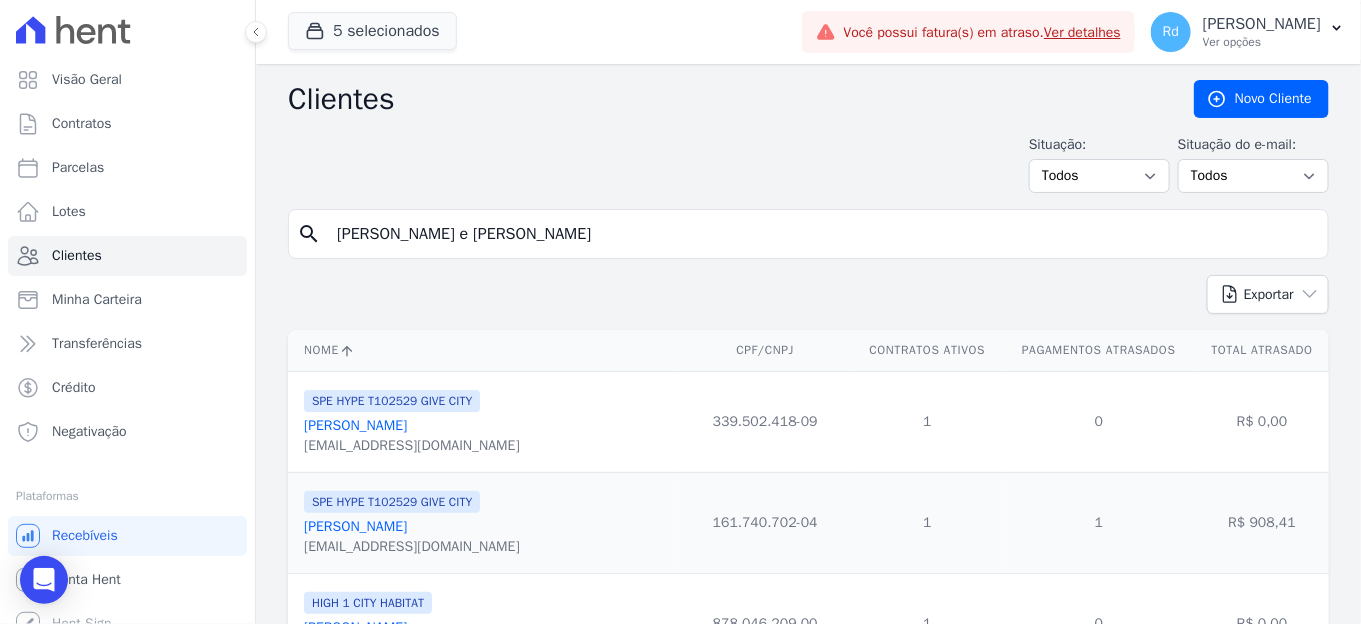 type on "[PERSON_NAME] e [PERSON_NAME]" 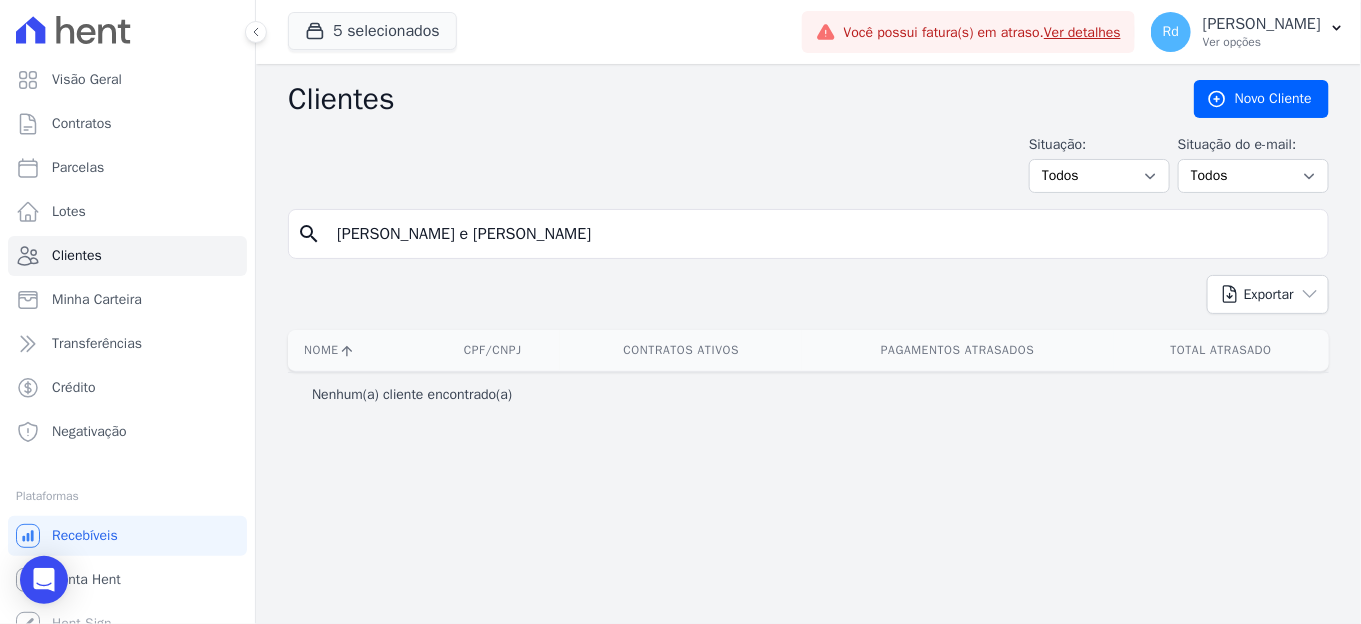 drag, startPoint x: 595, startPoint y: 230, endPoint x: 450, endPoint y: 235, distance: 145.08618 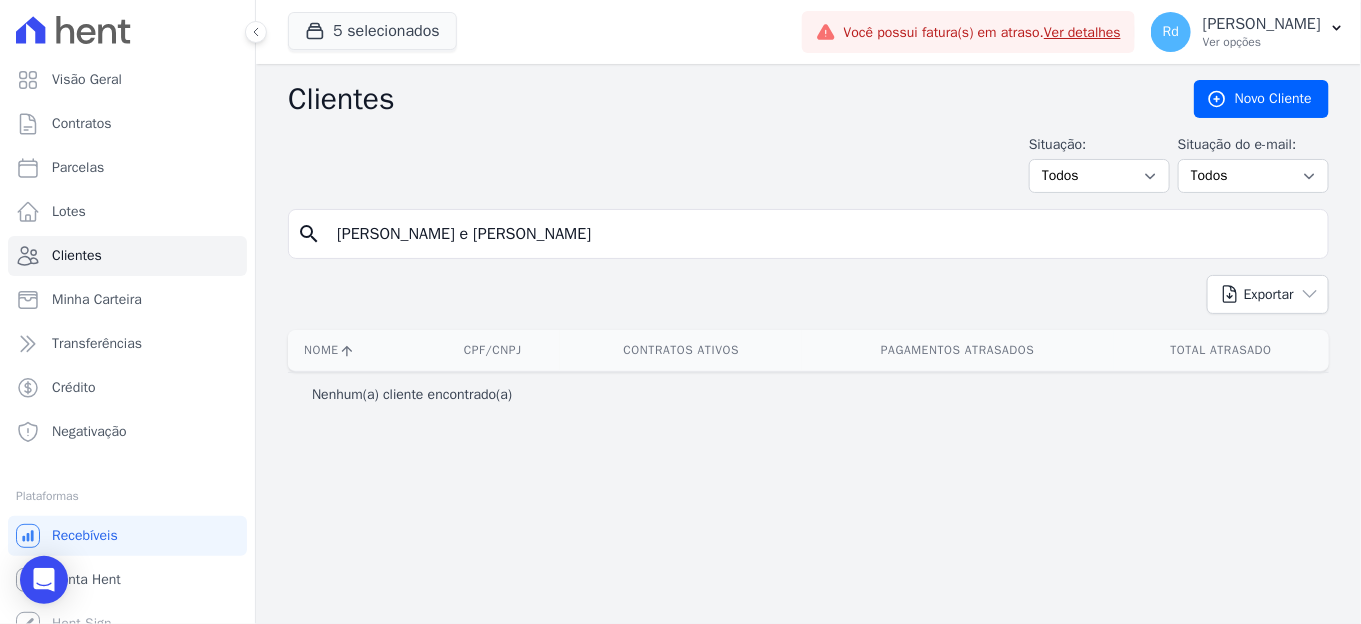 click on "[PERSON_NAME] e [PERSON_NAME]" at bounding box center [822, 234] 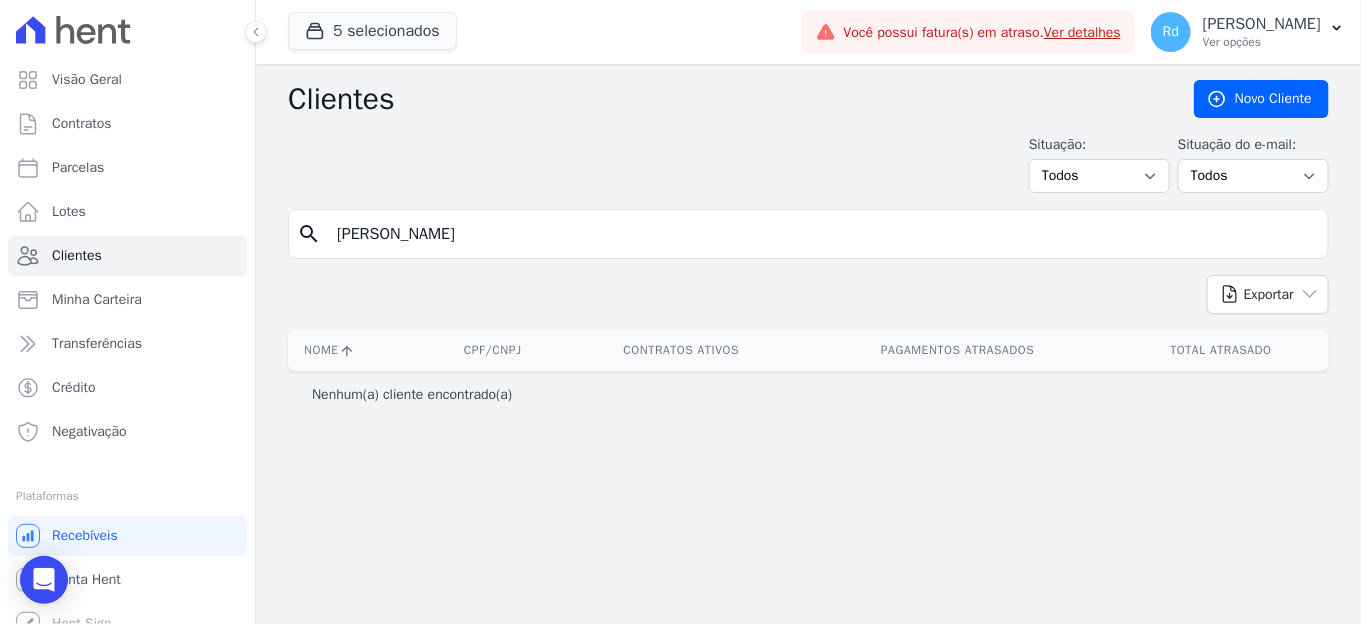 type on "[PERSON_NAME]" 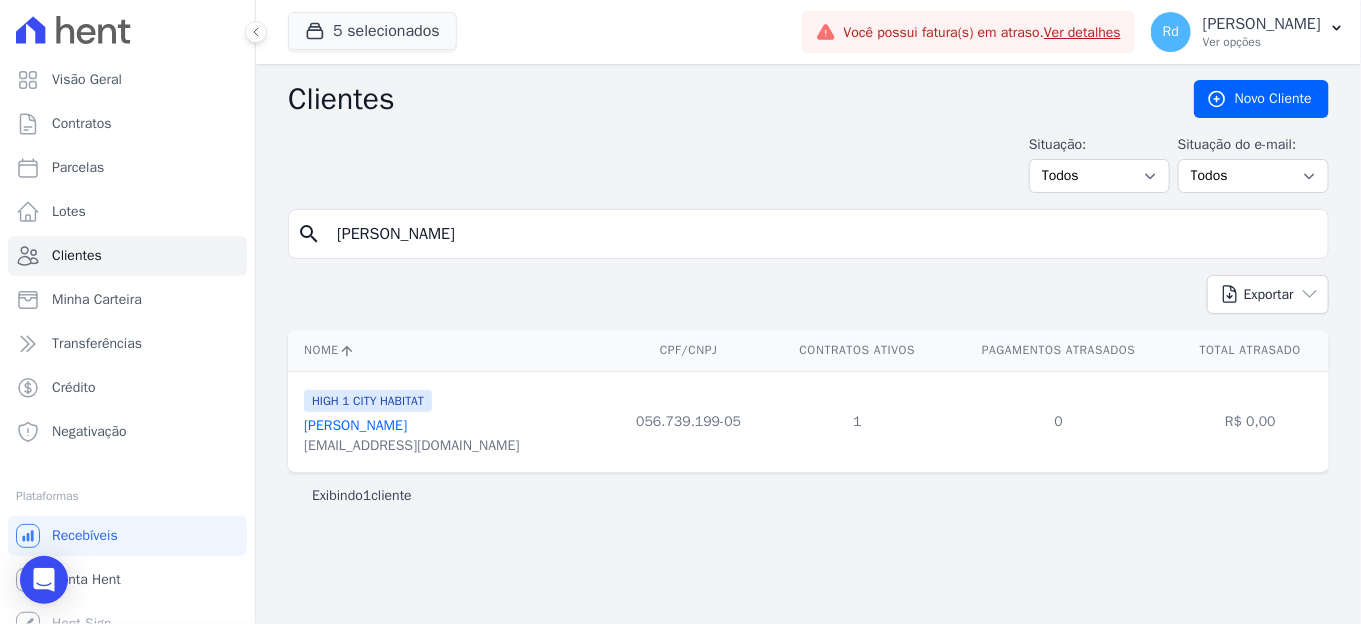 click on "[PERSON_NAME]" at bounding box center (355, 425) 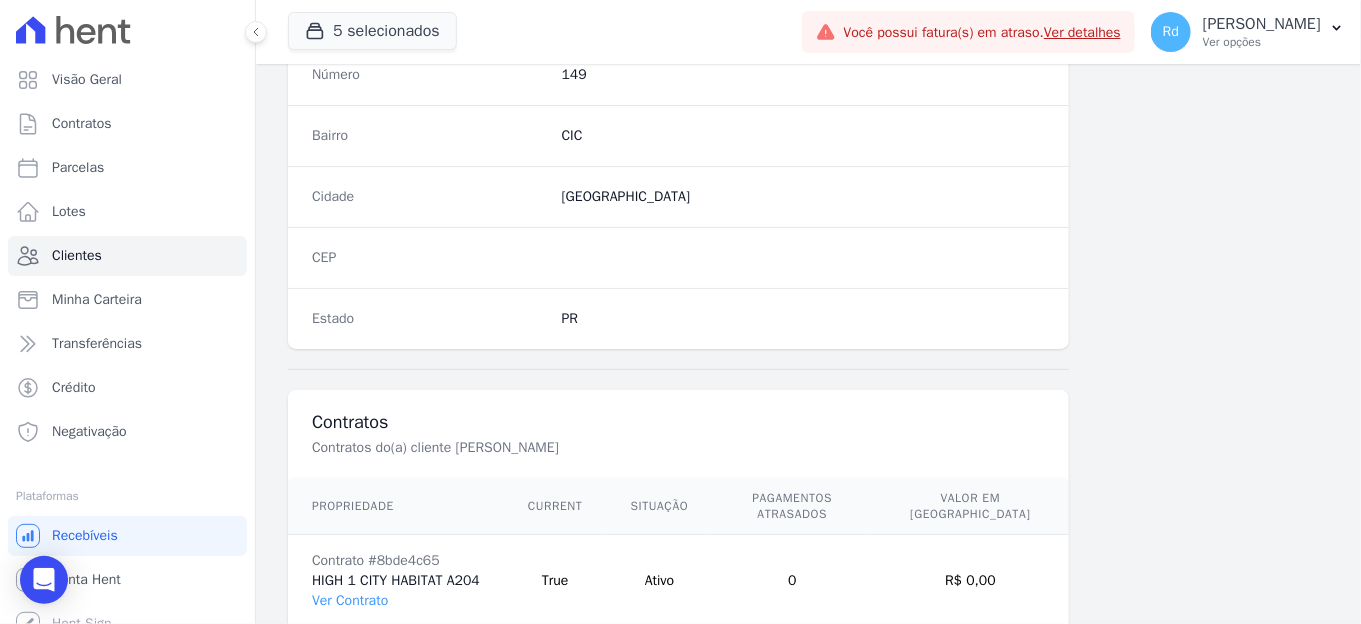 scroll, scrollTop: 1254, scrollLeft: 0, axis: vertical 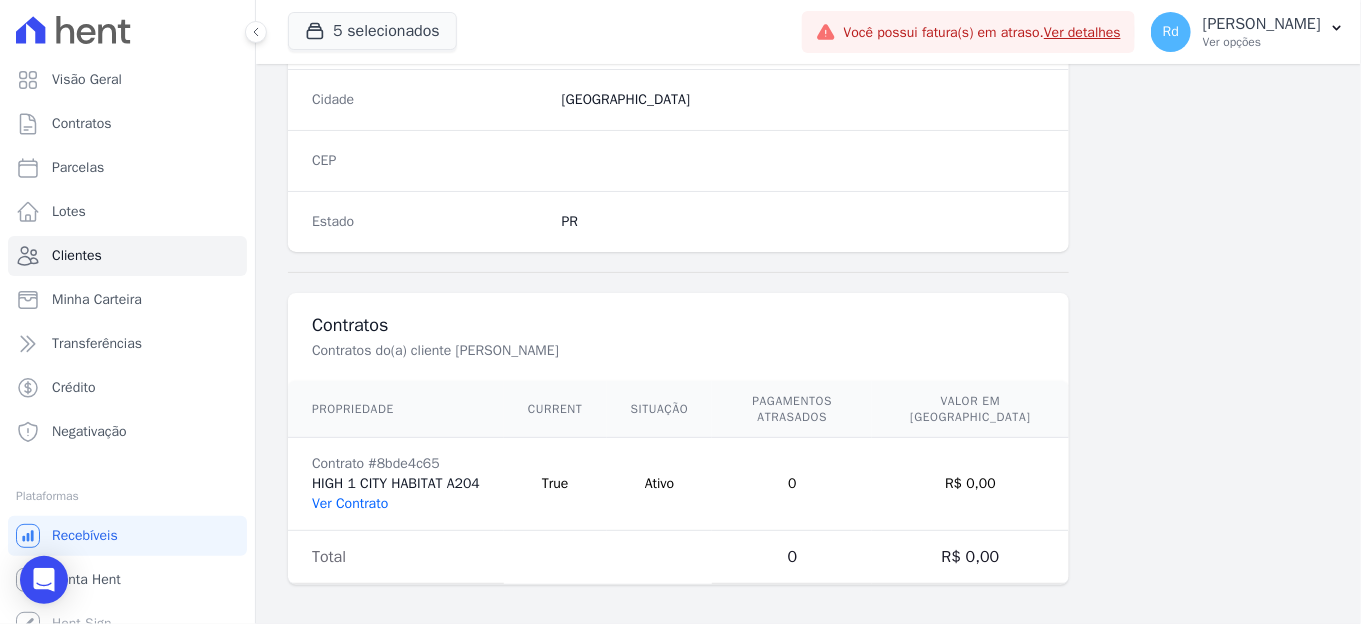 click on "Ver Contrato" at bounding box center (350, 503) 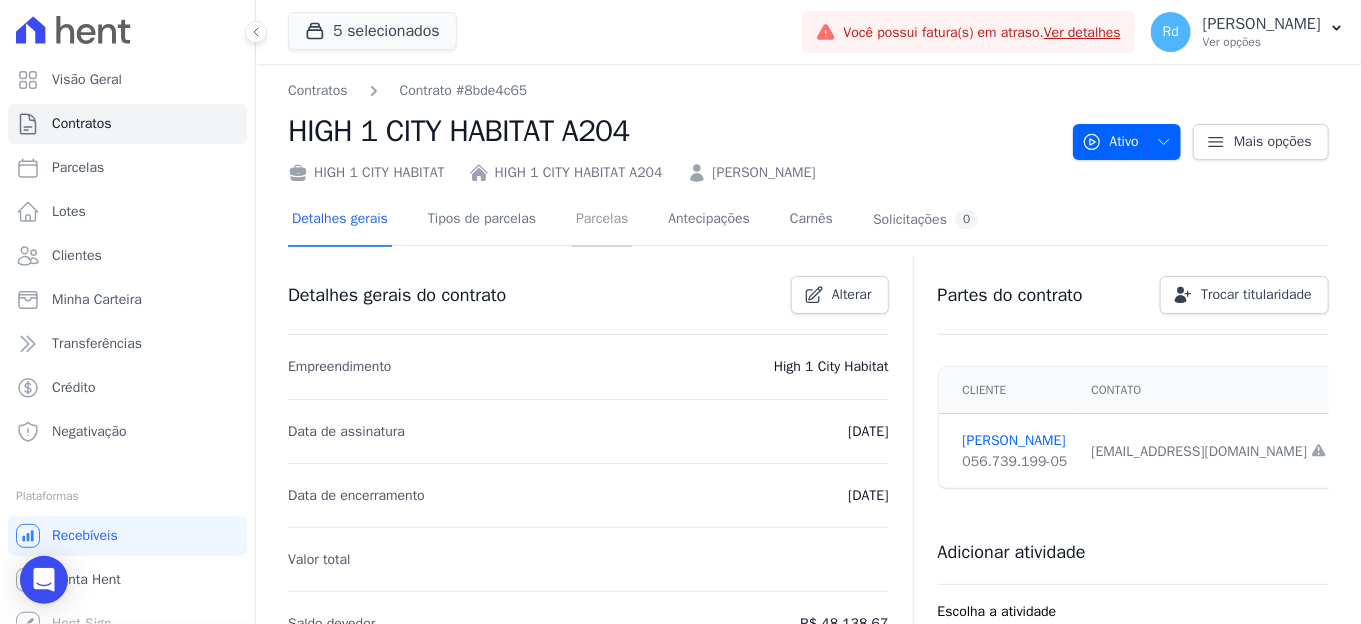 click on "Parcelas" at bounding box center (602, 220) 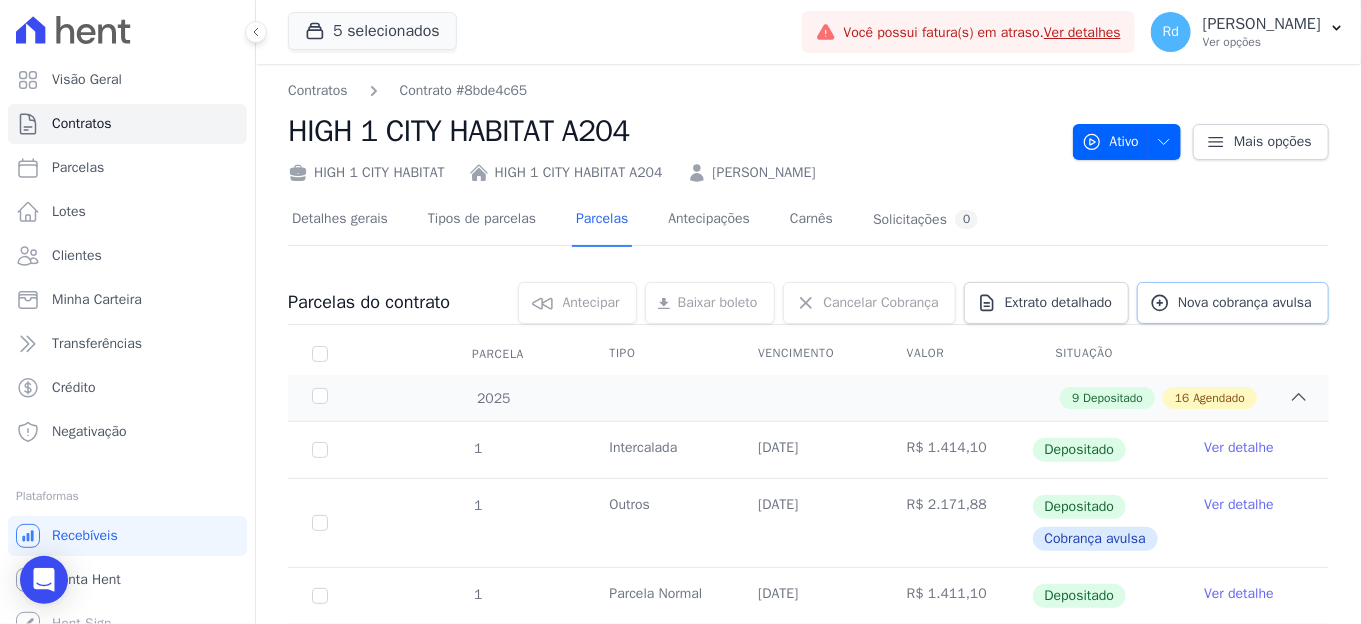 click on "Nova cobrança avulsa" at bounding box center [1245, 303] 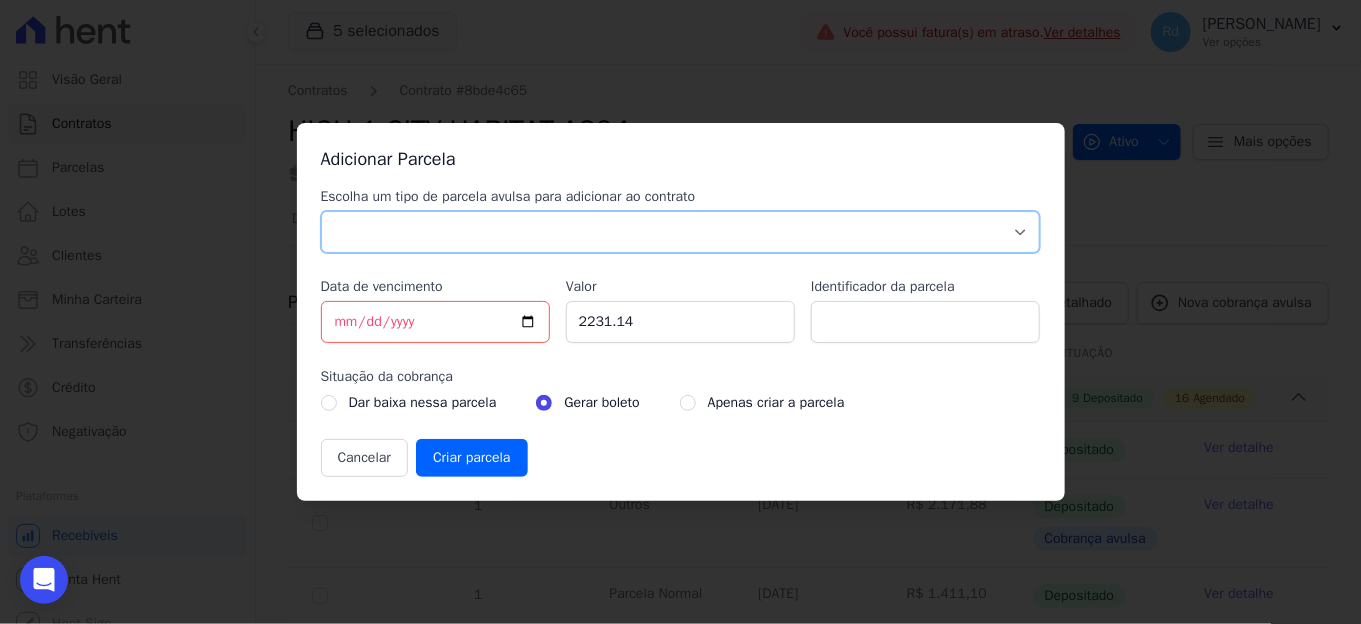 drag, startPoint x: 473, startPoint y: 242, endPoint x: 470, endPoint y: 255, distance: 13.341664 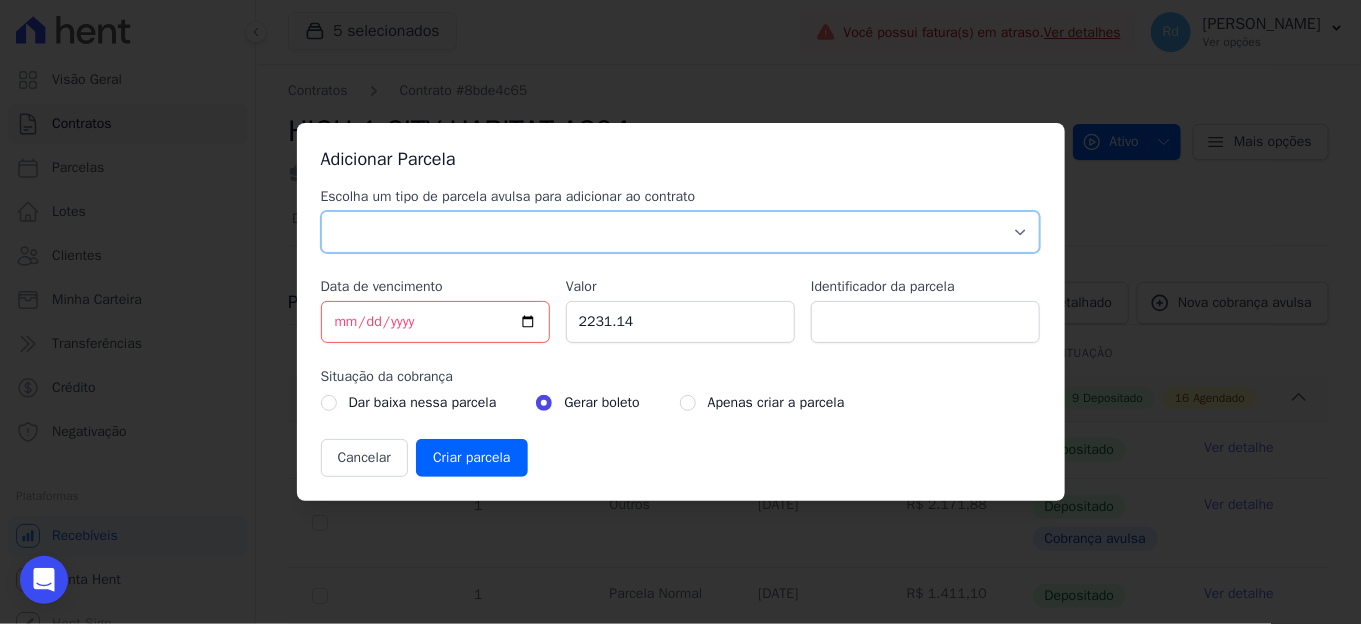 click on "Parcela Normal
Sinal
Caução
Intercalada
Chaves
Pré Chaves
Pós Chaves
Taxas
Quitação
Outros
Parcela do Cliente
Acordo
Financiamento CEF
Comissão
Antecipação" at bounding box center [681, 232] 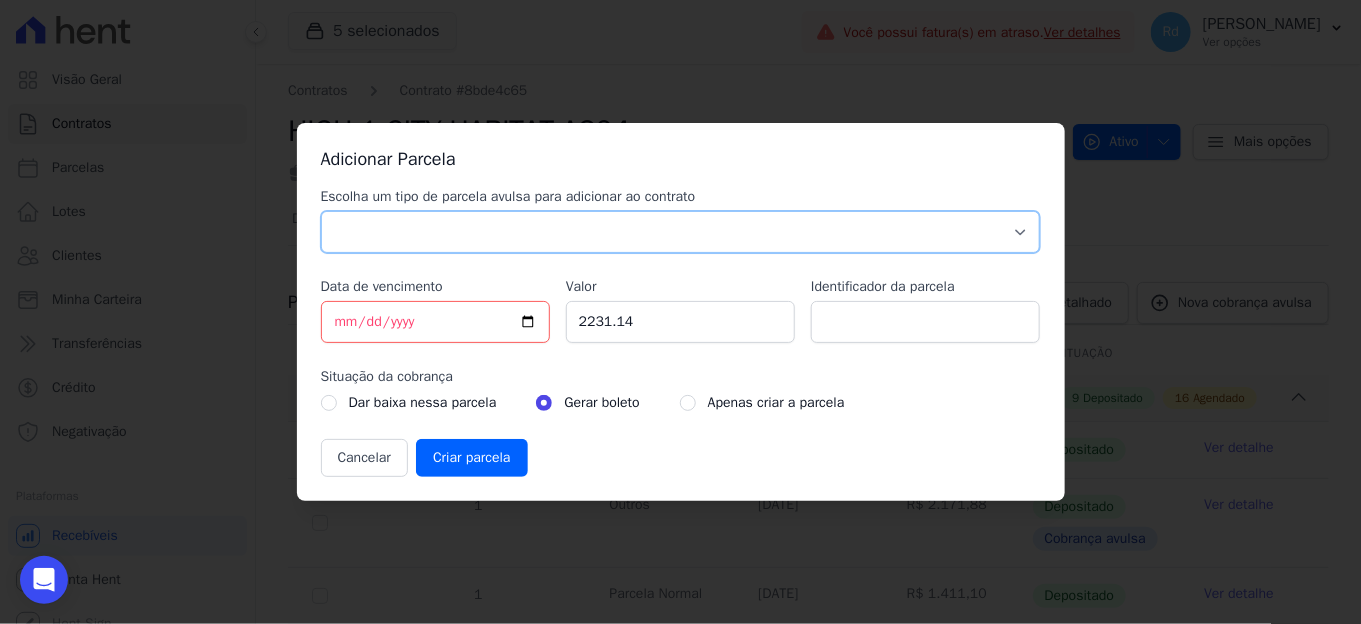select on "standard" 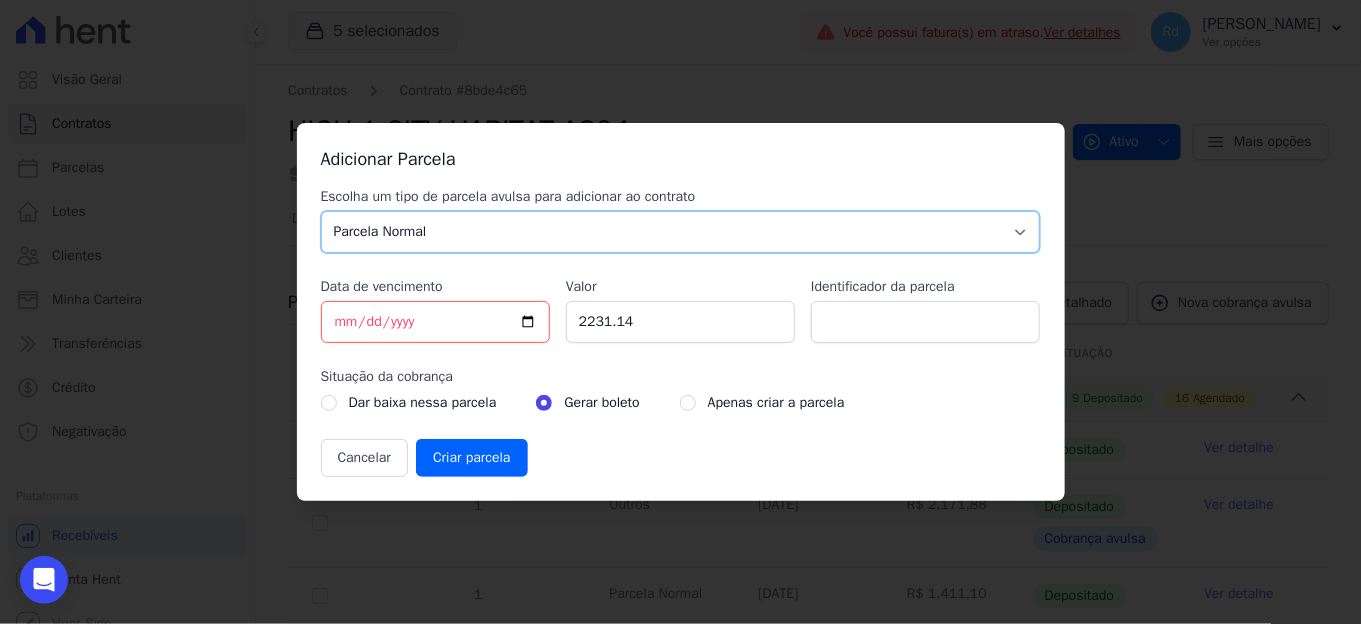 click on "Parcela Normal
Sinal
Caução
Intercalada
Chaves
Pré Chaves
Pós Chaves
Taxas
Quitação
Outros
Parcela do Cliente
Acordo
Financiamento CEF
Comissão
Antecipação" at bounding box center (681, 232) 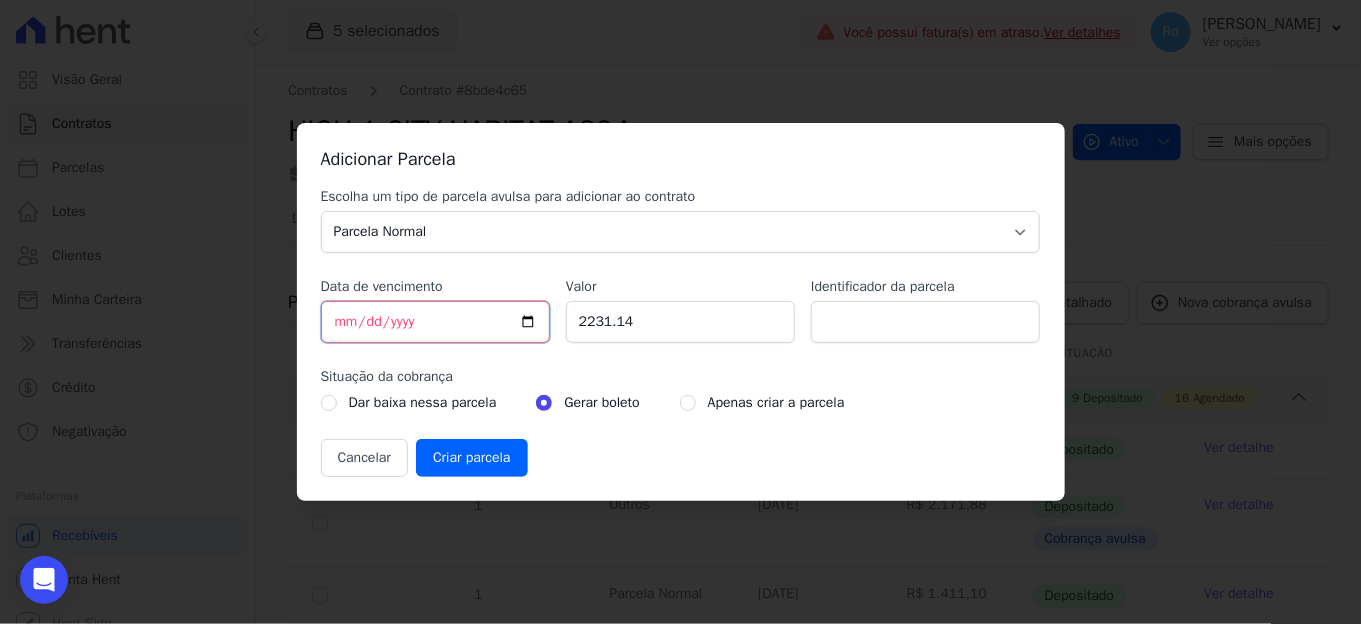 click on "[DATE]" at bounding box center (435, 322) 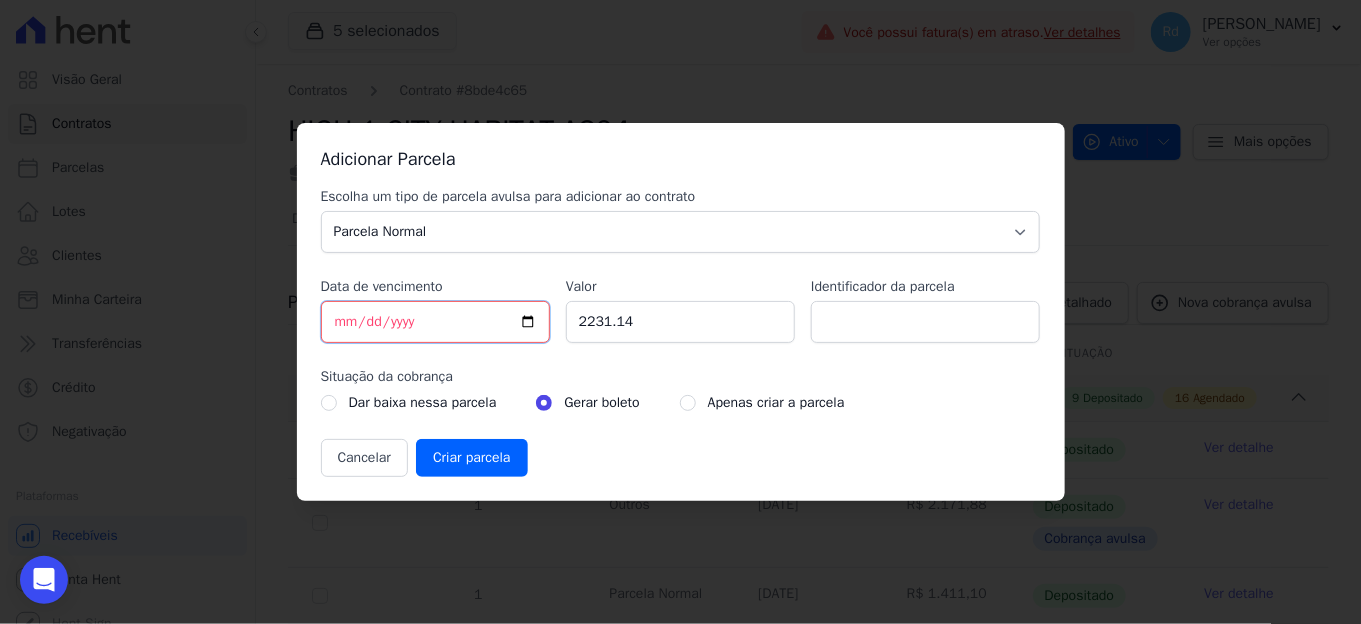type on "[DATE]" 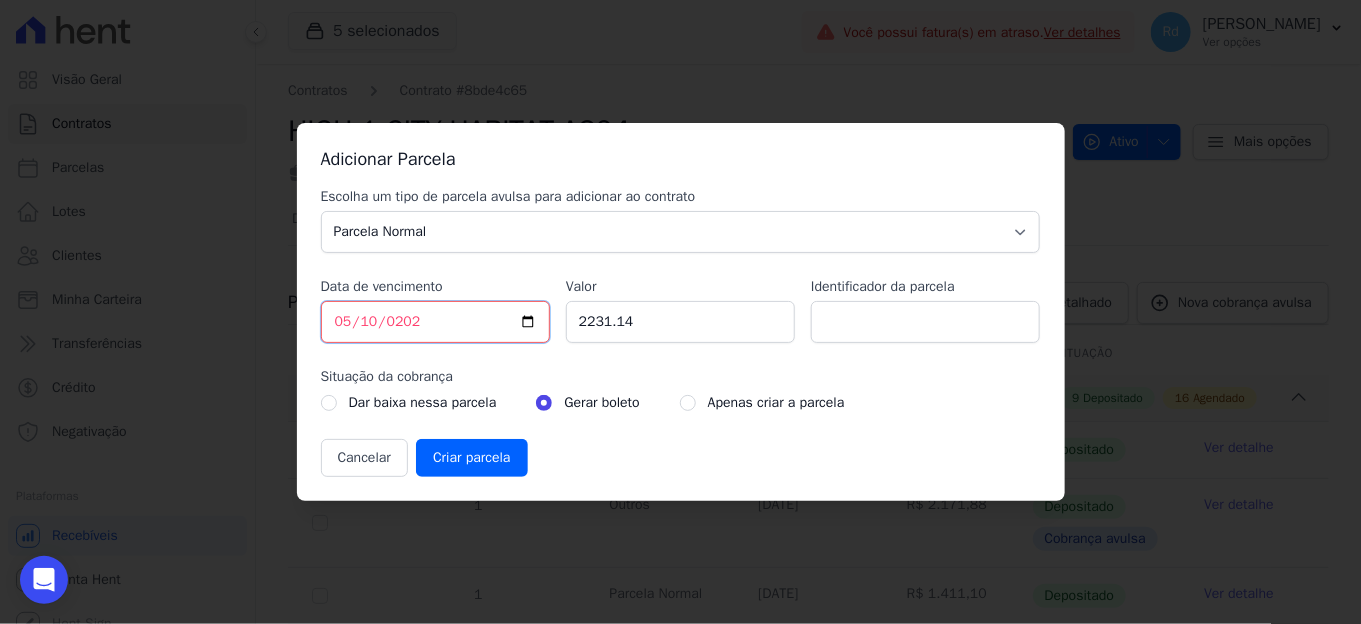 type on "[DATE]" 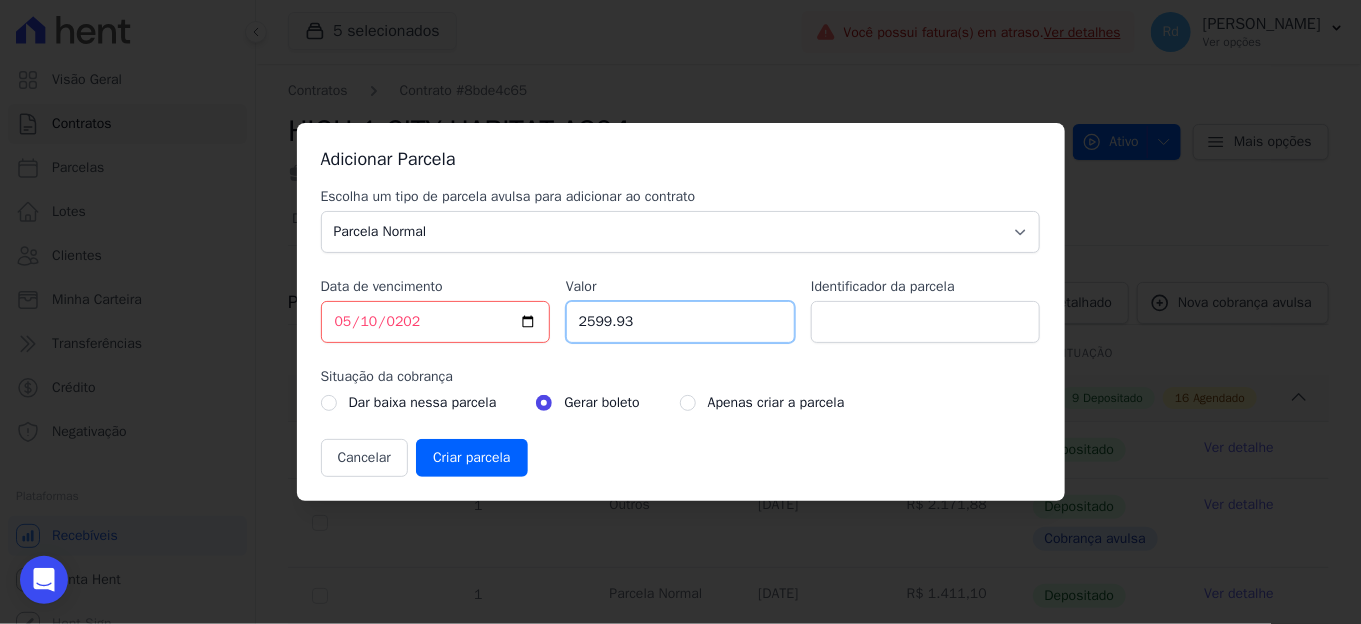 type on "2599.93" 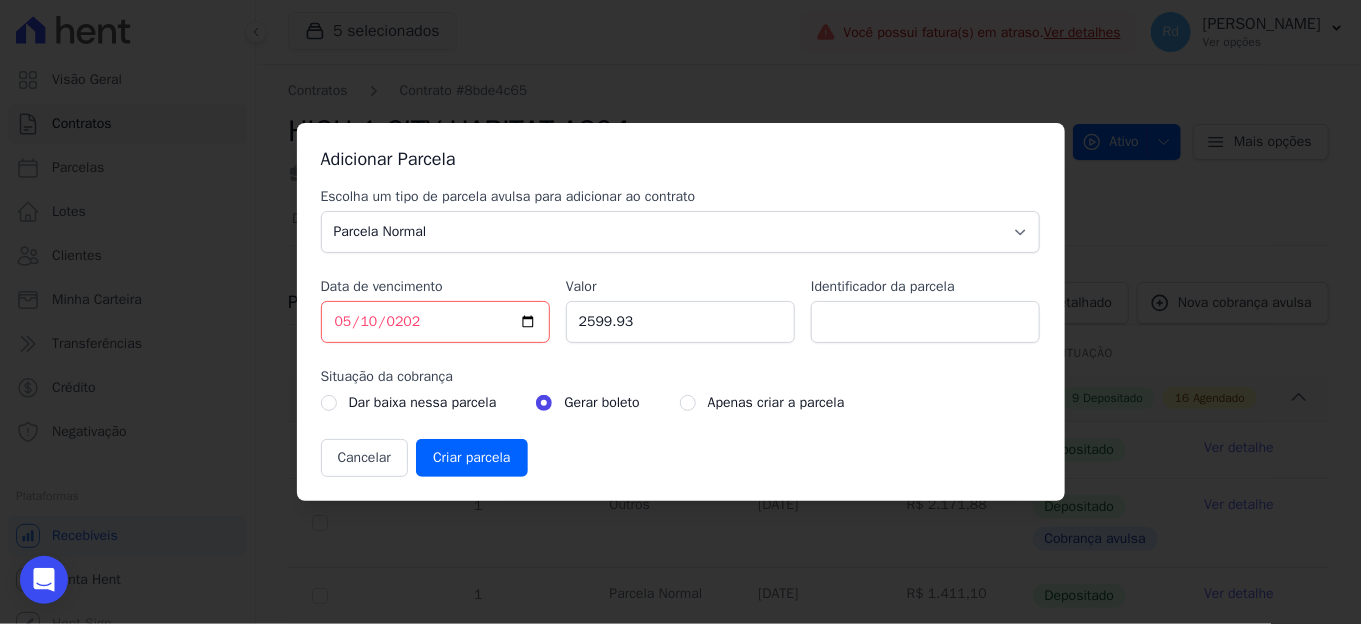 click on "Apenas criar a parcela" at bounding box center [776, 403] 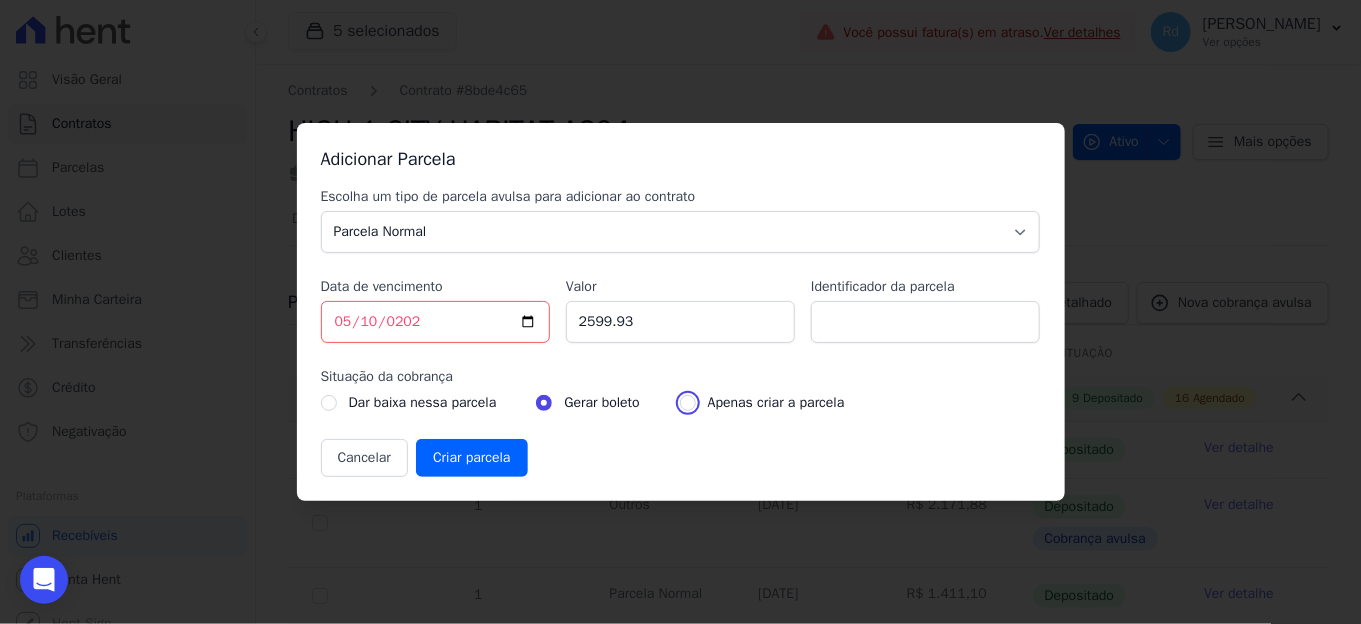click at bounding box center (688, 403) 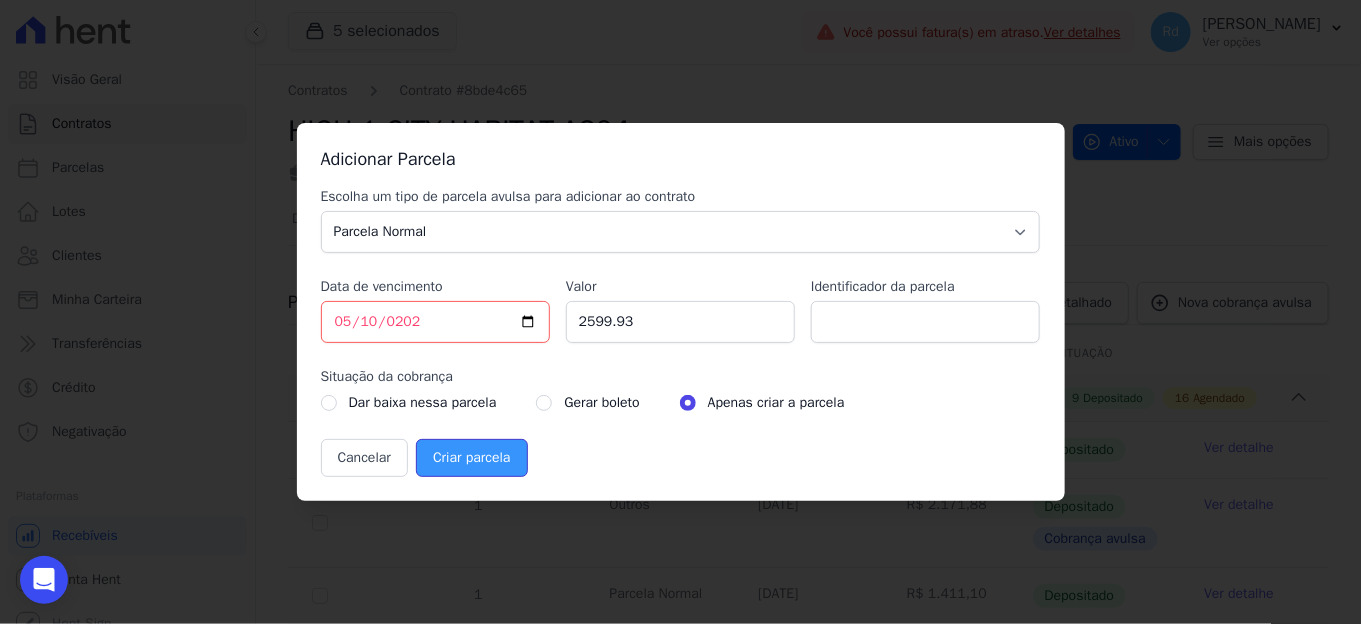 click on "Criar parcela" at bounding box center [471, 458] 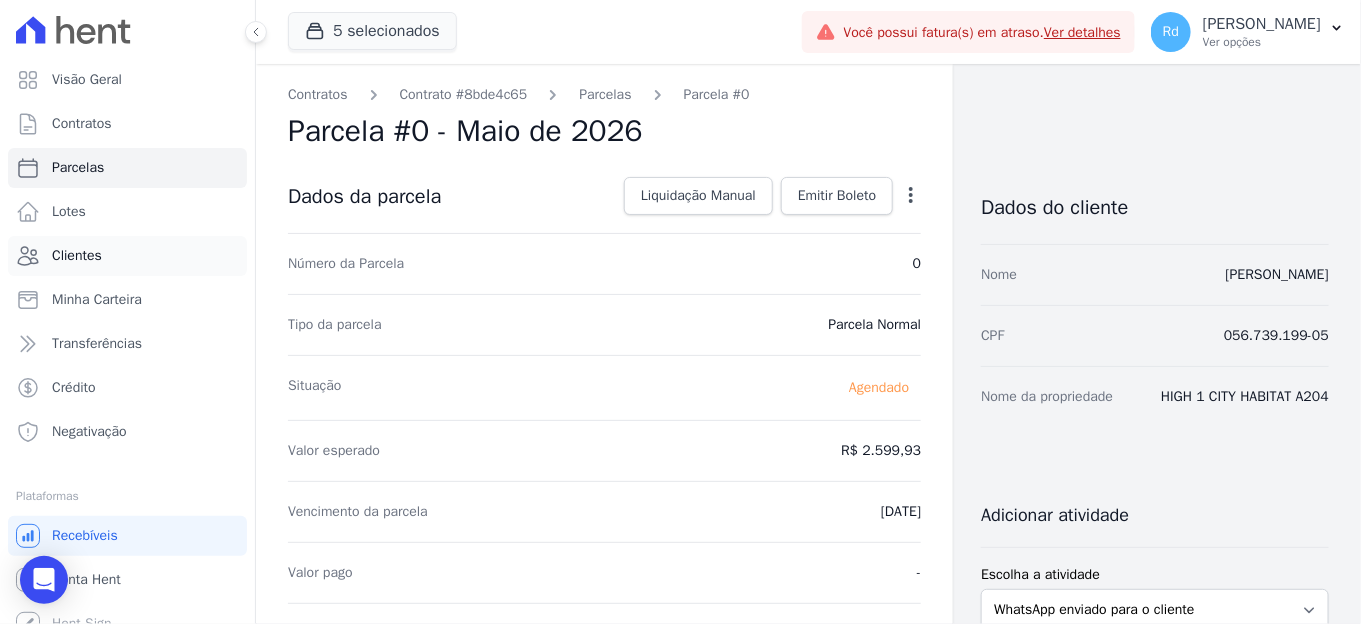 click on "Clientes" at bounding box center [77, 256] 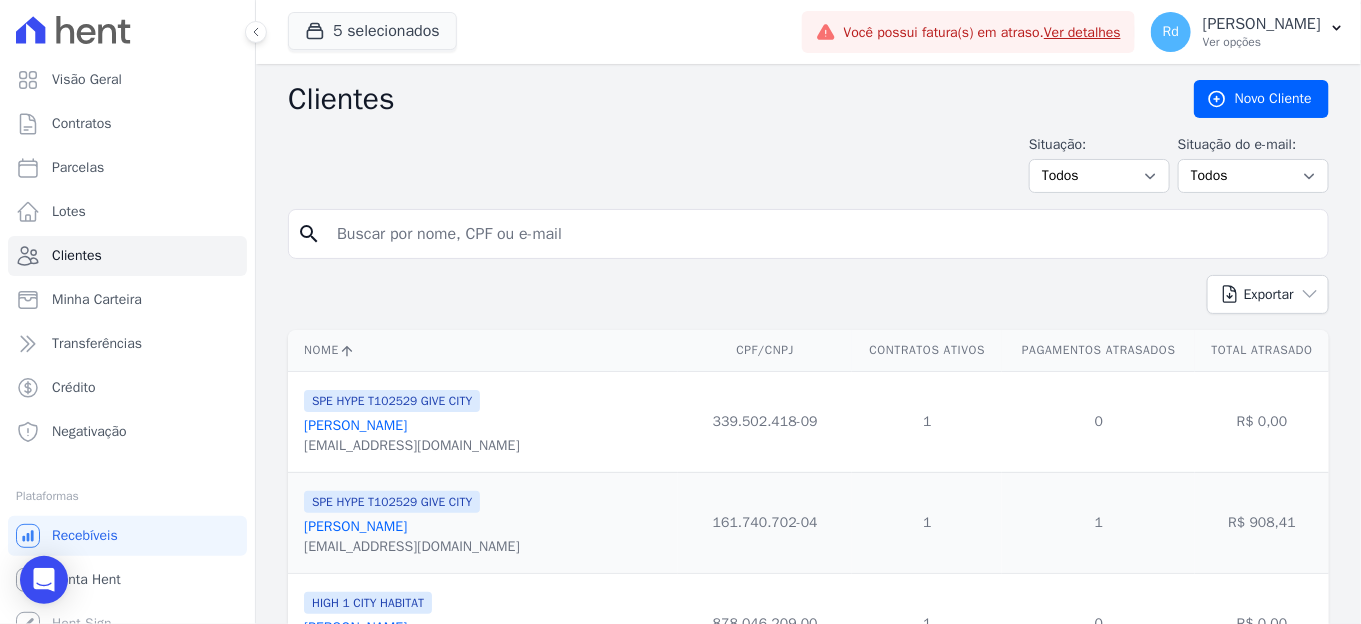 click at bounding box center (822, 234) 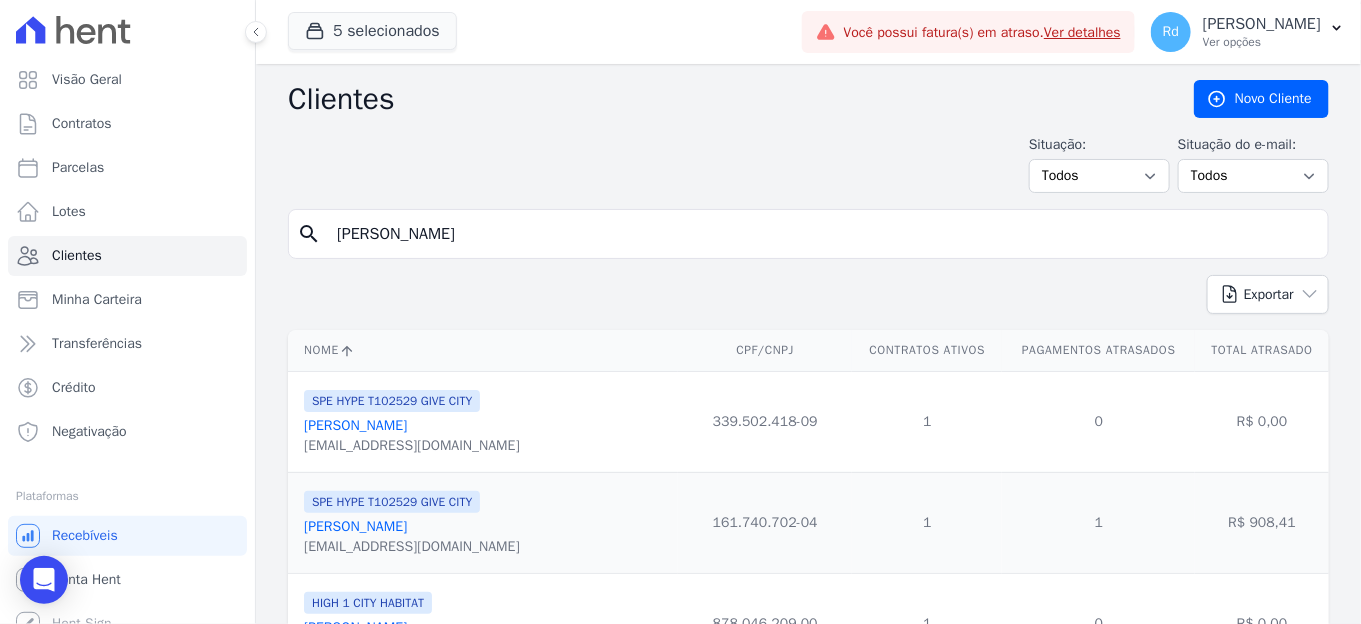 type on "[PERSON_NAME]" 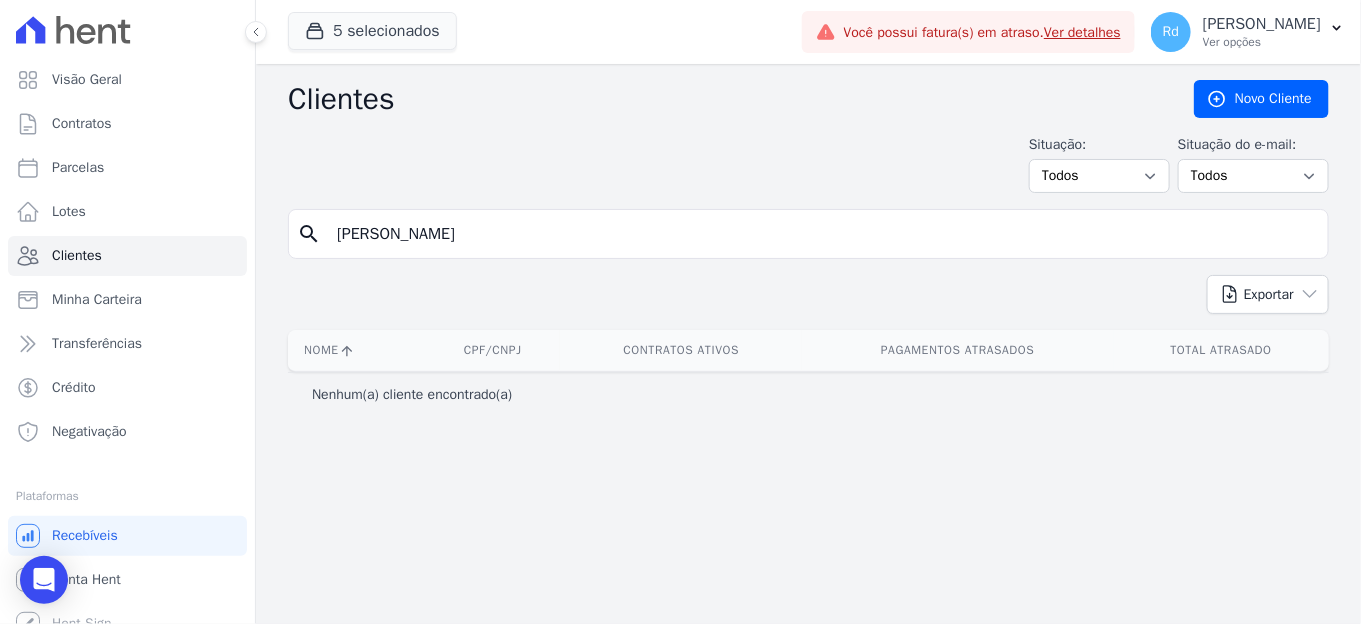 drag, startPoint x: 590, startPoint y: 228, endPoint x: 521, endPoint y: 240, distance: 70.035706 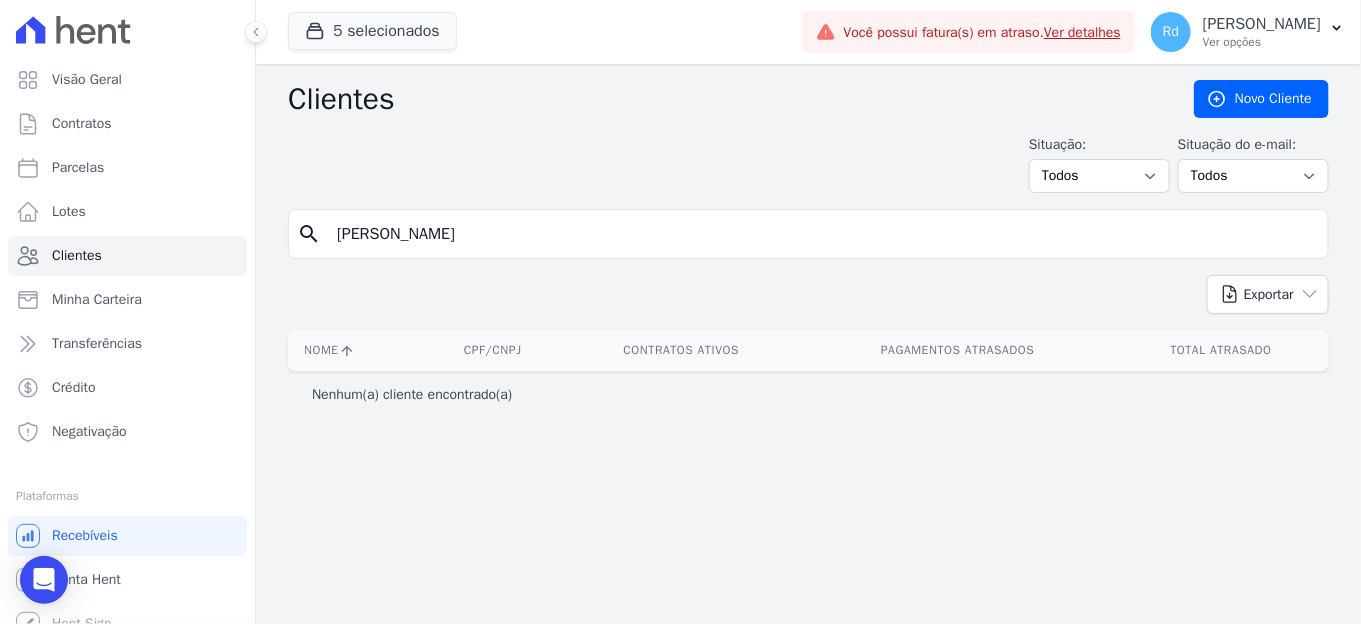 type on "[PERSON_NAME]" 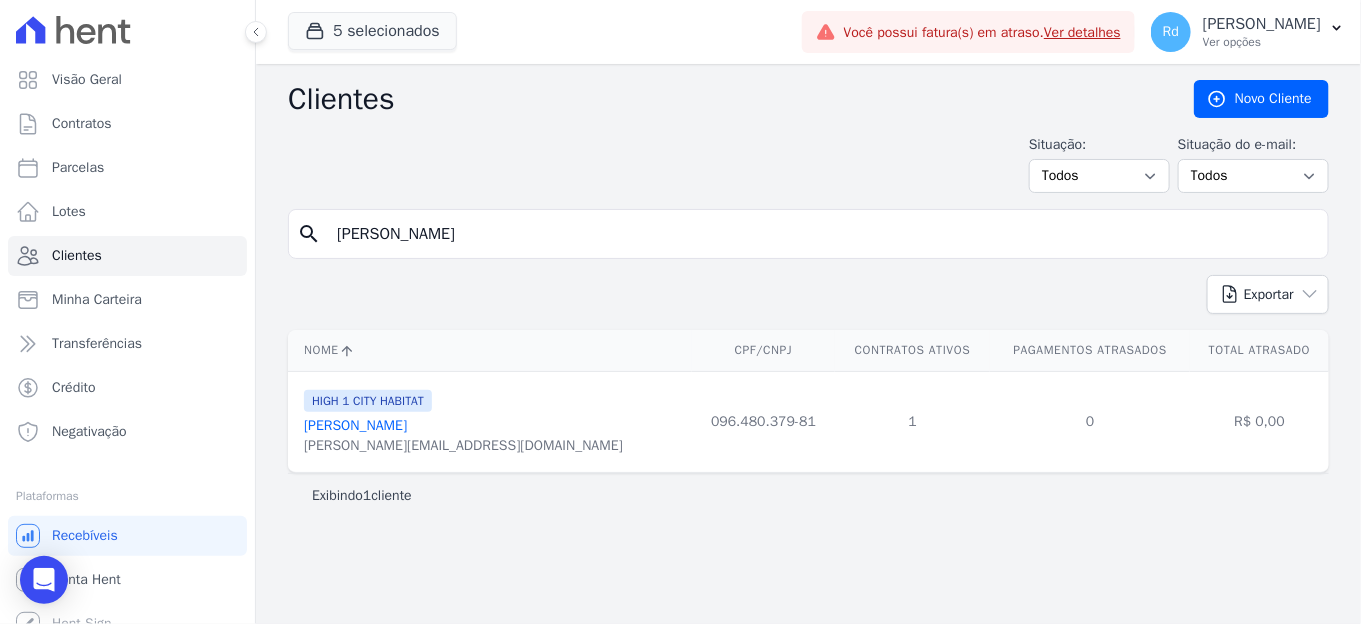 click on "[PERSON_NAME]" at bounding box center [355, 425] 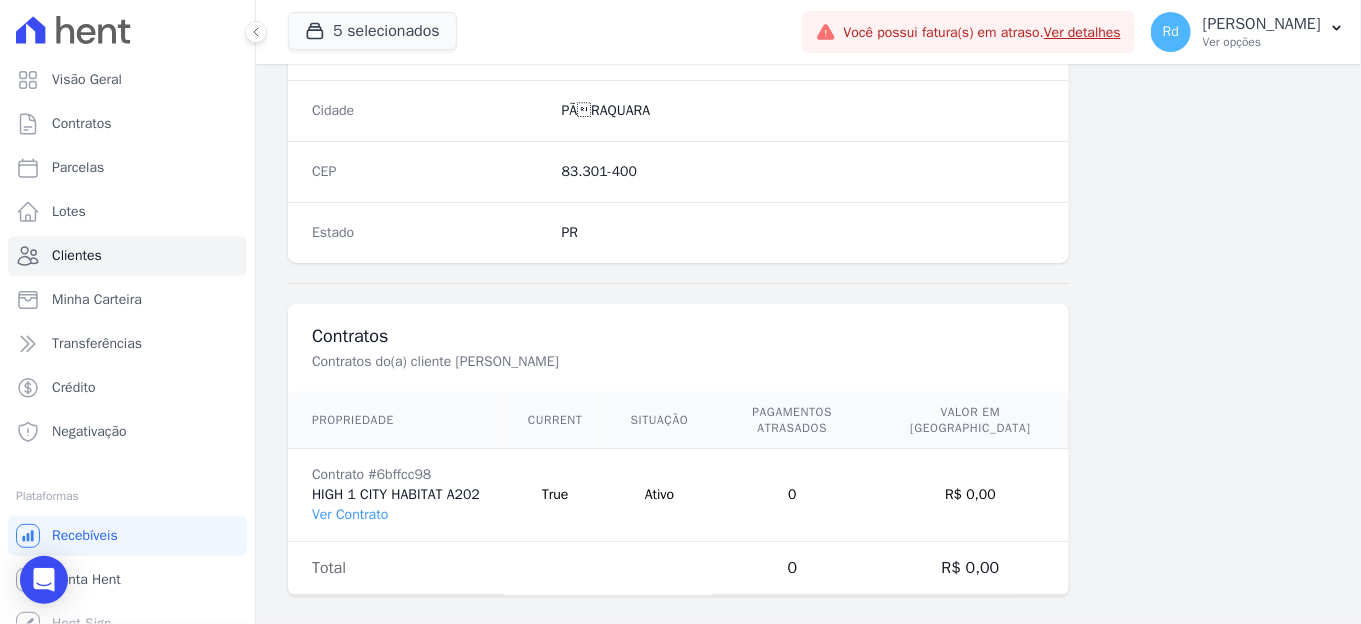 scroll, scrollTop: 1254, scrollLeft: 0, axis: vertical 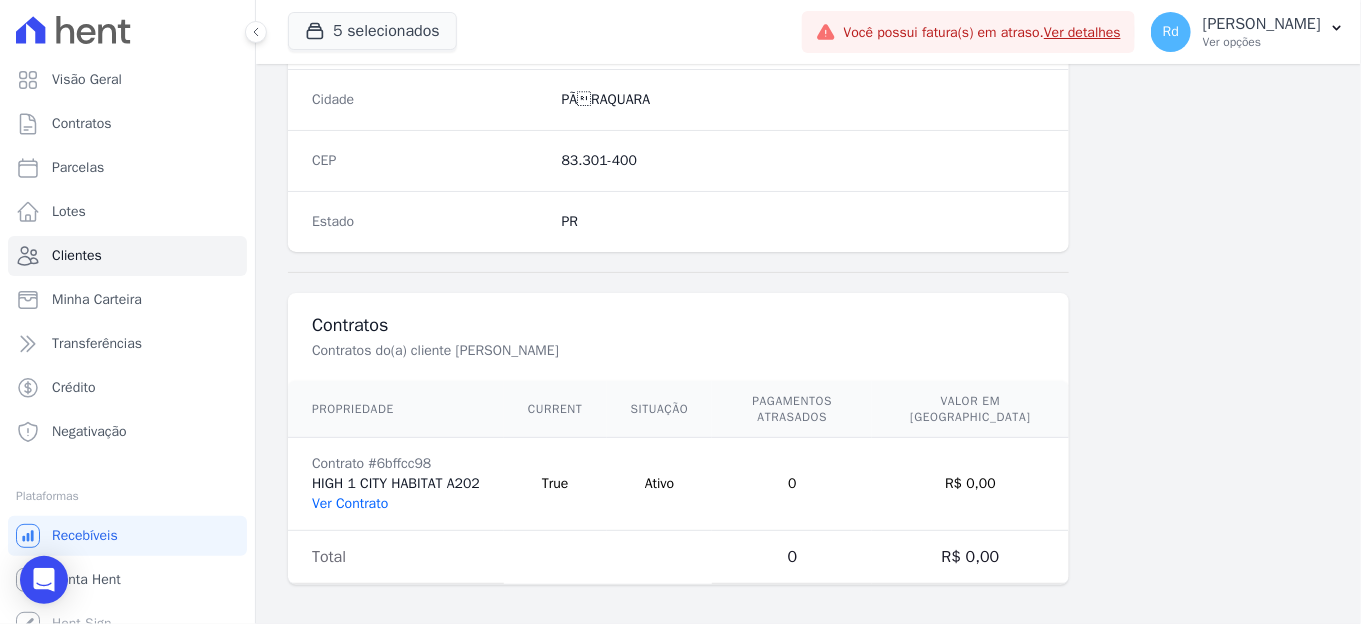 click on "Ver Contrato" at bounding box center (350, 503) 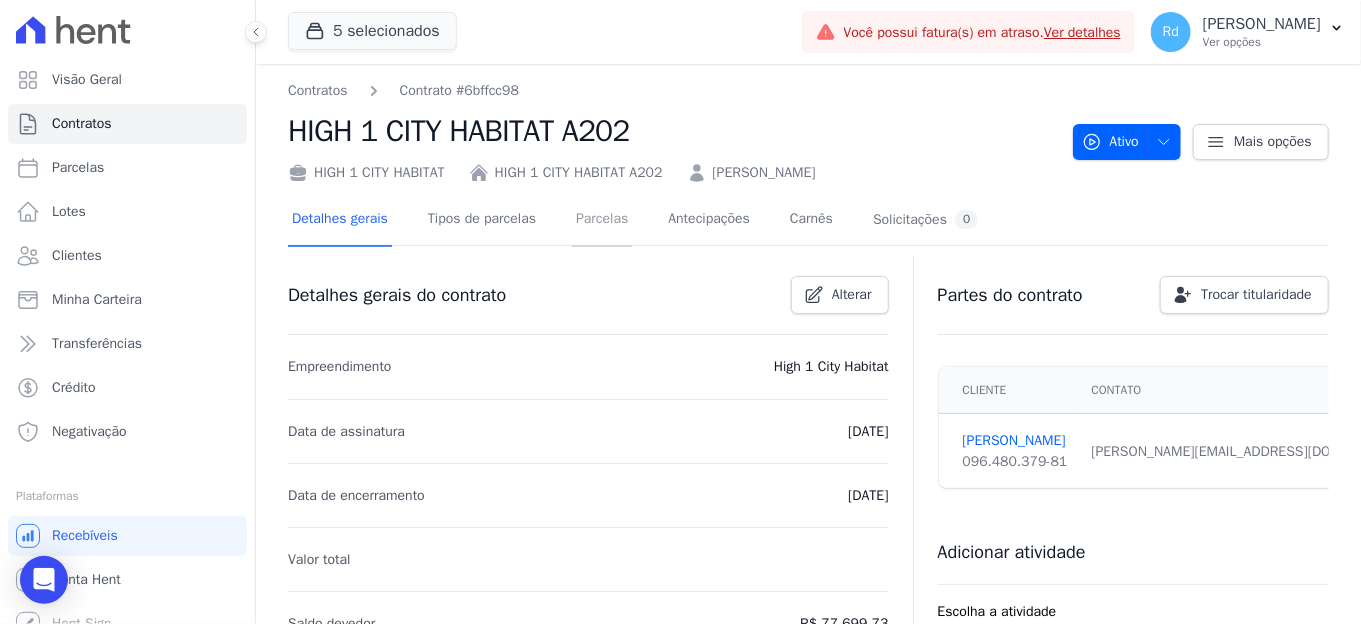 click on "Parcelas" at bounding box center [602, 220] 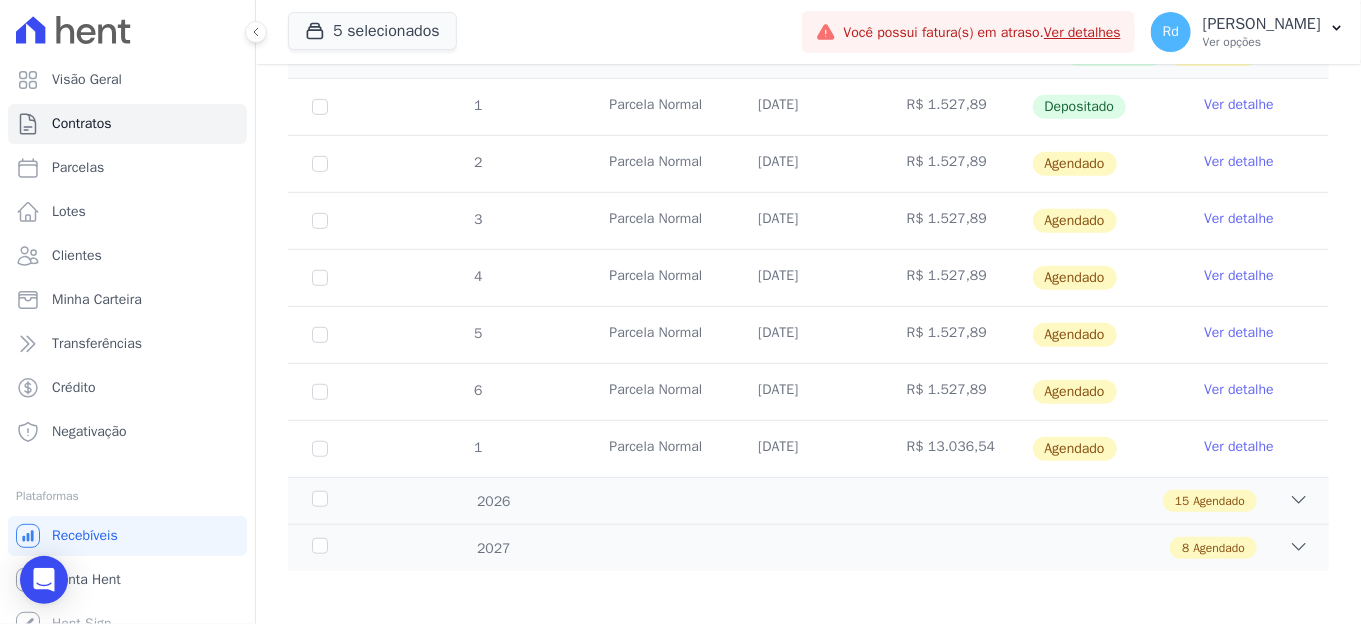 scroll, scrollTop: 0, scrollLeft: 0, axis: both 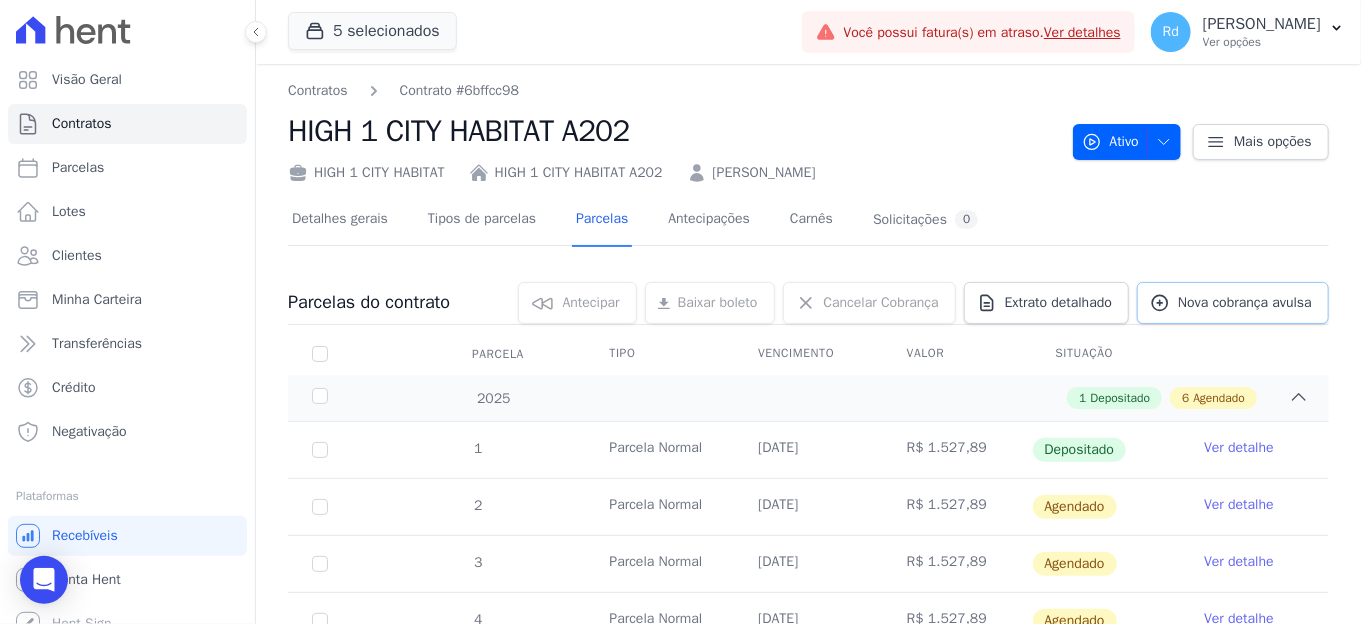 click on "Nova cobrança avulsa" at bounding box center (1245, 303) 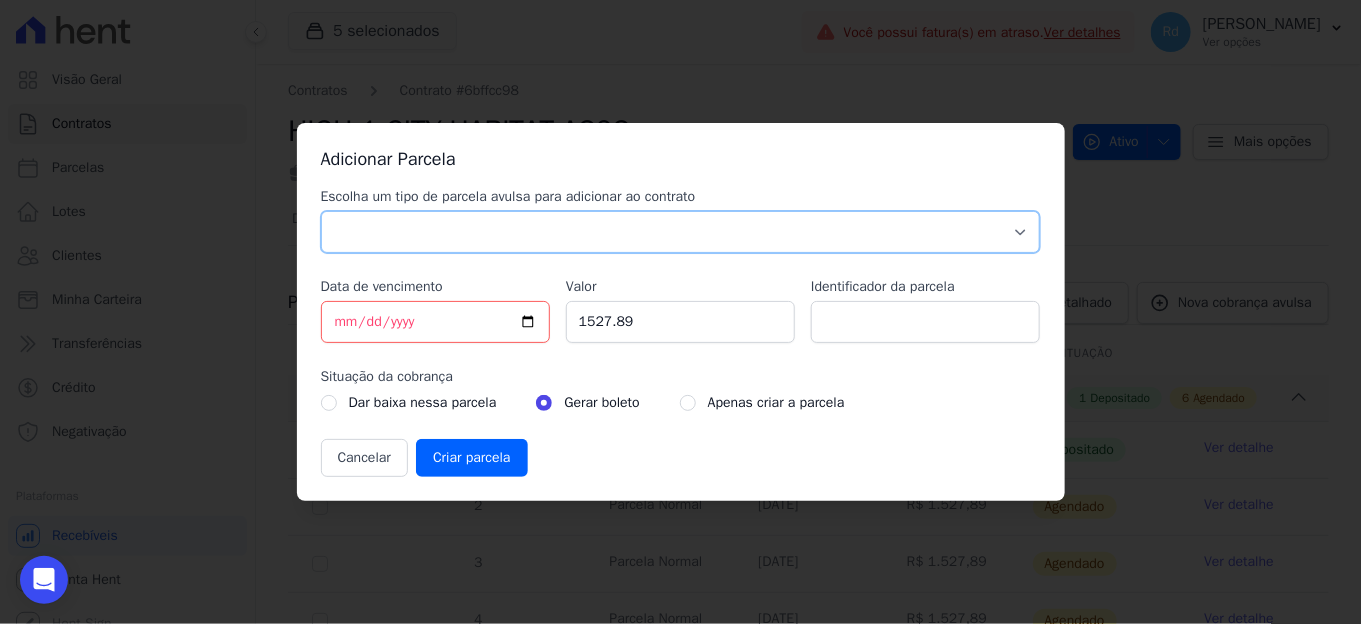 click on "Parcela Normal
Sinal
Caução
Intercalada
Chaves
Pré Chaves
Pós Chaves
Taxas
Quitação
Outros
Parcela do Cliente
Acordo
Financiamento CEF
Comissão
Antecipação" at bounding box center [681, 232] 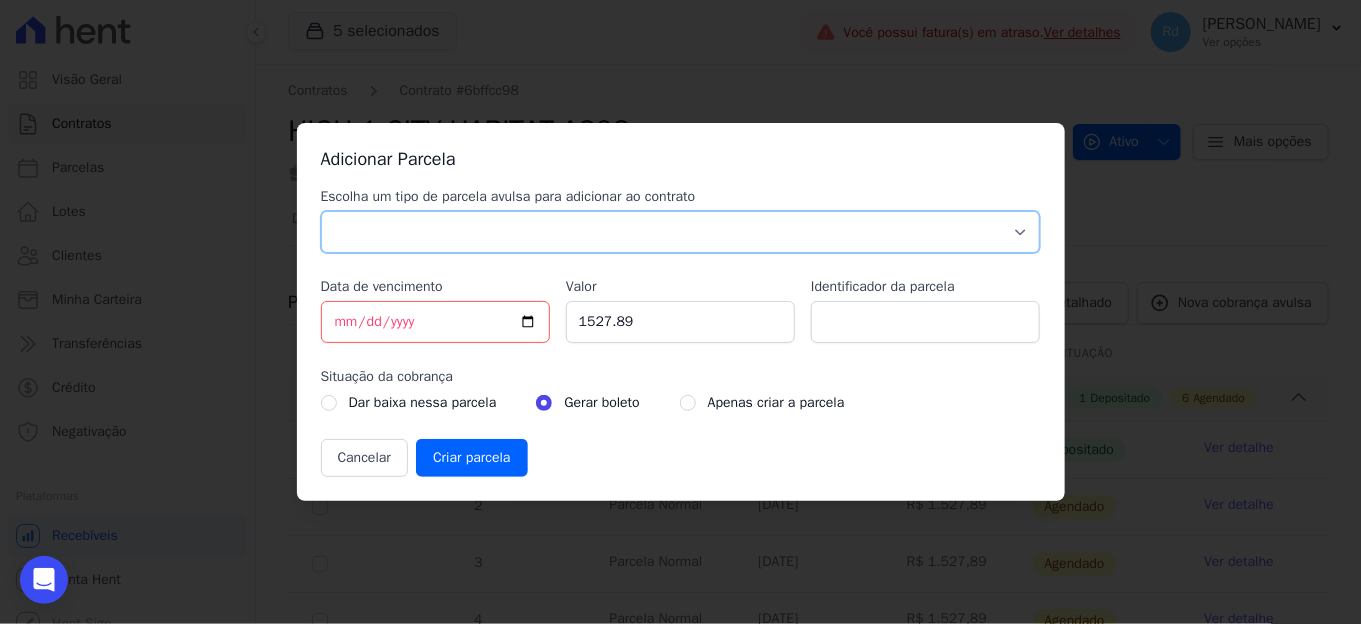 click on "Parcela Normal
Sinal
Caução
Intercalada
Chaves
Pré Chaves
Pós Chaves
Taxas
Quitação
Outros
Parcela do Cliente
Acordo
Financiamento CEF
Comissão
Antecipação" at bounding box center [681, 232] 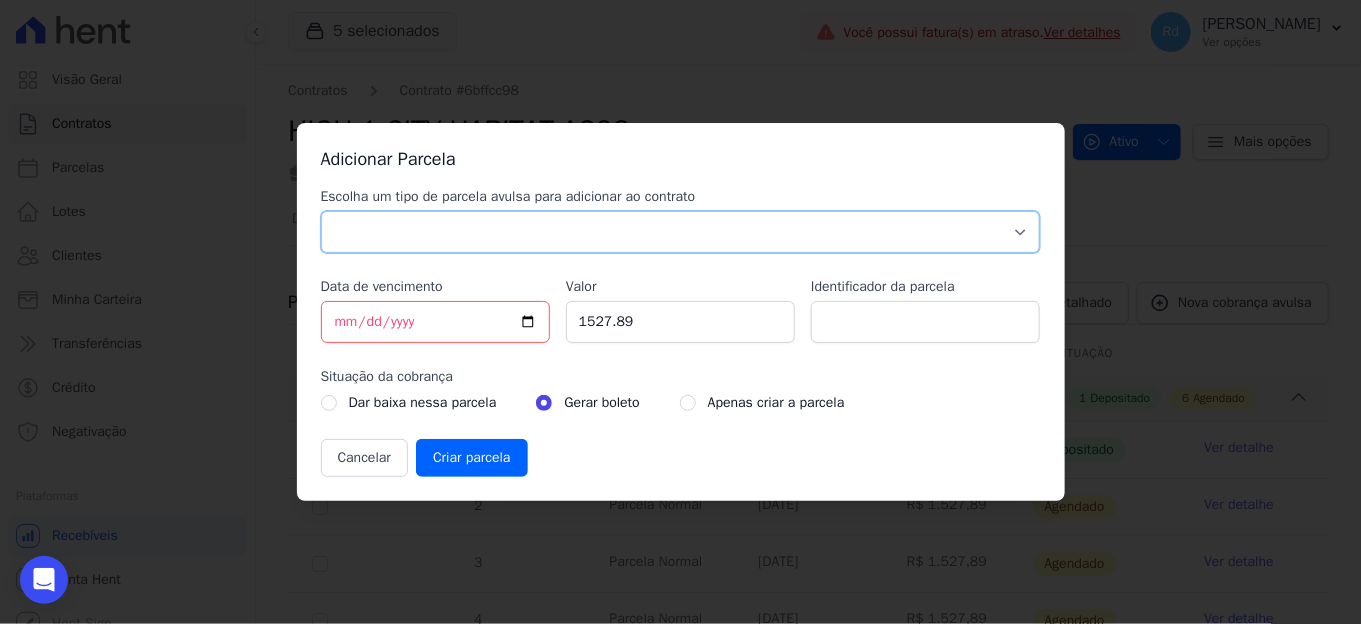 select on "standard" 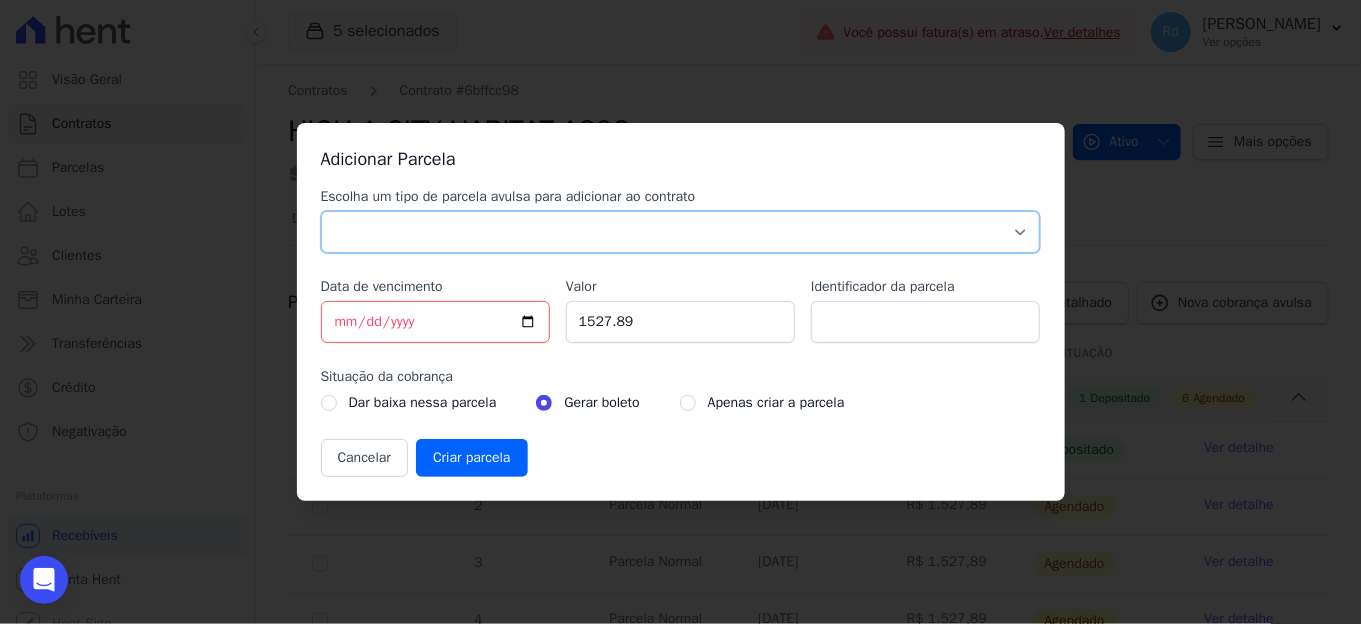 click on "Parcela Normal
Sinal
Caução
Intercalada
Chaves
Pré Chaves
Pós Chaves
Taxas
Quitação
Outros
Parcela do Cliente
Acordo
Financiamento CEF
Comissão
Antecipação" at bounding box center [681, 232] 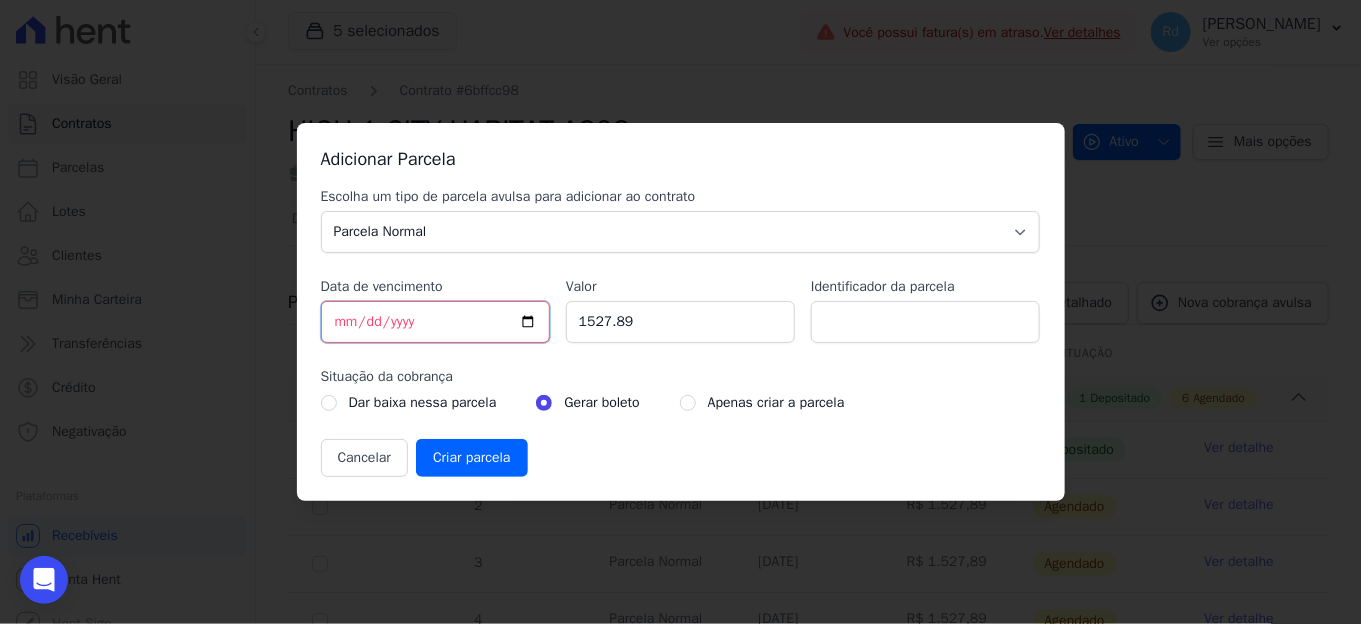 click on "[DATE]" at bounding box center [435, 322] 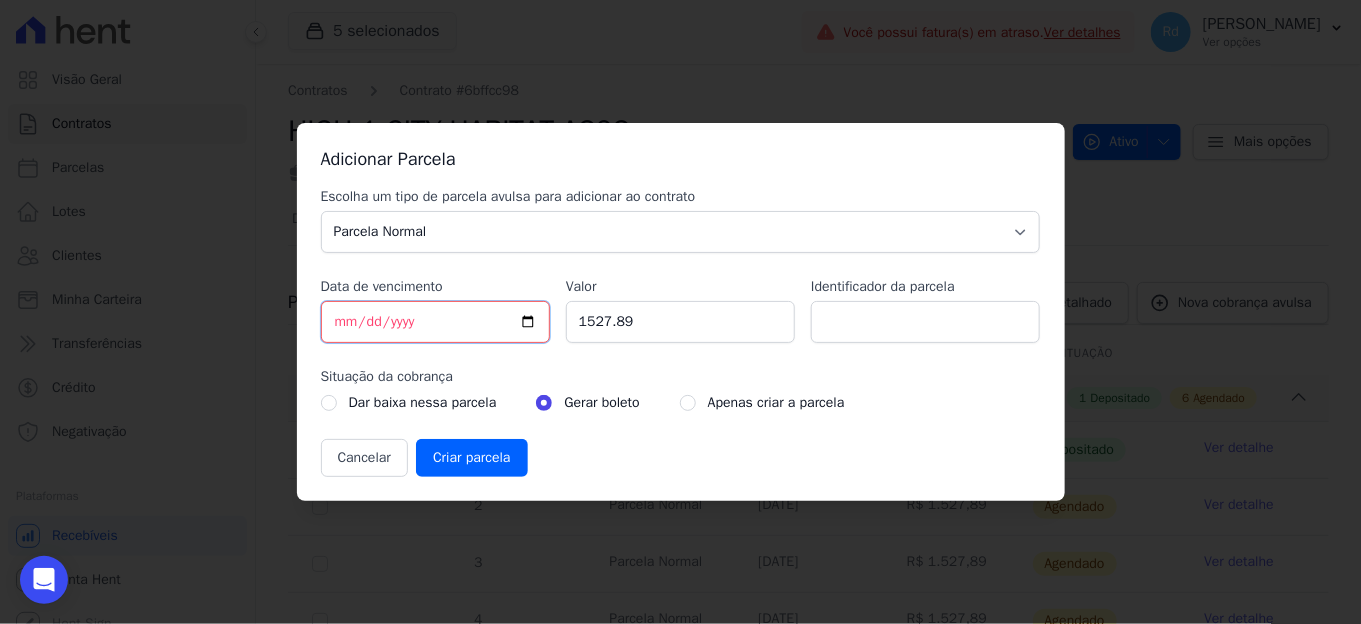 type on "[DATE]" 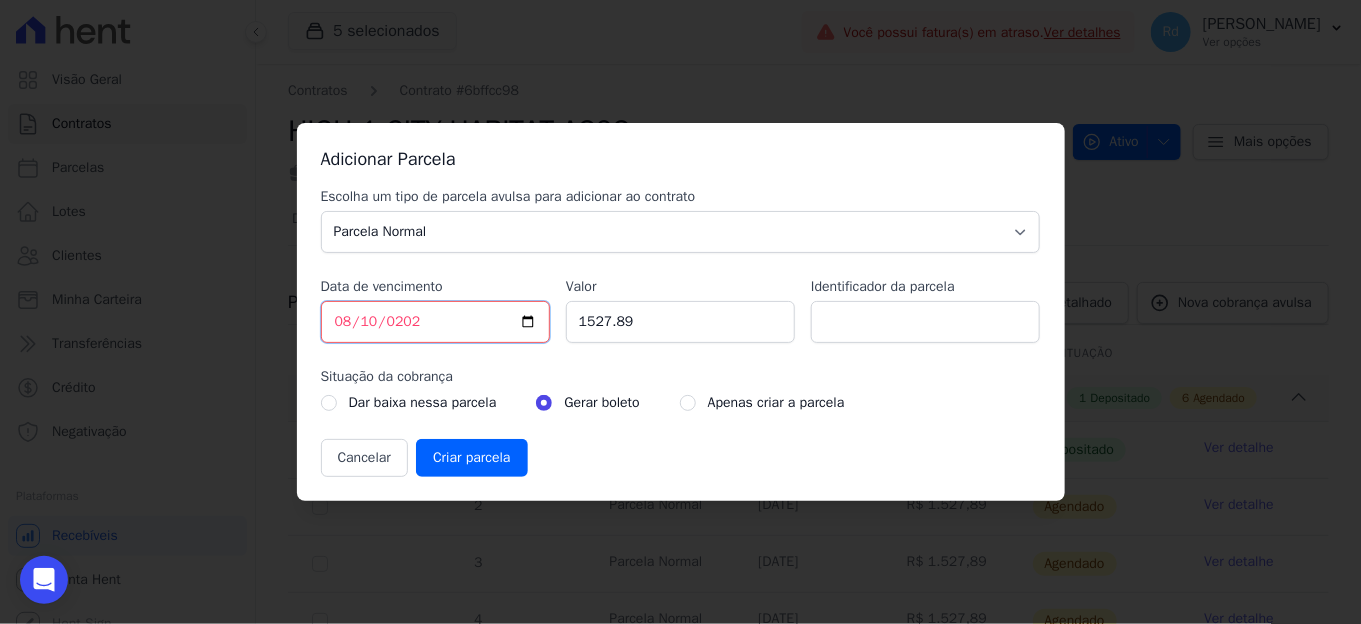 type on "[DATE]" 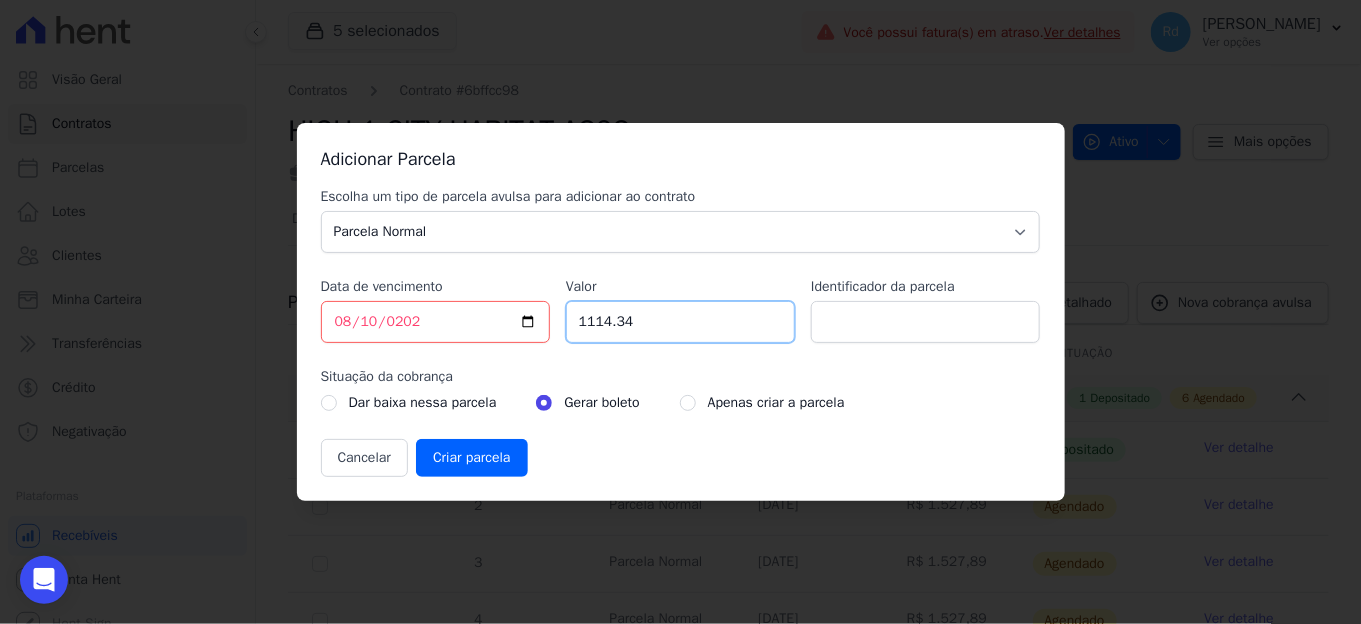 type on "1114.34" 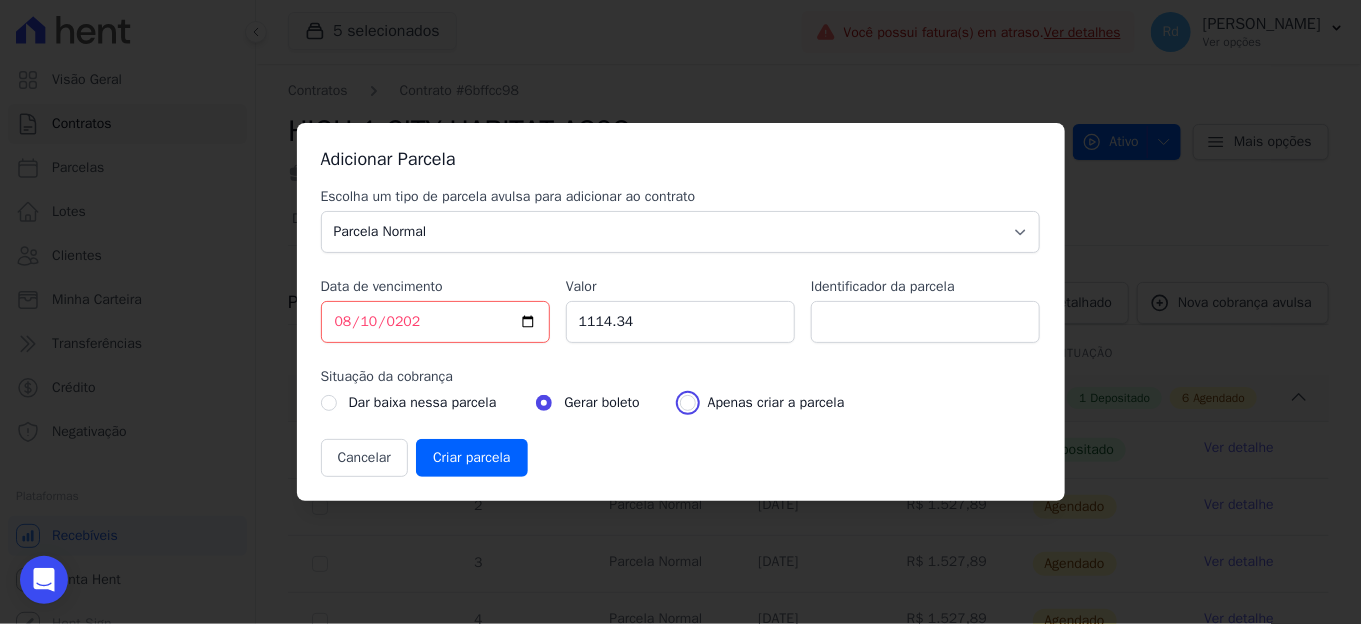 click at bounding box center (688, 403) 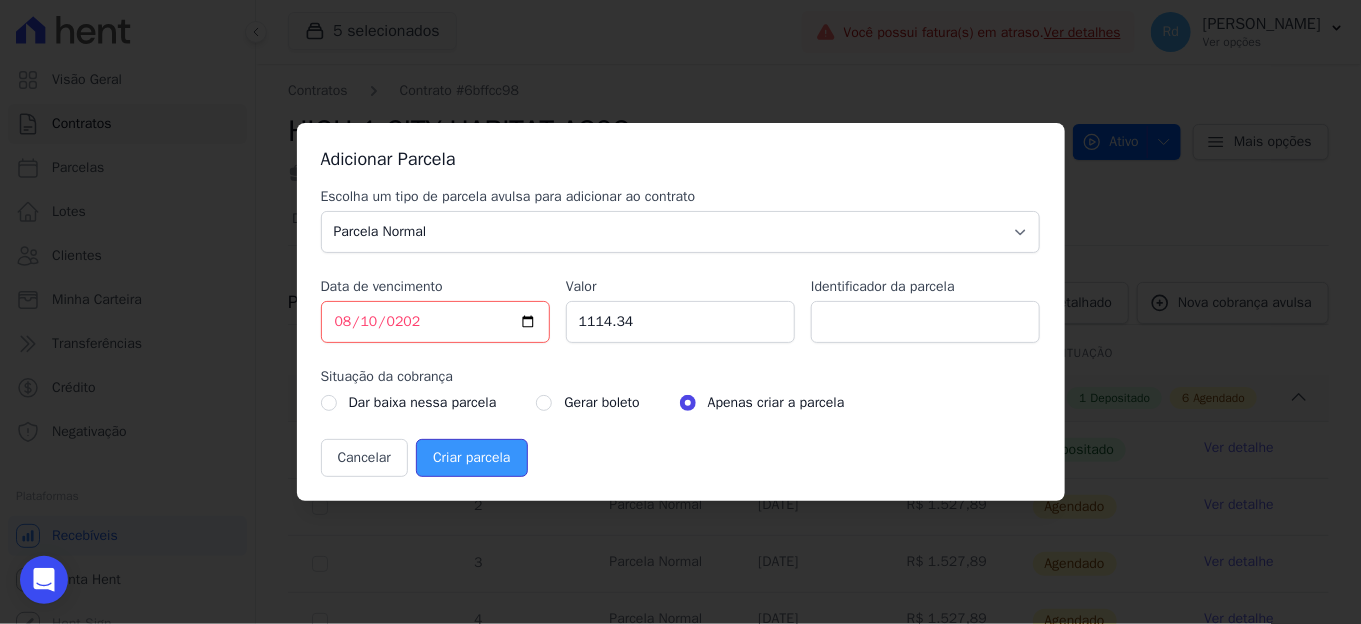 click on "Criar parcela" at bounding box center [471, 458] 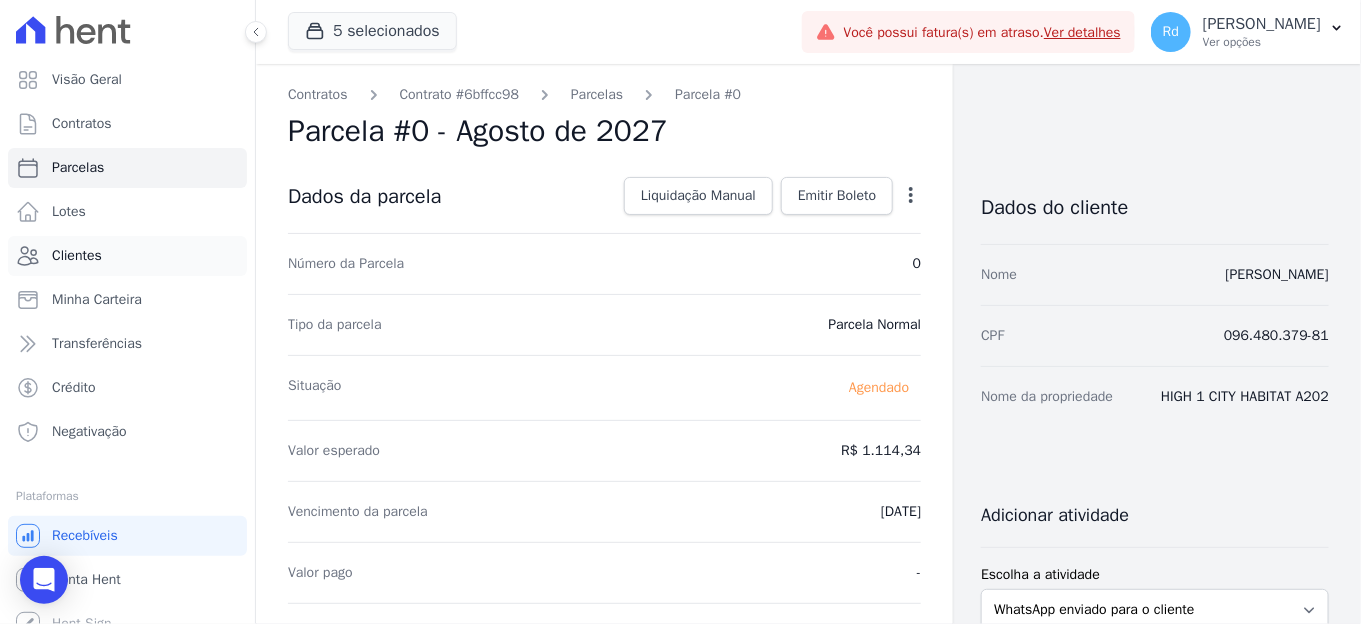 click on "Clientes" at bounding box center [127, 256] 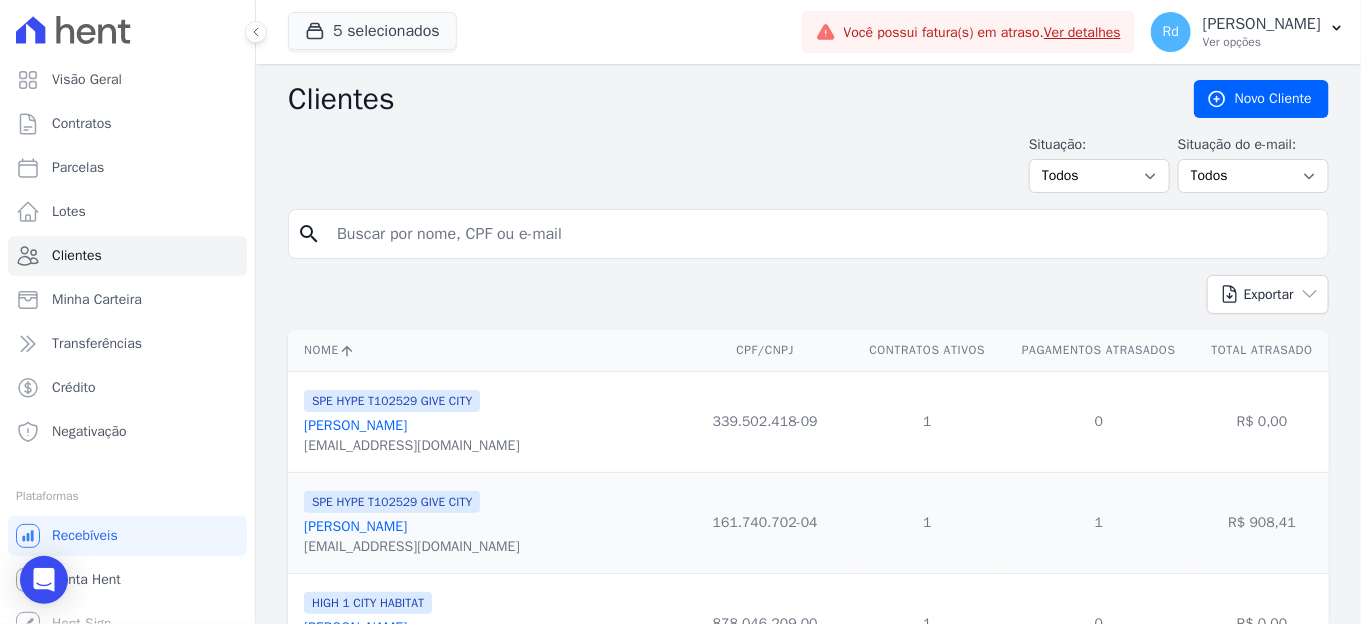 click at bounding box center (822, 234) 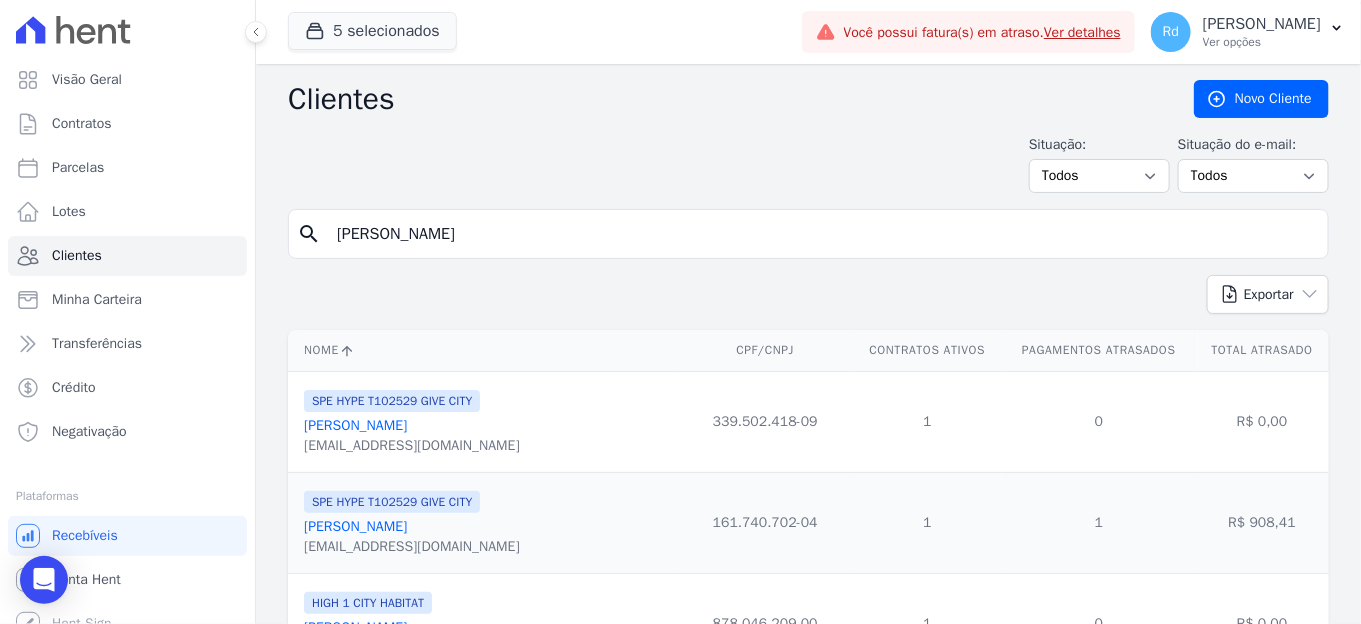 type on "[PERSON_NAME]" 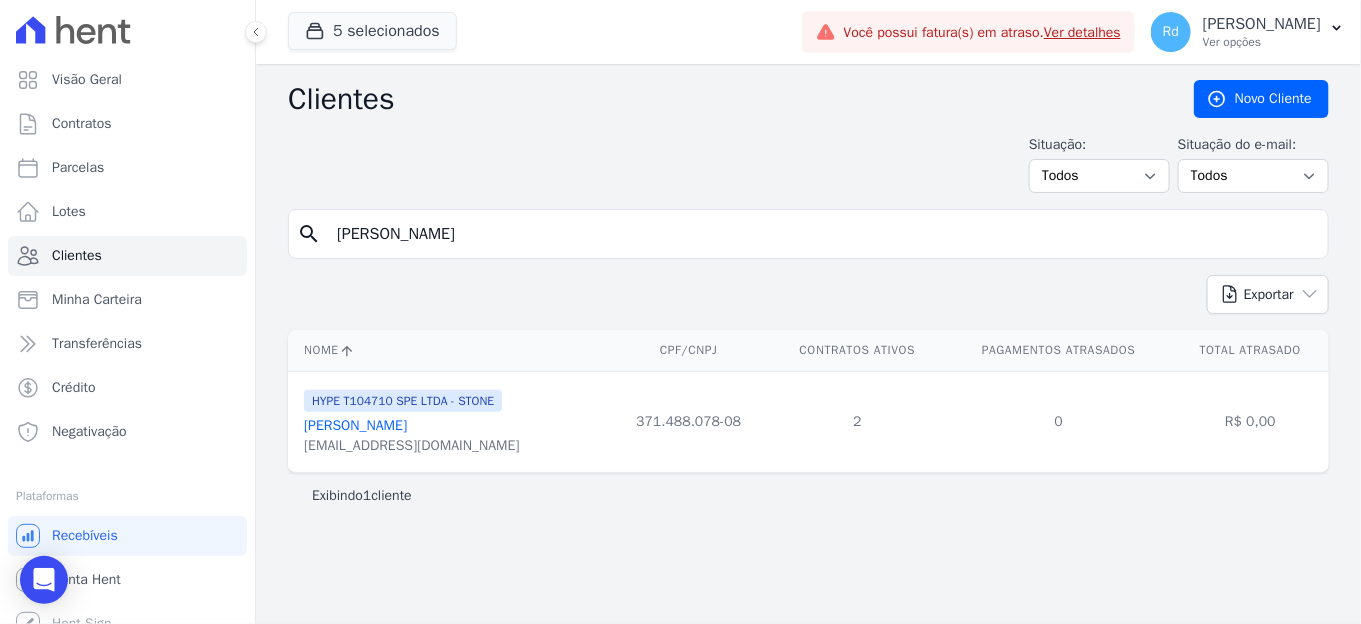 click on "[PERSON_NAME]" at bounding box center (355, 425) 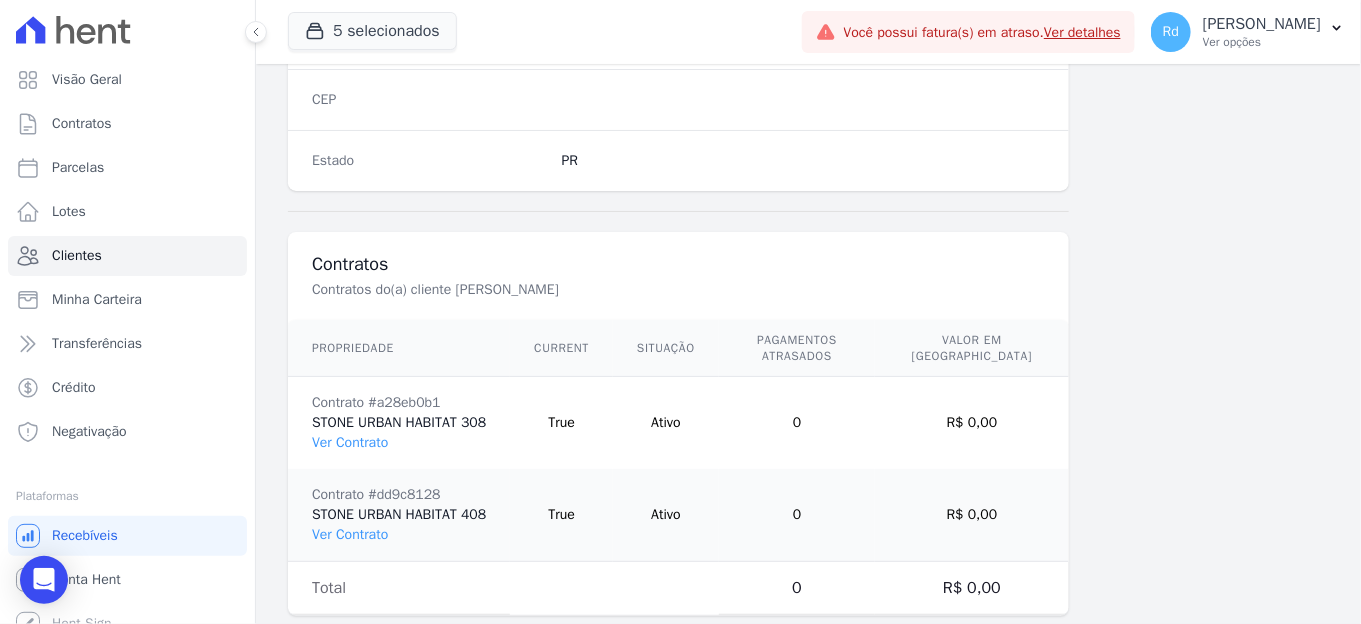 scroll, scrollTop: 1345, scrollLeft: 0, axis: vertical 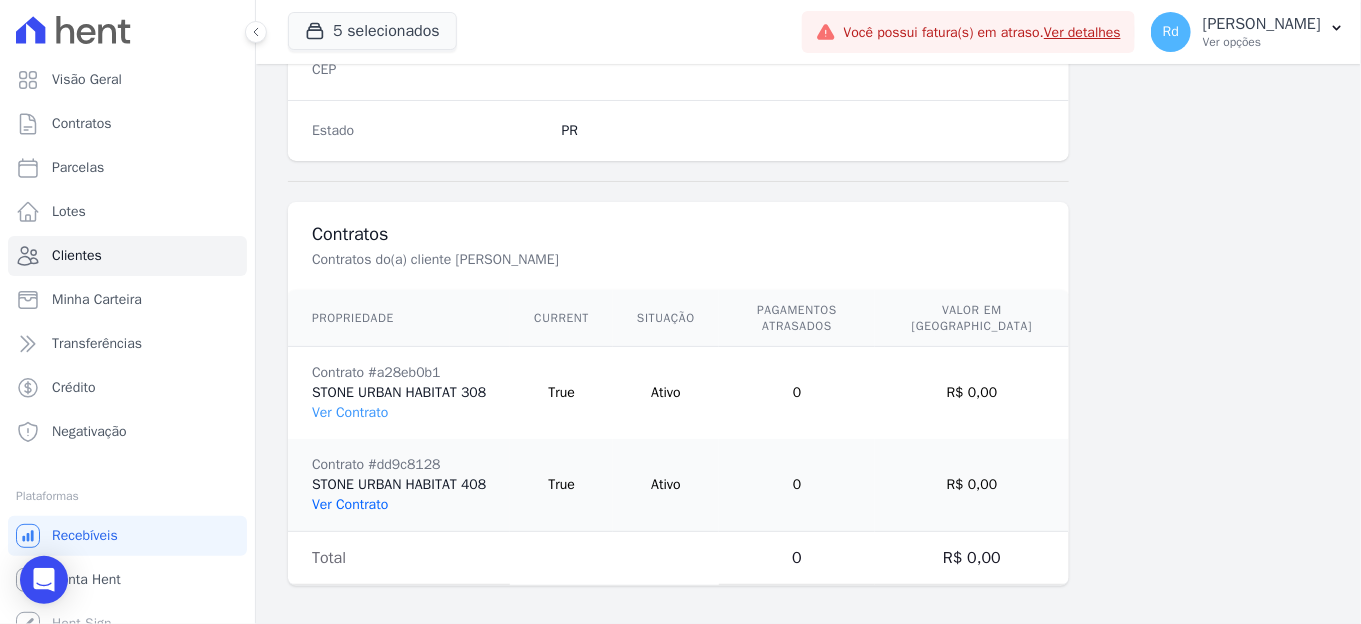 click on "Ver Contrato" at bounding box center [350, 504] 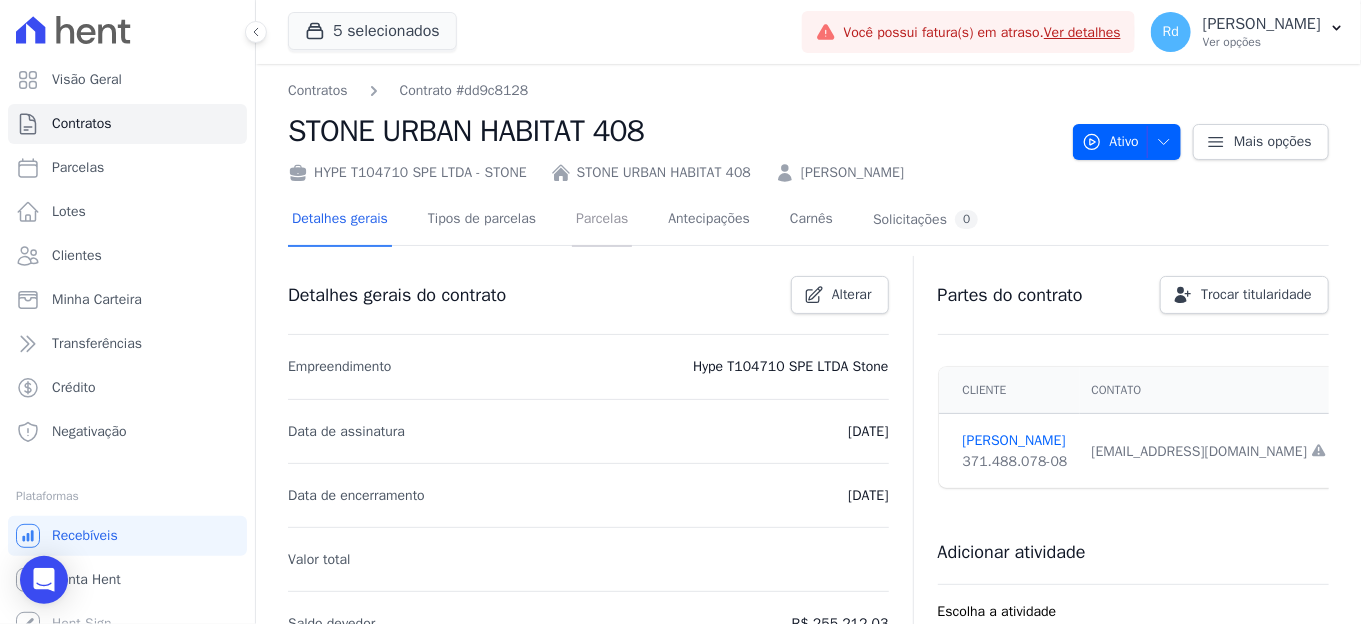 click on "Parcelas" at bounding box center [602, 220] 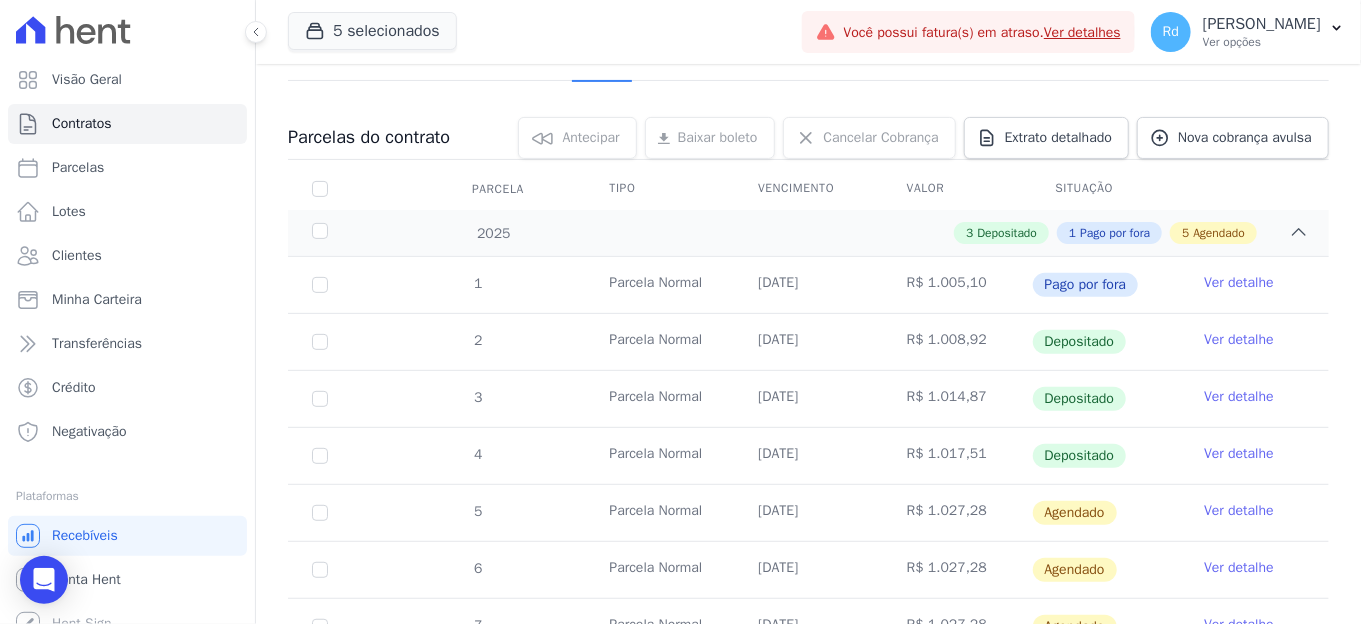 scroll, scrollTop: 551, scrollLeft: 0, axis: vertical 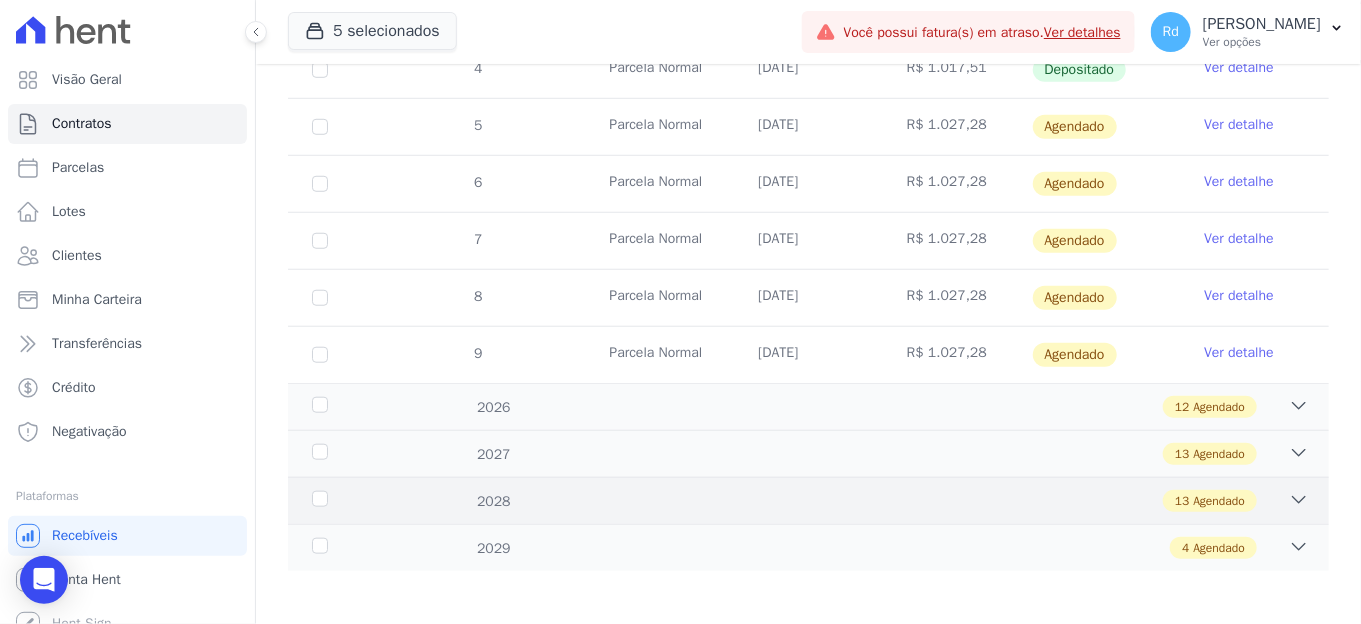 click on "2028
13
Agendado" at bounding box center (808, 500) 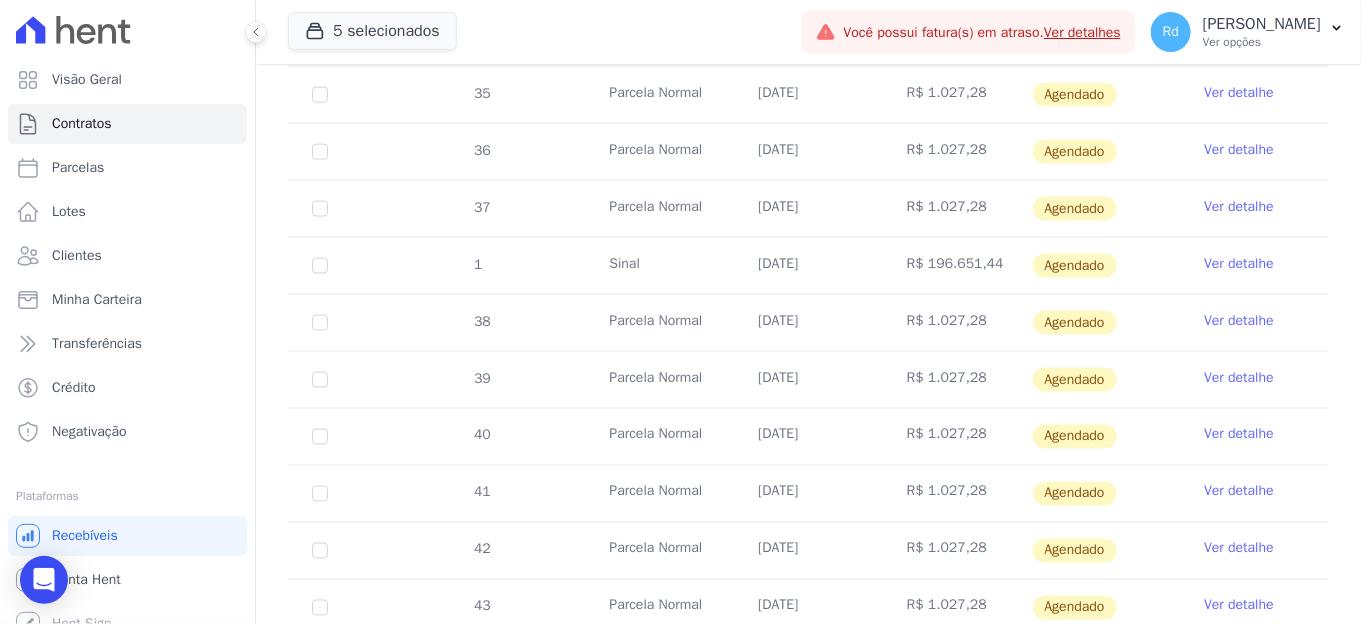 scroll, scrollTop: 955, scrollLeft: 0, axis: vertical 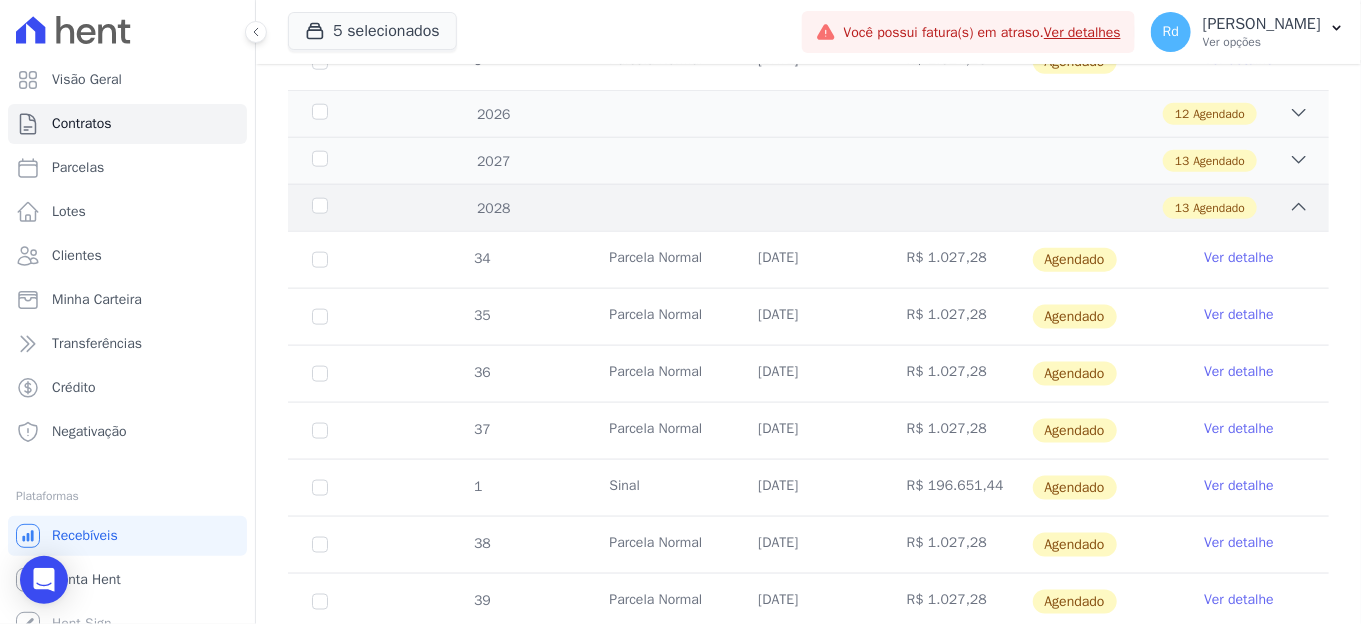 click on "13
Agendado" at bounding box center (859, 208) 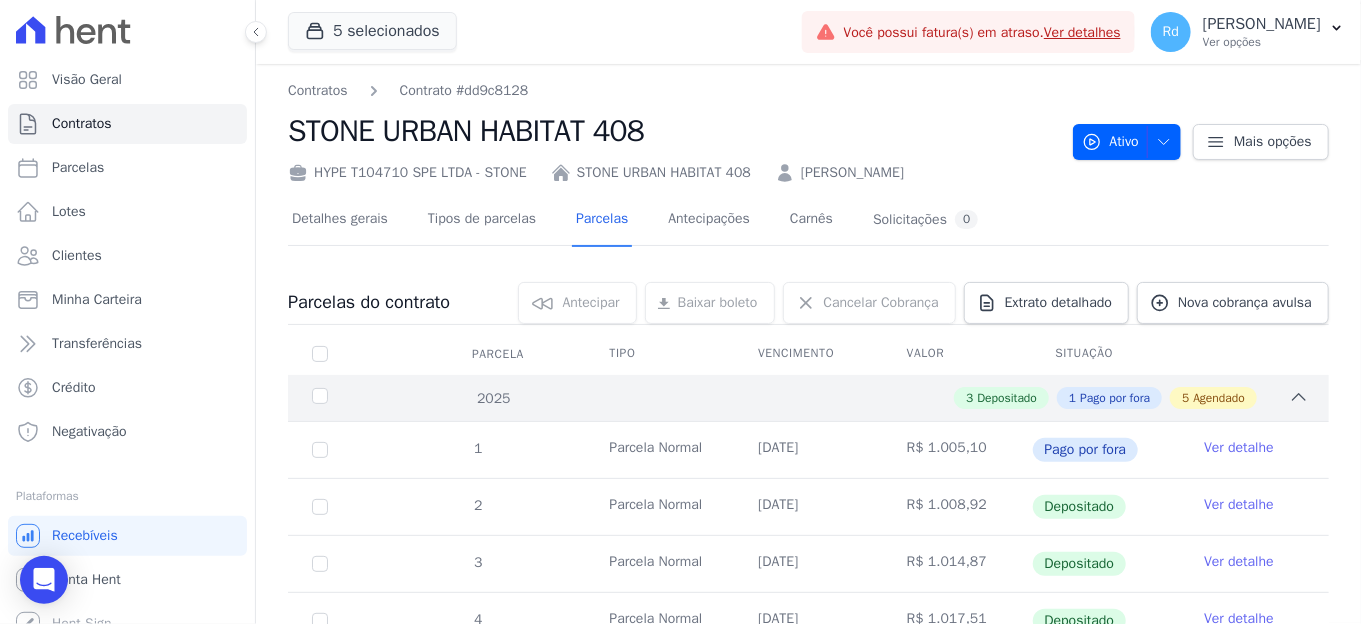 scroll, scrollTop: 0, scrollLeft: 0, axis: both 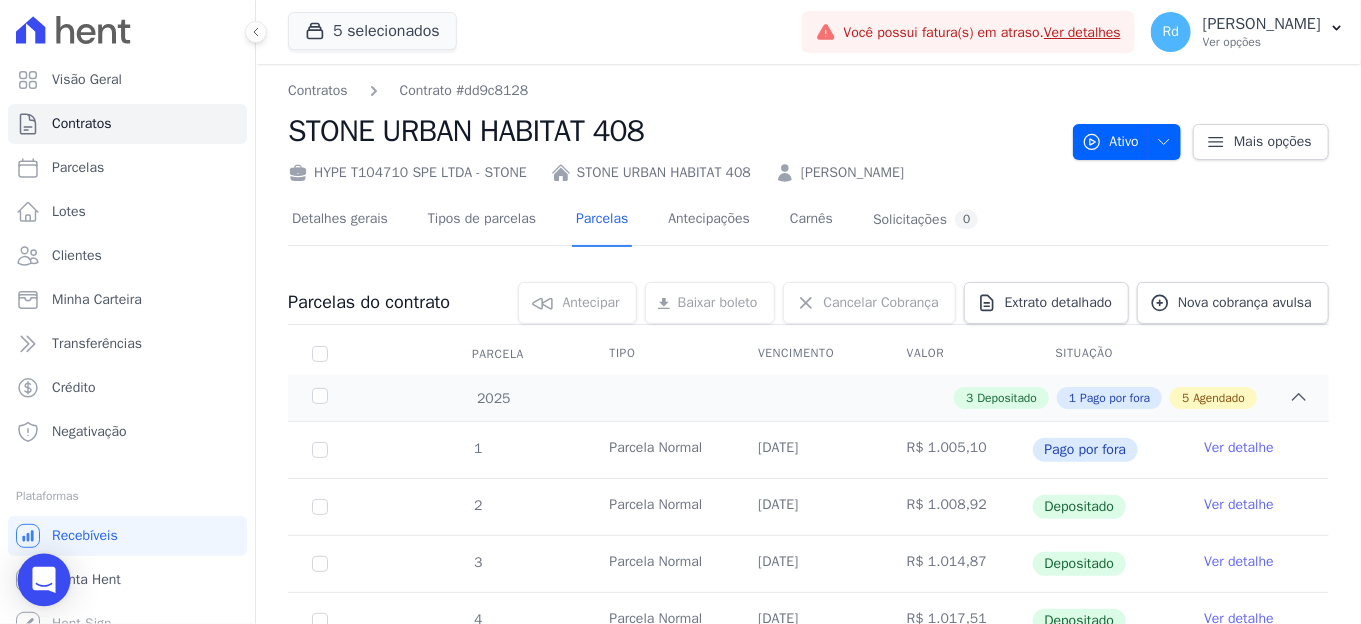 click 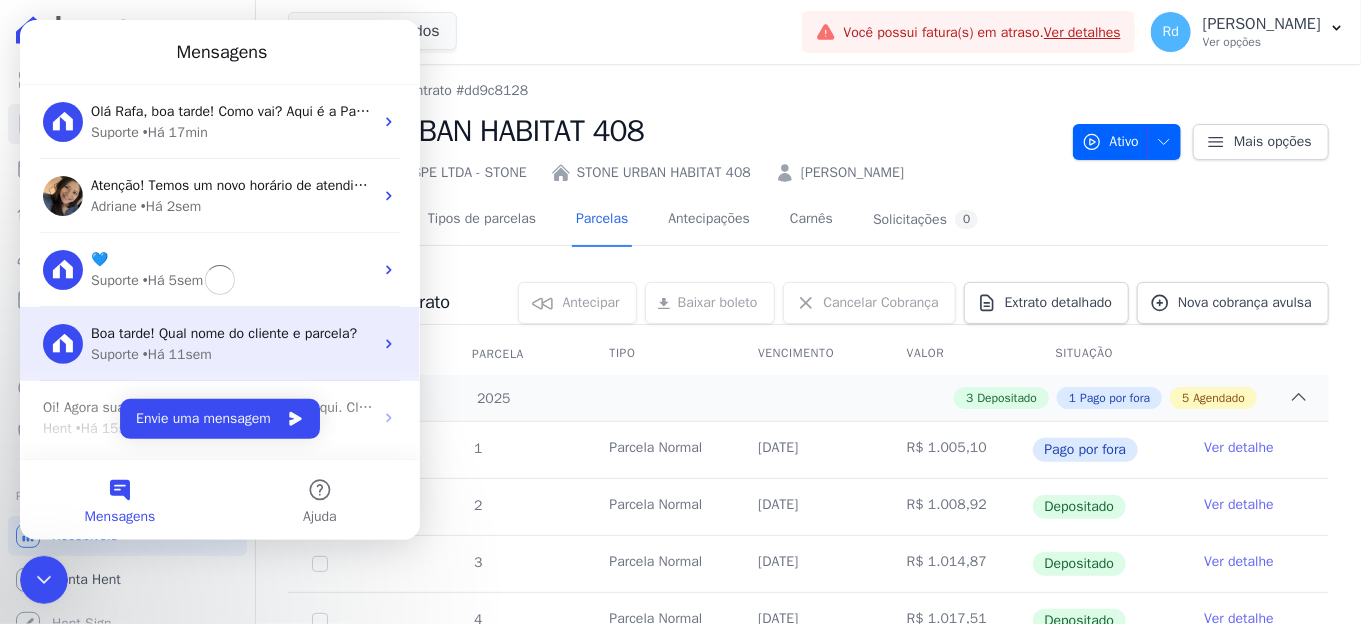 scroll, scrollTop: 0, scrollLeft: 0, axis: both 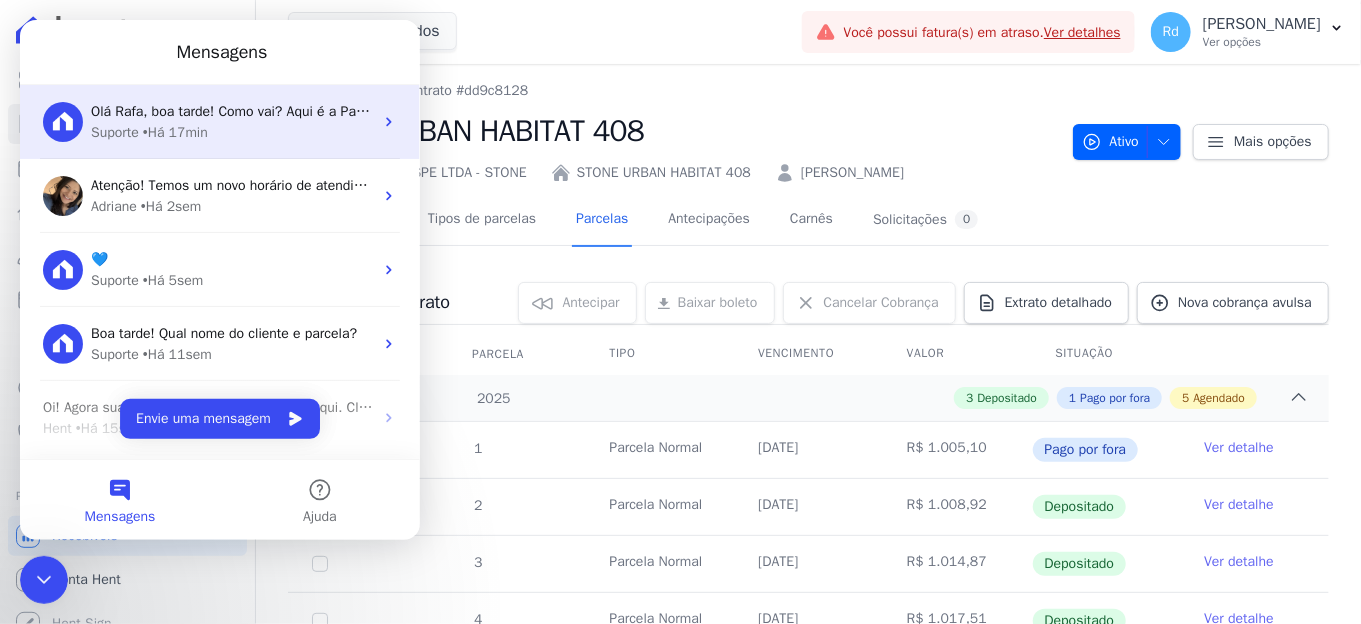 click on "Olá Rafa, boa tarde! Como vai? Aqui é a Paty. Tudo bem, iremos desconsiderar a solicitação. =)" at bounding box center (384, 111) 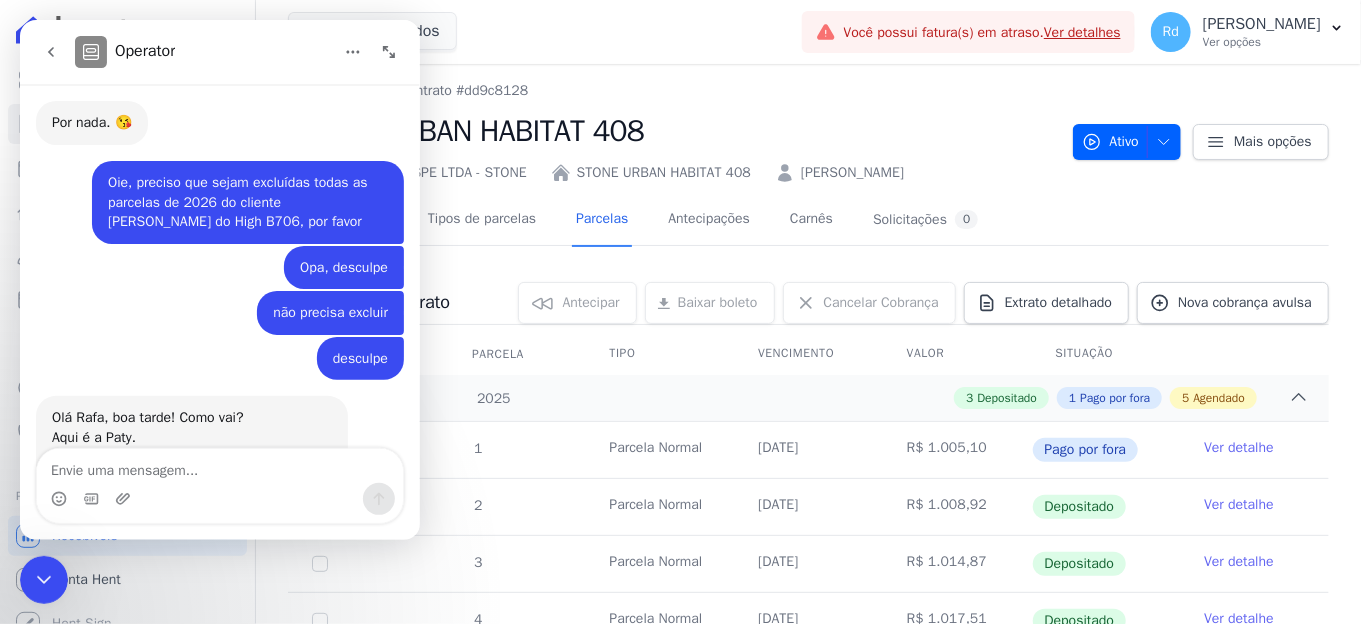click at bounding box center [220, 466] 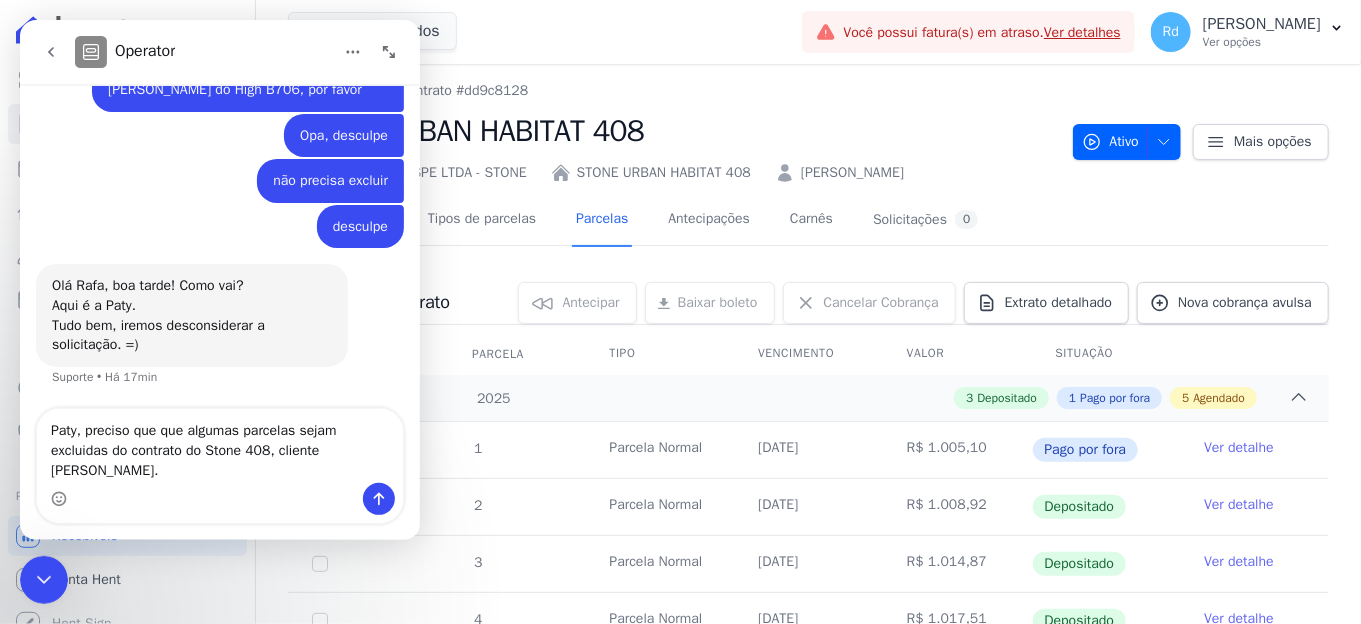 scroll, scrollTop: 22505, scrollLeft: 0, axis: vertical 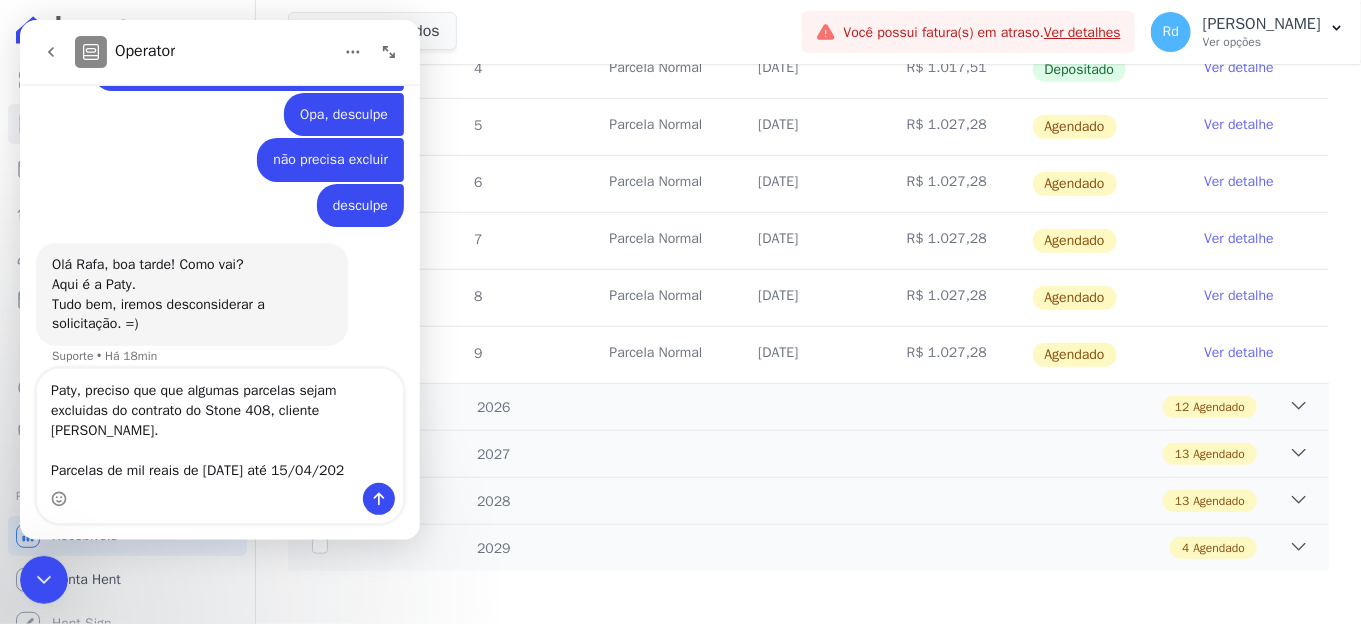 type on "Paty, preciso que que algumas parcelas sejam  excluidas do contrato do Stone 408, cliente [PERSON_NAME].
Parcelas de mil reais de [DATE] até [DATE]" 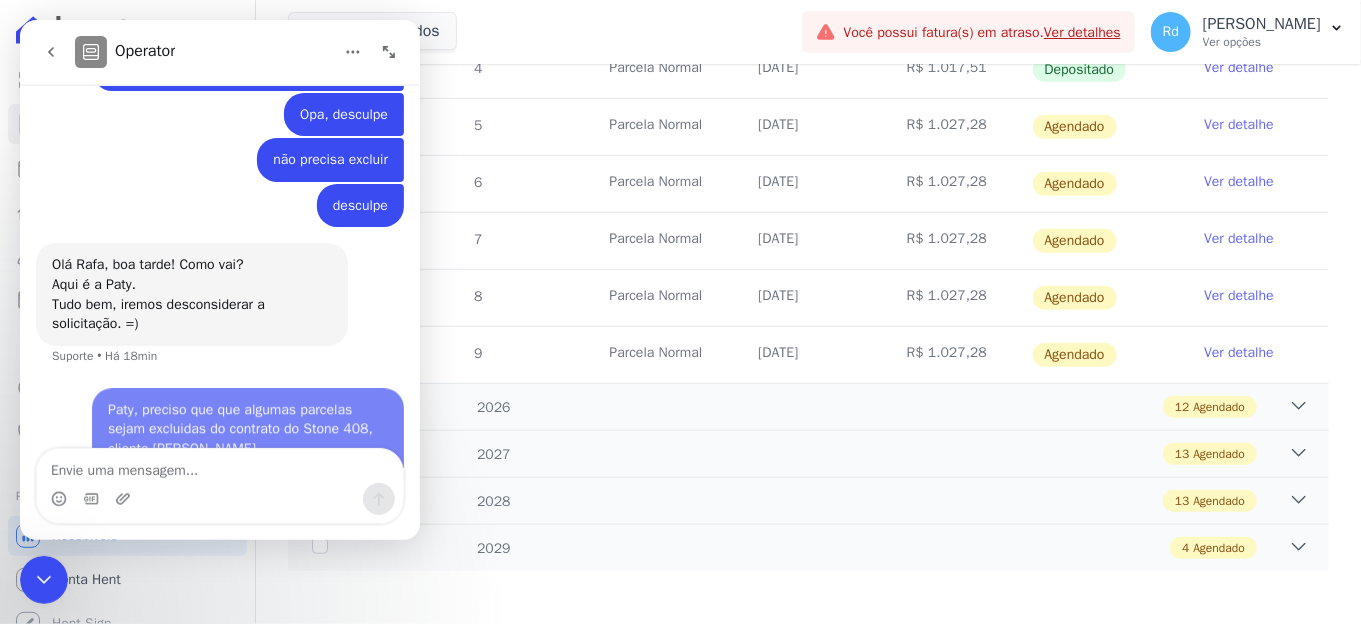 scroll, scrollTop: 22572, scrollLeft: 0, axis: vertical 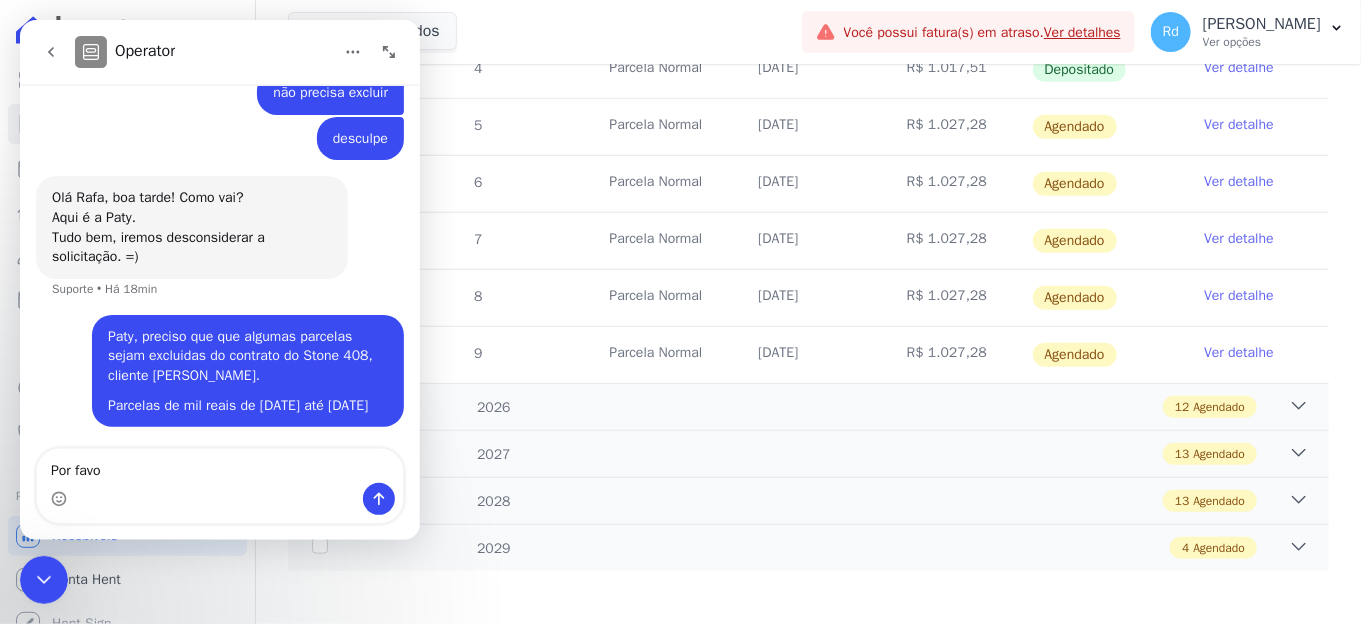 type on "Por favor" 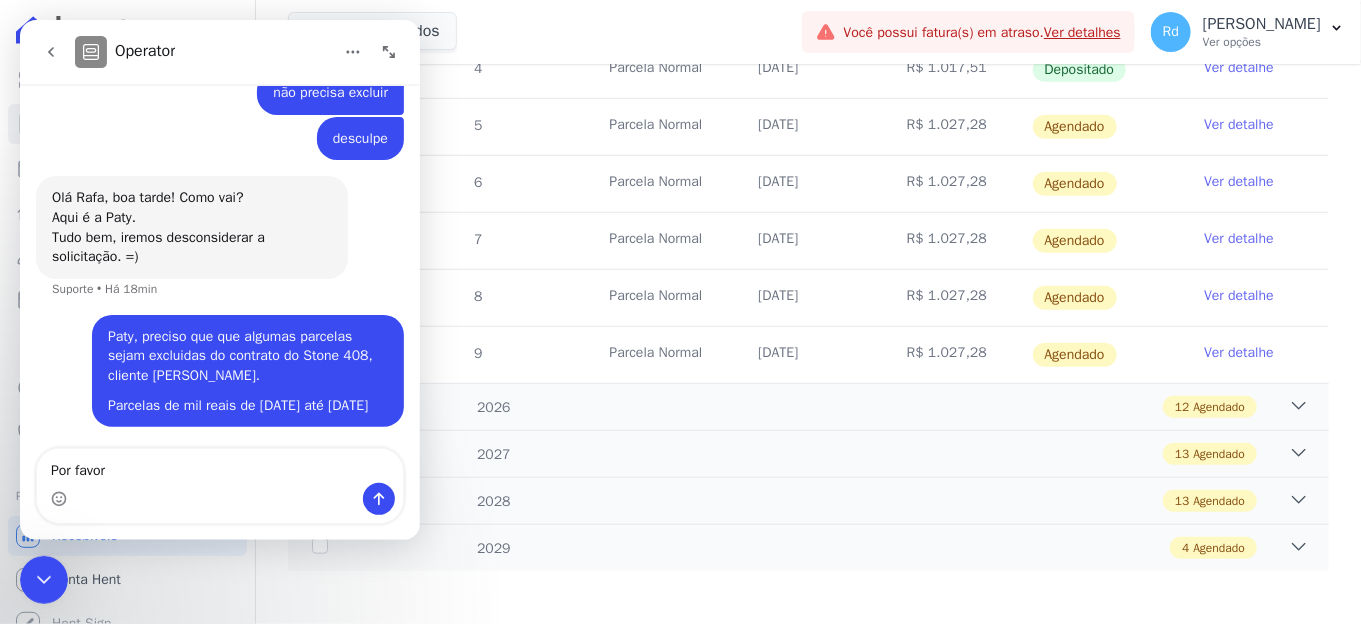 type 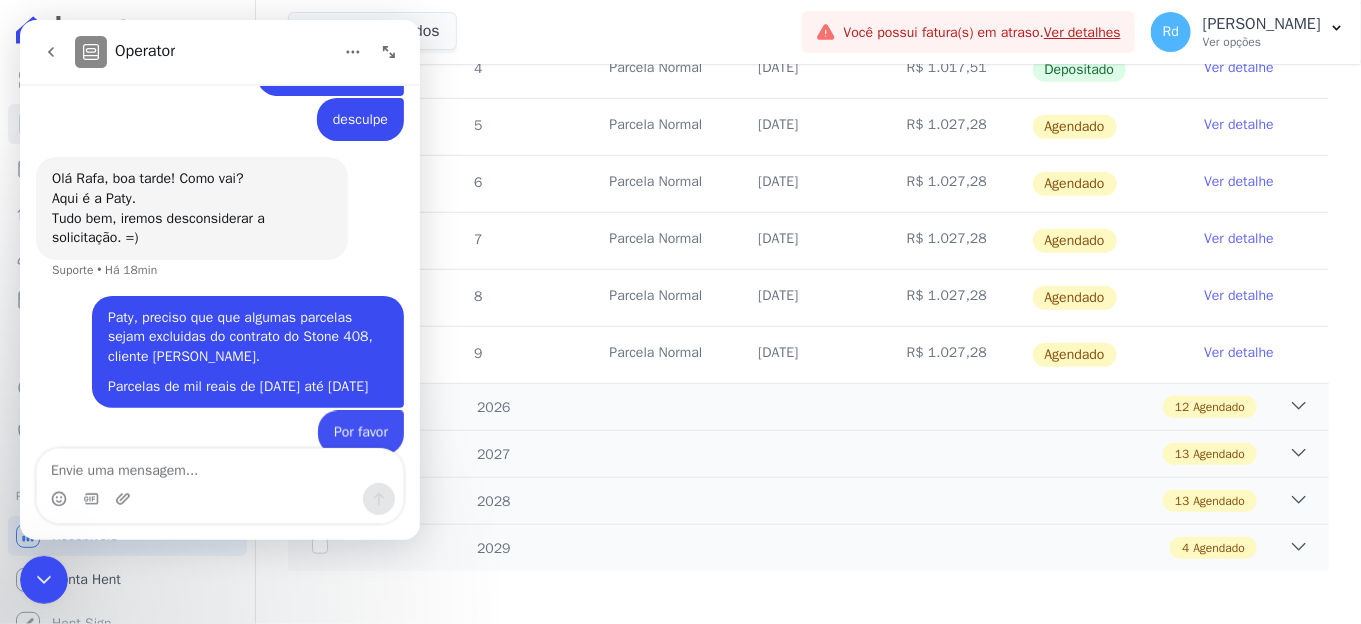 scroll, scrollTop: 22618, scrollLeft: 0, axis: vertical 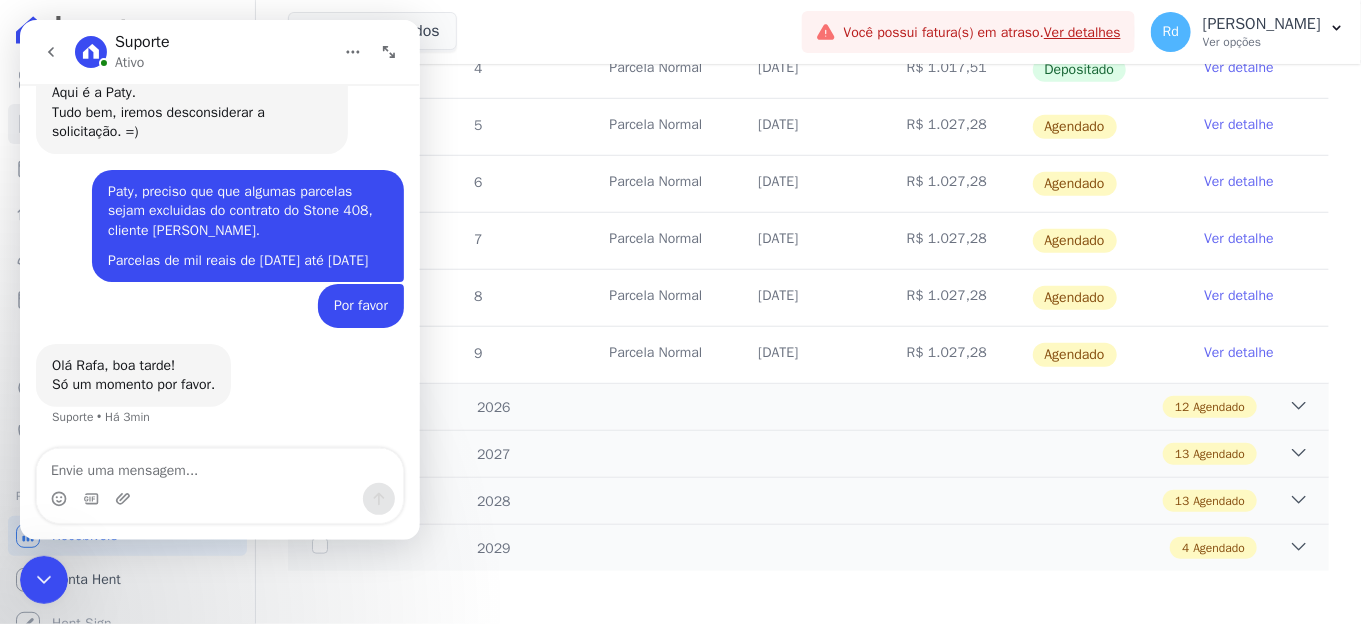 click 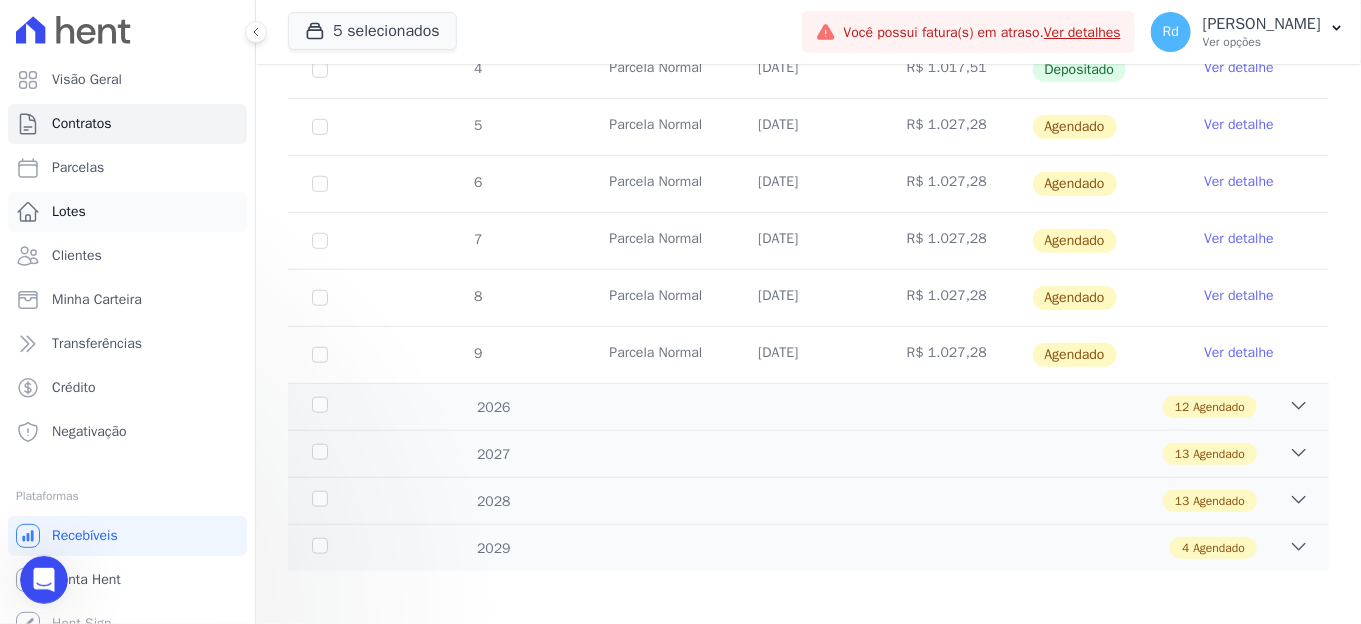 scroll, scrollTop: 0, scrollLeft: 0, axis: both 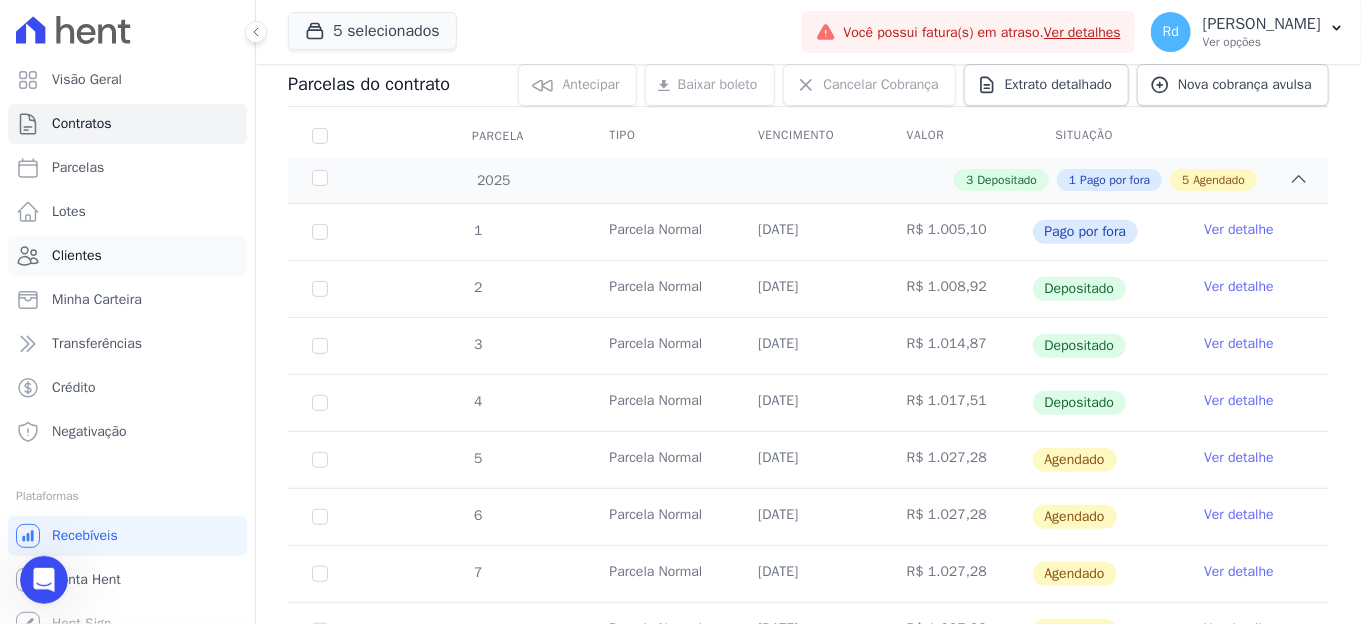 click on "Clientes" at bounding box center [127, 256] 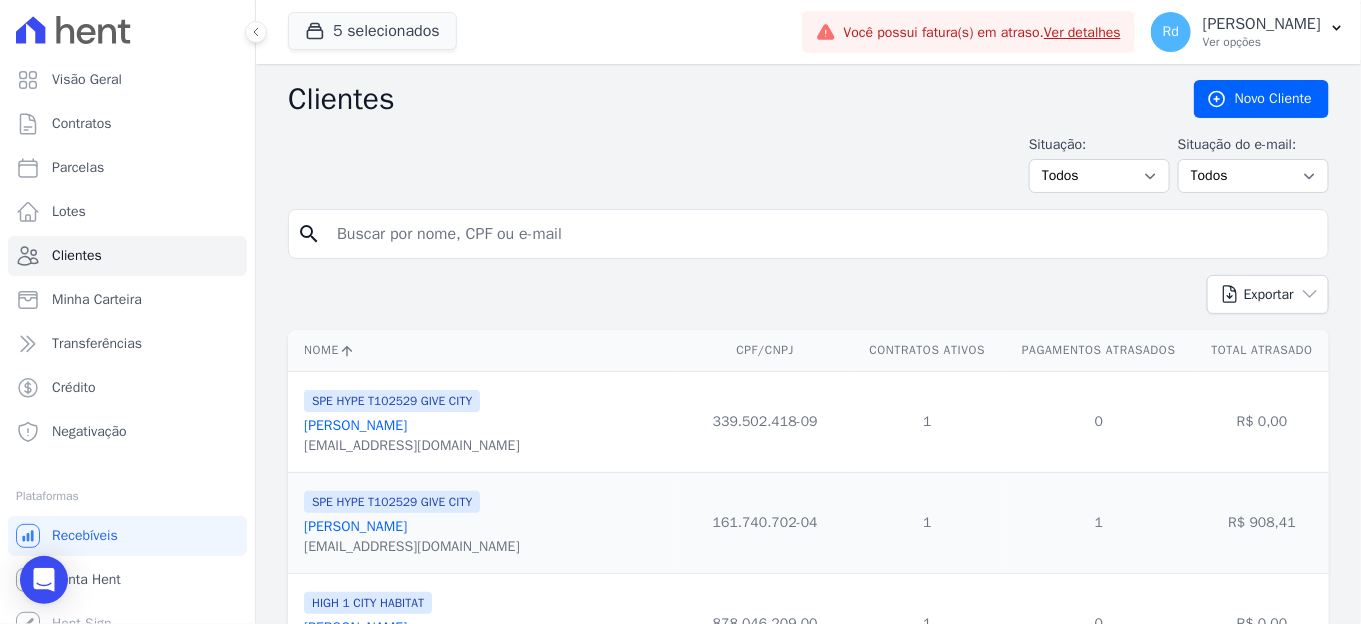 click at bounding box center [822, 234] 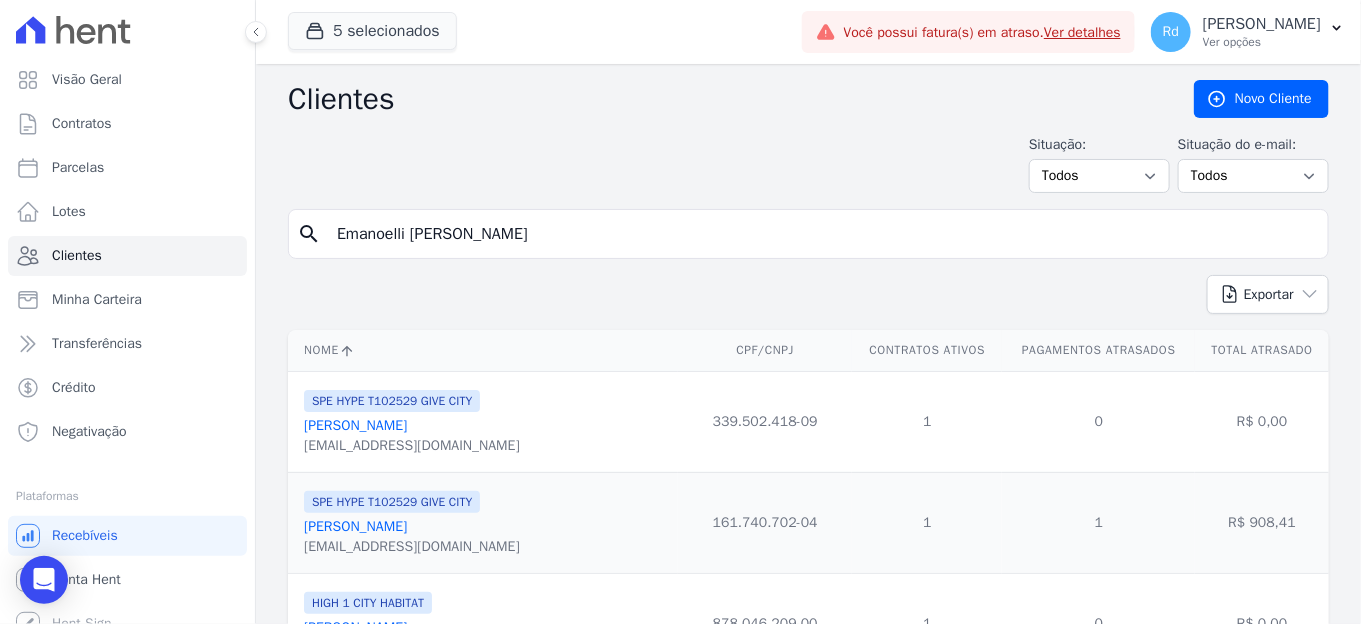 type on "Emanoelli [PERSON_NAME]" 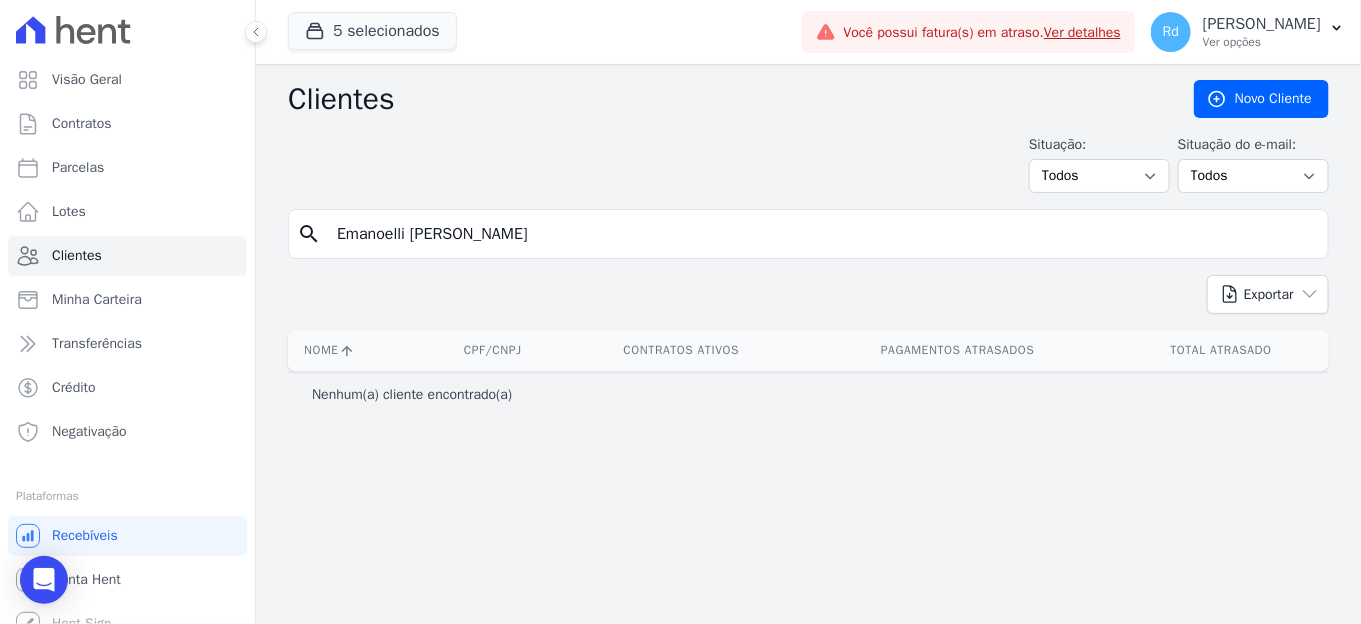 drag, startPoint x: 661, startPoint y: 237, endPoint x: 520, endPoint y: 232, distance: 141.08862 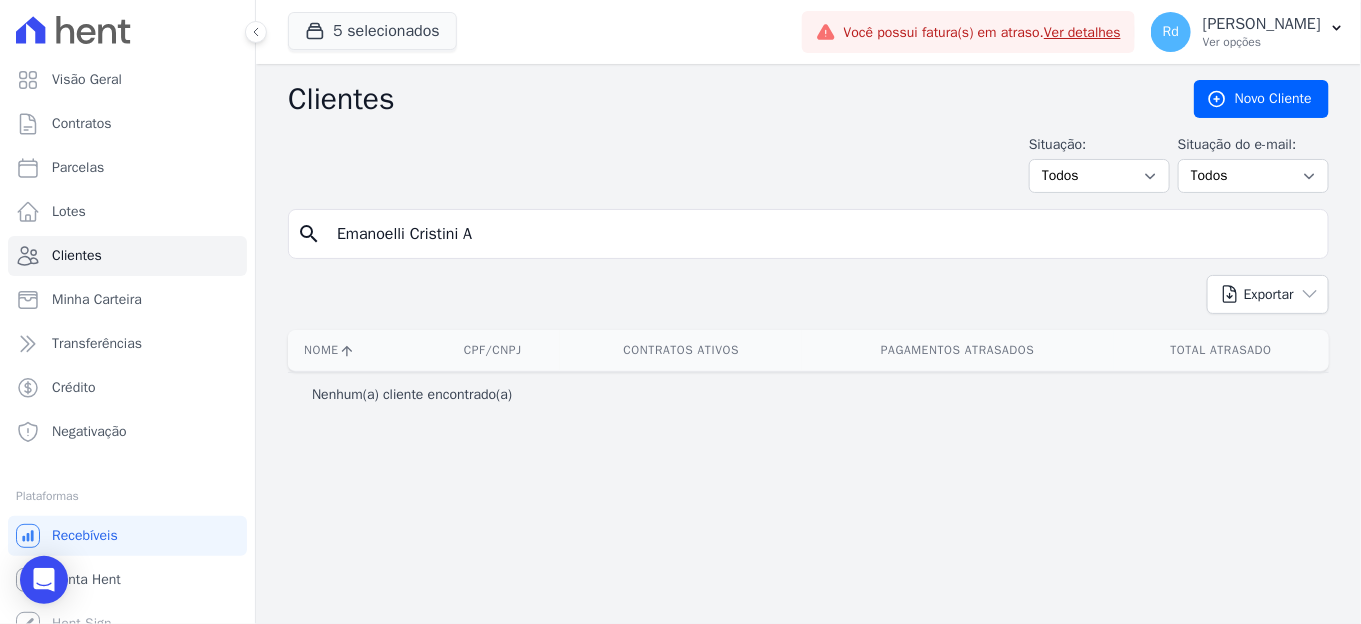 type on "Emanoelli Cristini A" 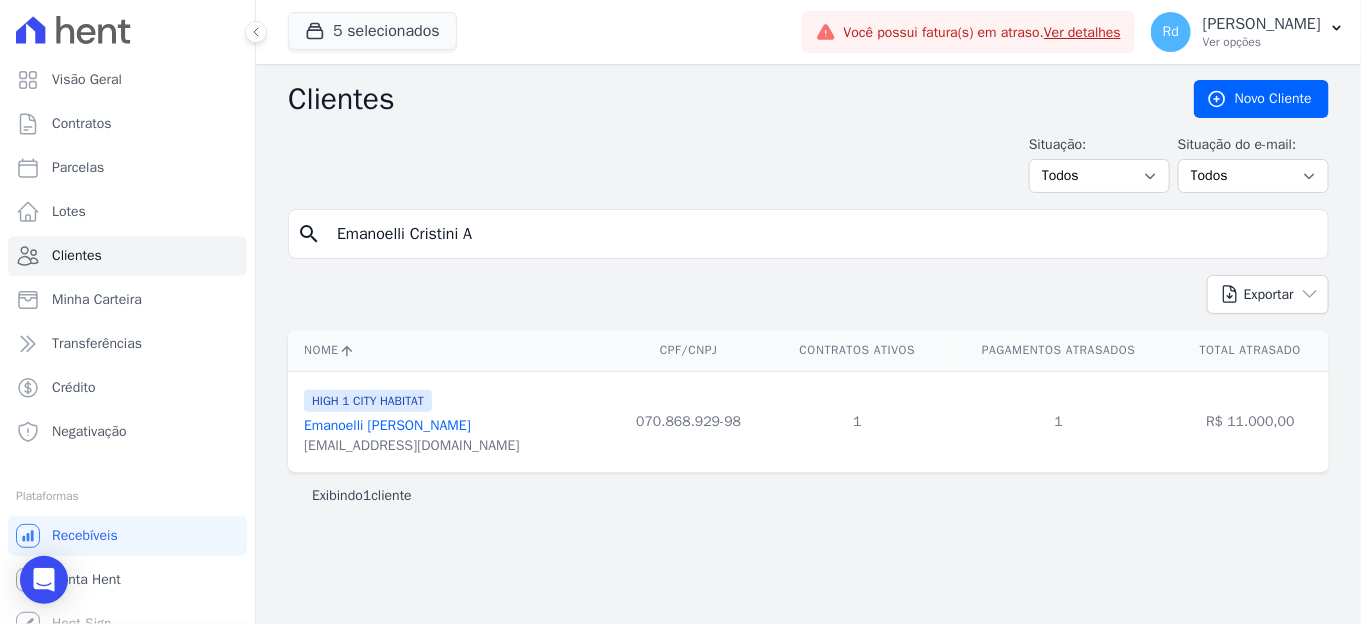 click on "Emanoelli [PERSON_NAME]" at bounding box center (387, 425) 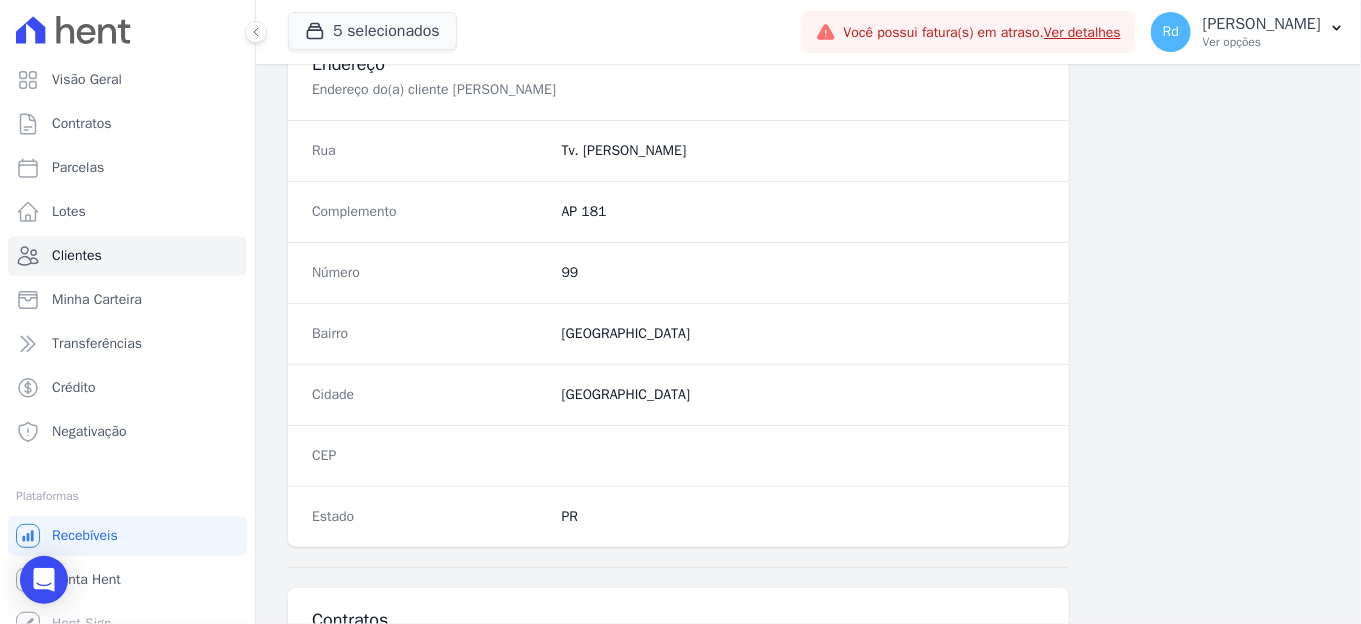 scroll, scrollTop: 1222, scrollLeft: 0, axis: vertical 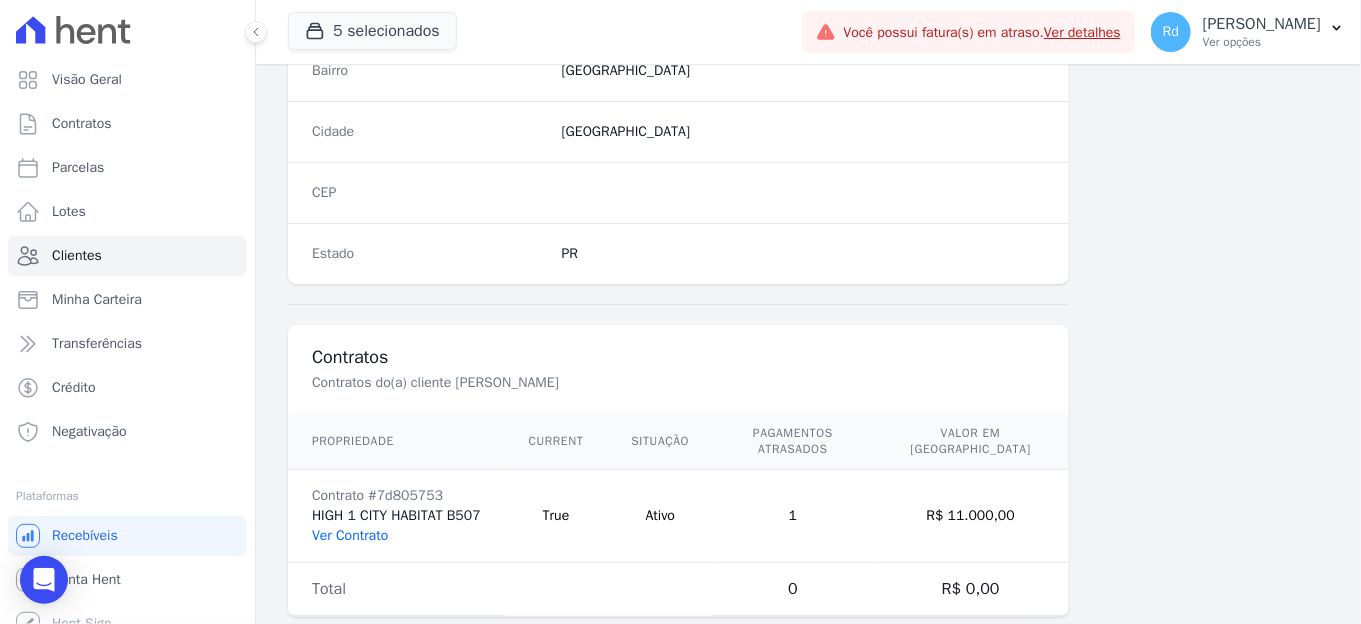 click on "Ver Contrato" at bounding box center (350, 535) 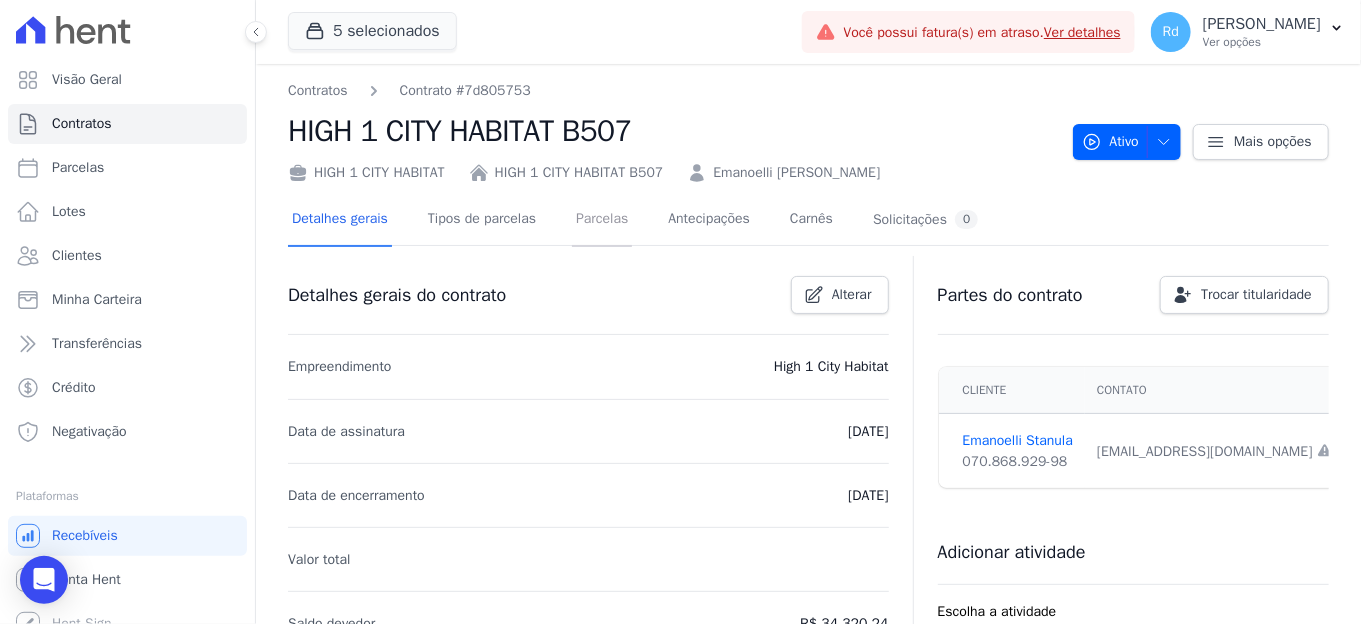 click on "Parcelas" at bounding box center [602, 220] 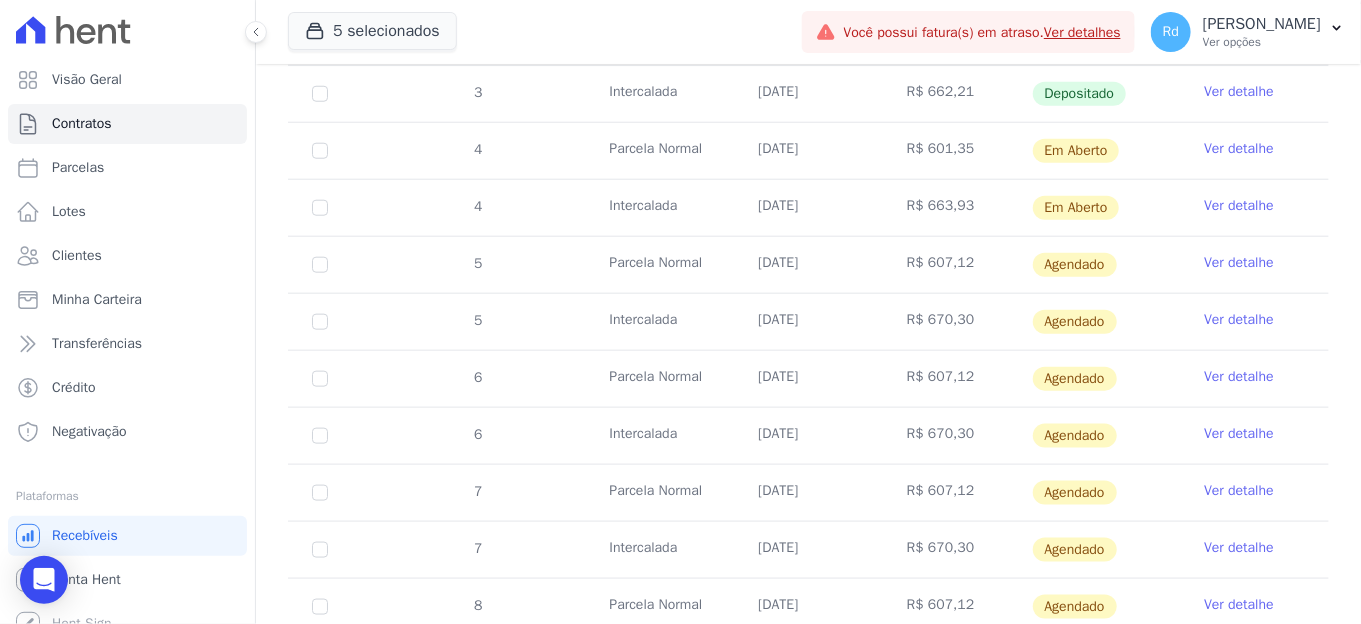 scroll, scrollTop: 1002, scrollLeft: 0, axis: vertical 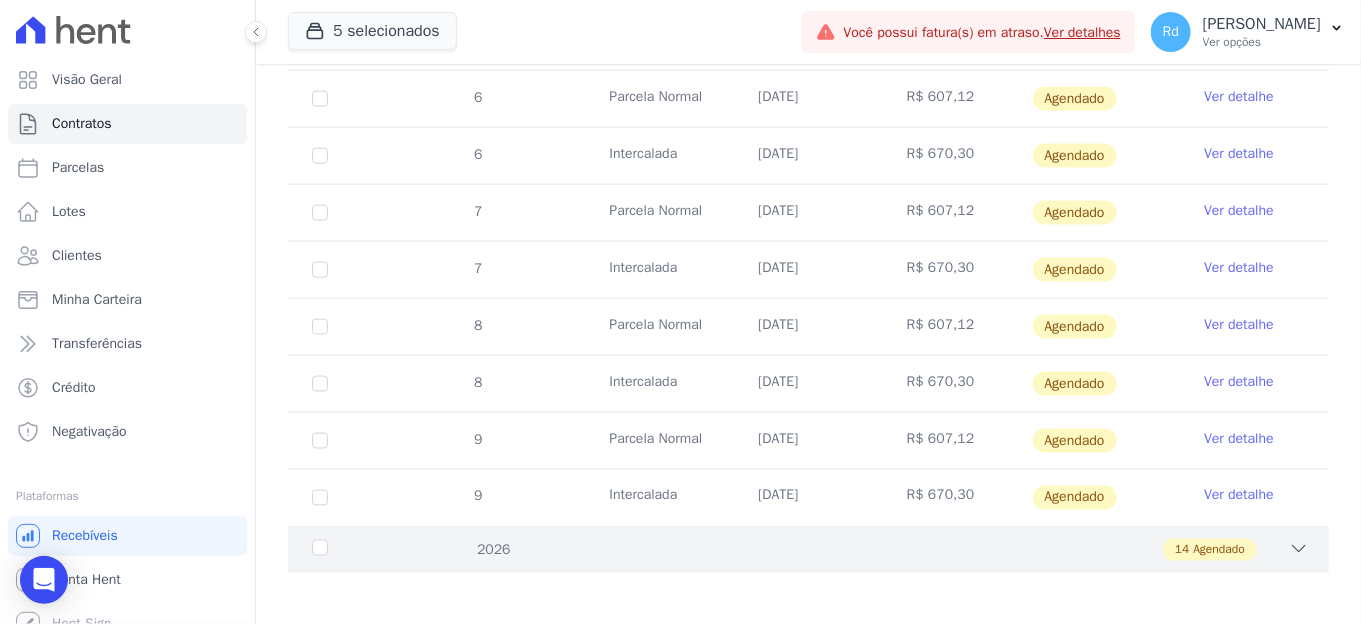 click at bounding box center (1299, 550) 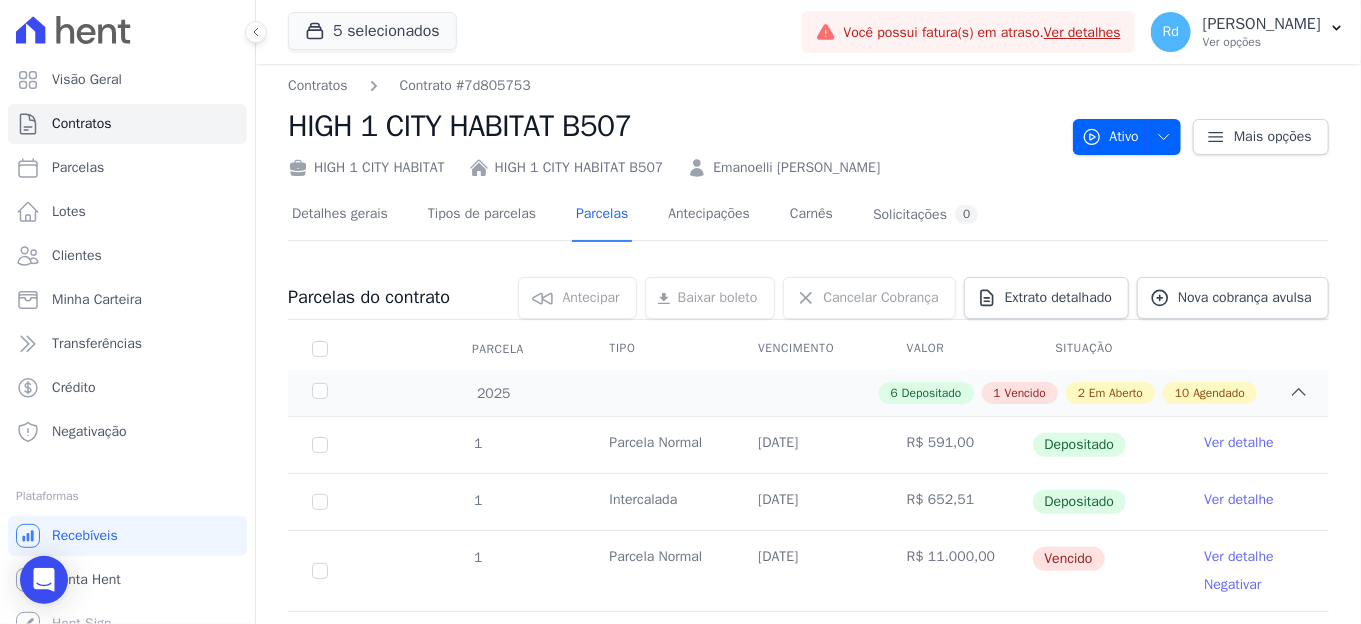 scroll, scrollTop: 0, scrollLeft: 0, axis: both 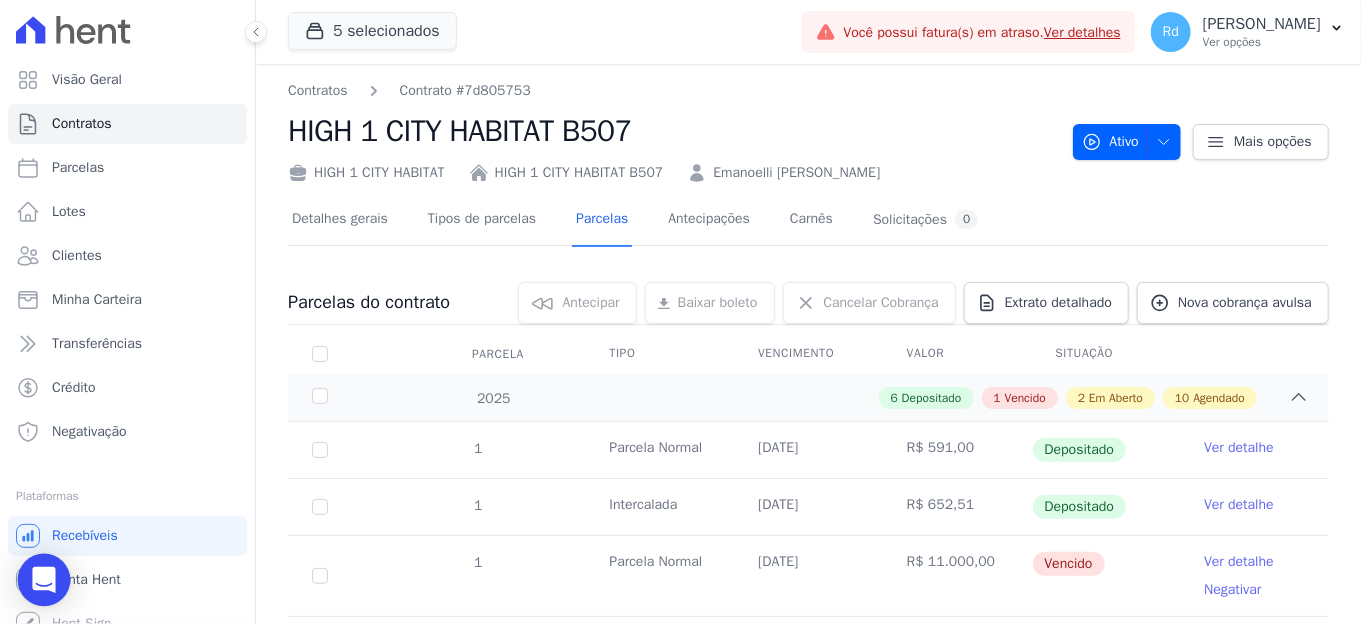 click at bounding box center [44, 580] 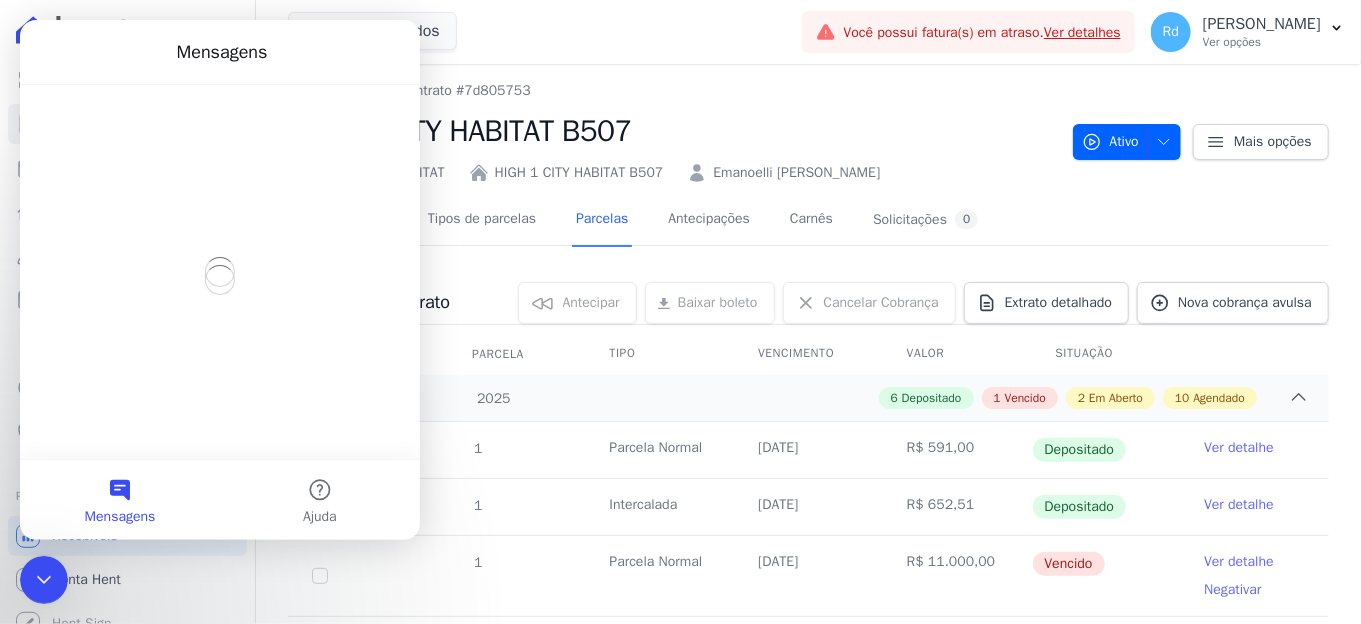 scroll, scrollTop: 0, scrollLeft: 0, axis: both 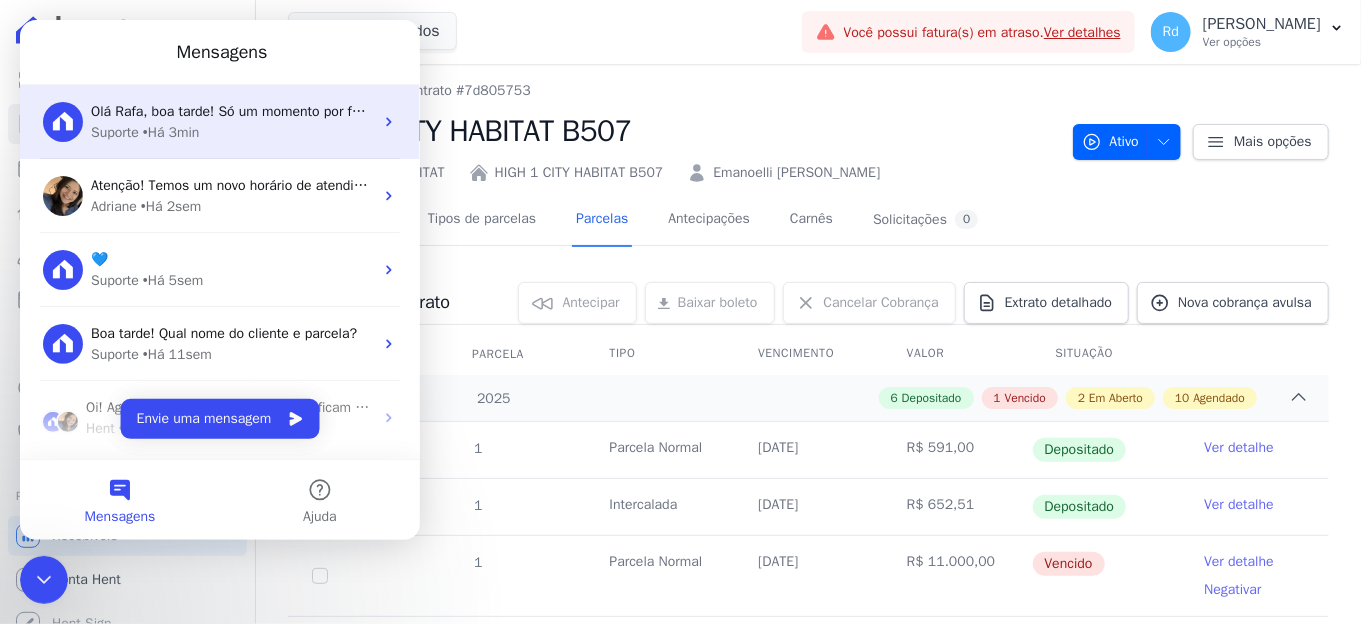 click on "Olá Rafa, boa tarde! Só um momento por favor. Suporte •  Há 3min" at bounding box center [220, 122] 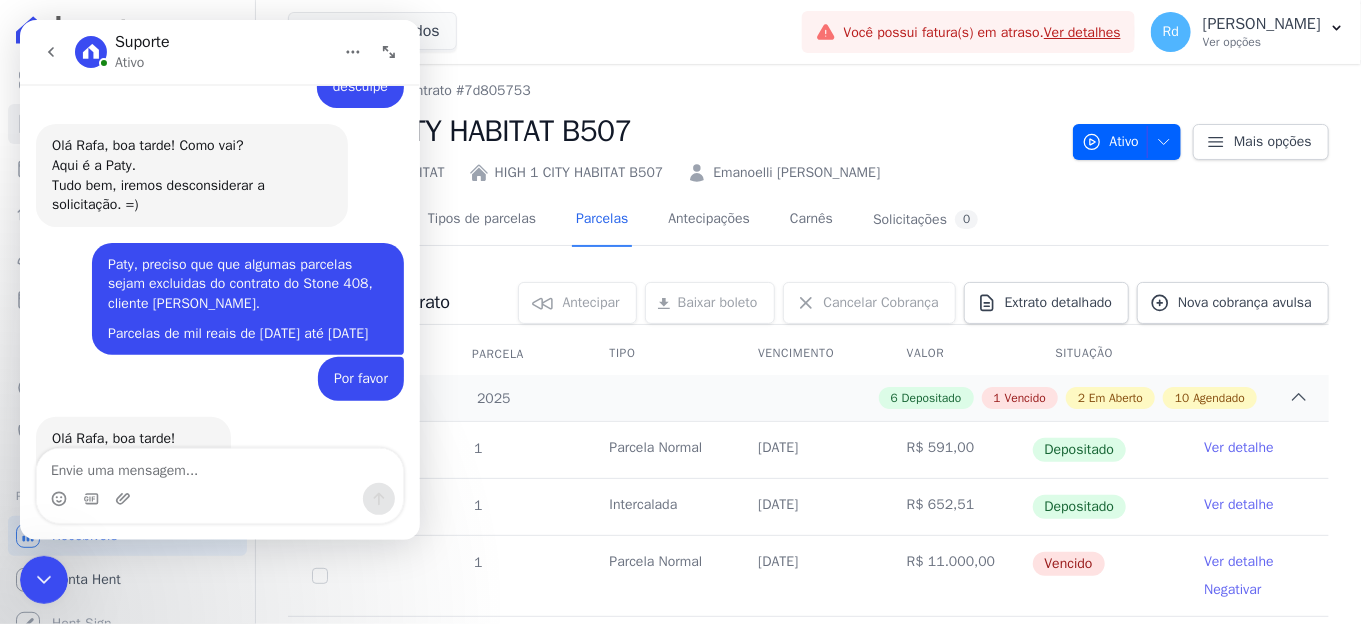 scroll, scrollTop: 22365, scrollLeft: 0, axis: vertical 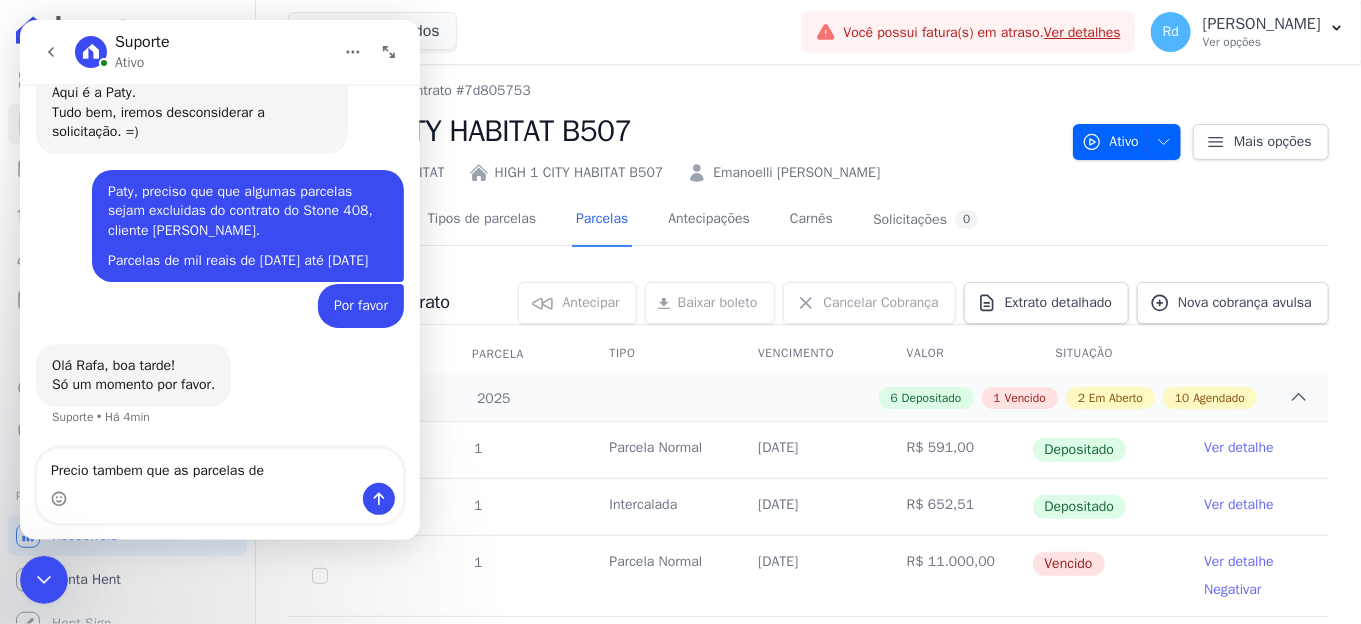 click on "Precio tambem que as parcelas de" at bounding box center (220, 466) 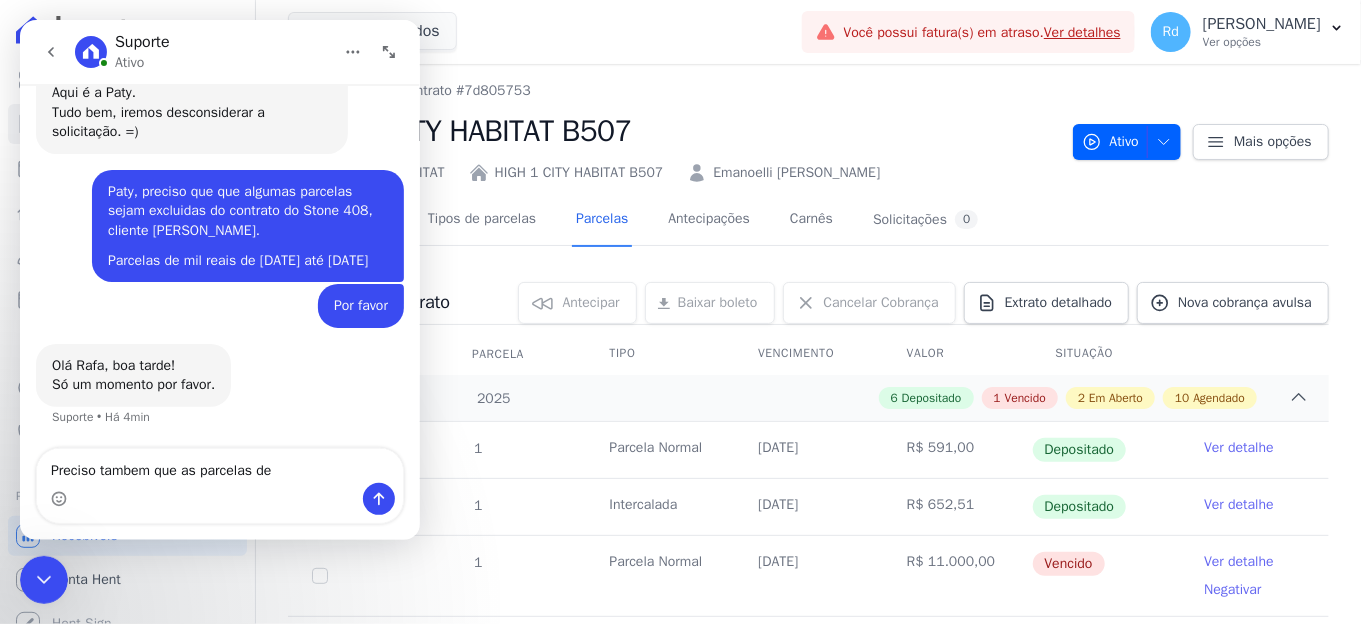 click on "Preciso tambem que as parcelas de" at bounding box center (220, 466) 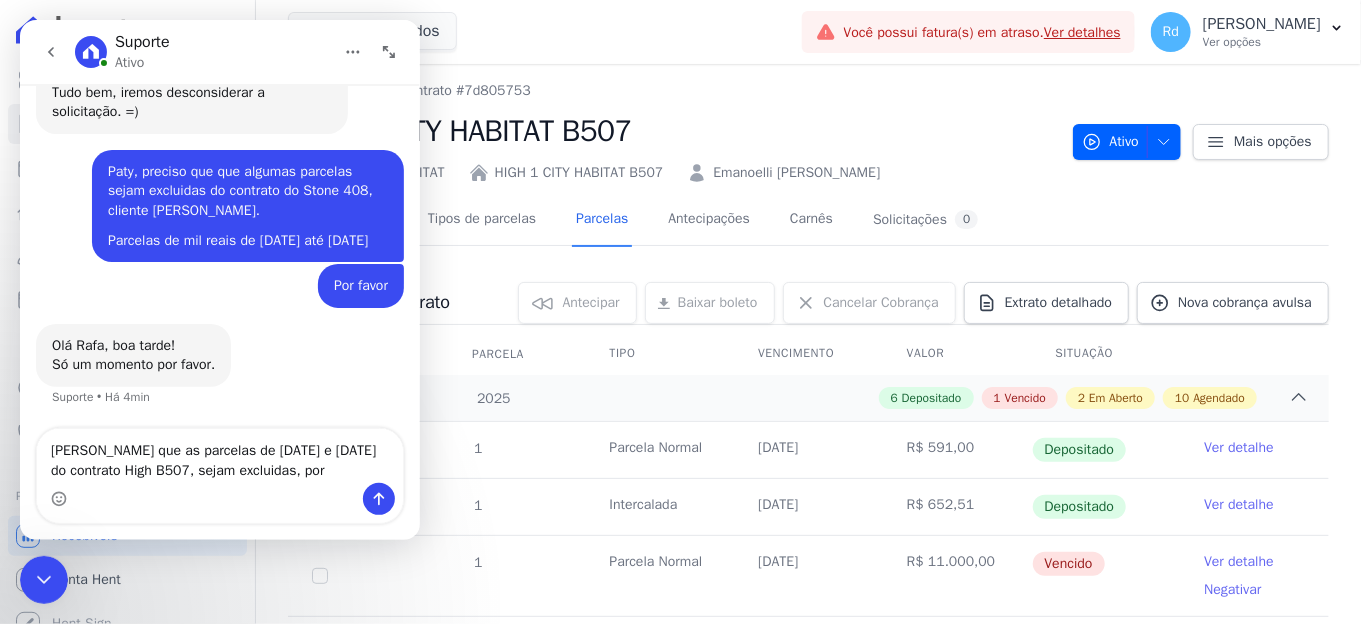 scroll, scrollTop: 22405, scrollLeft: 0, axis: vertical 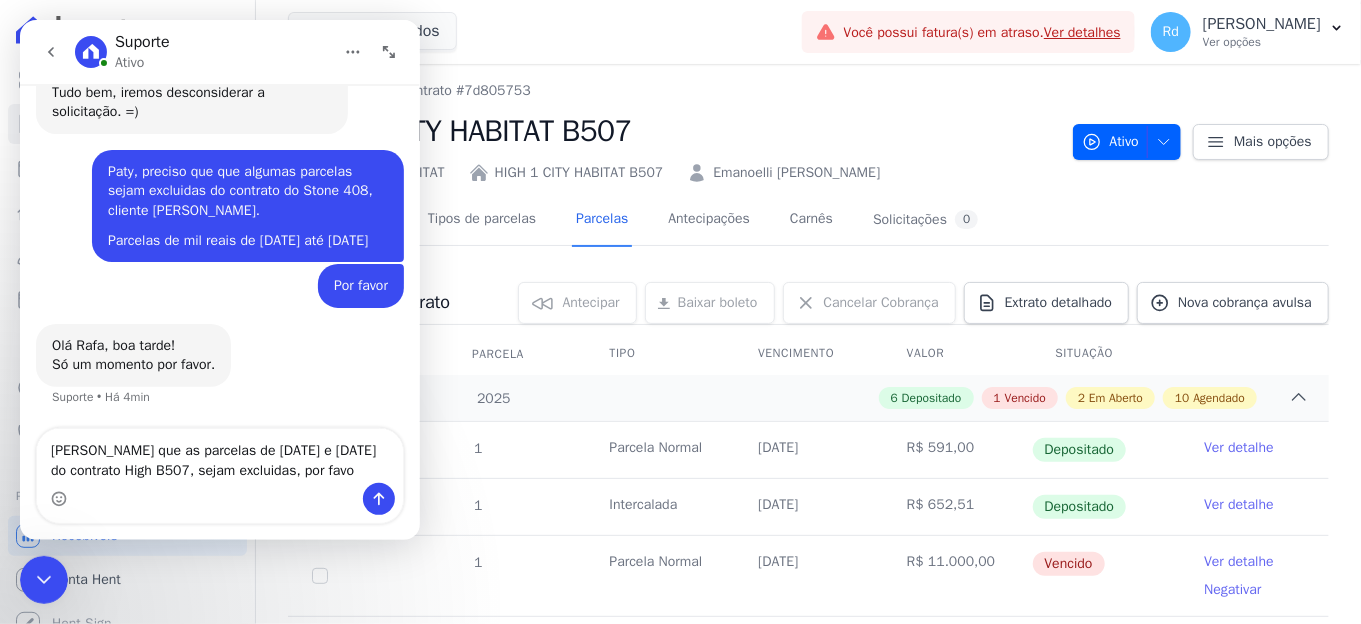 type on "[PERSON_NAME] que as parcelas de [DATE] e [DATE] do contrato High B507, sejam excluidas, por favor" 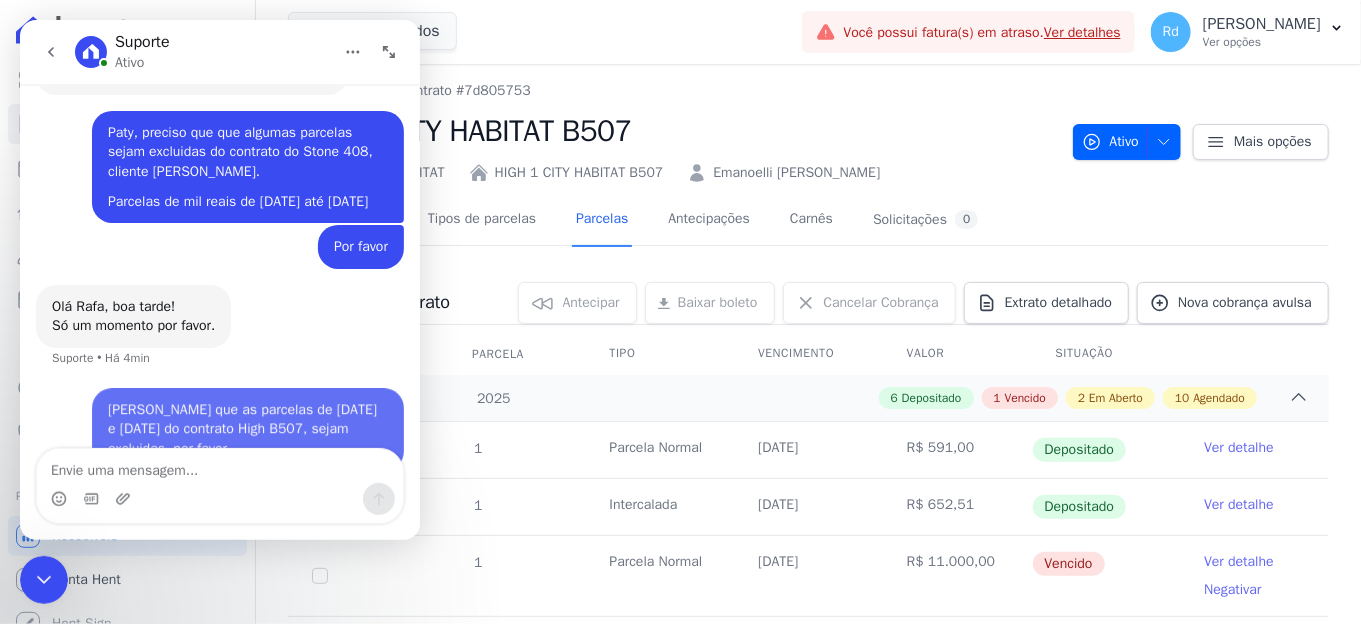 scroll, scrollTop: 22465, scrollLeft: 0, axis: vertical 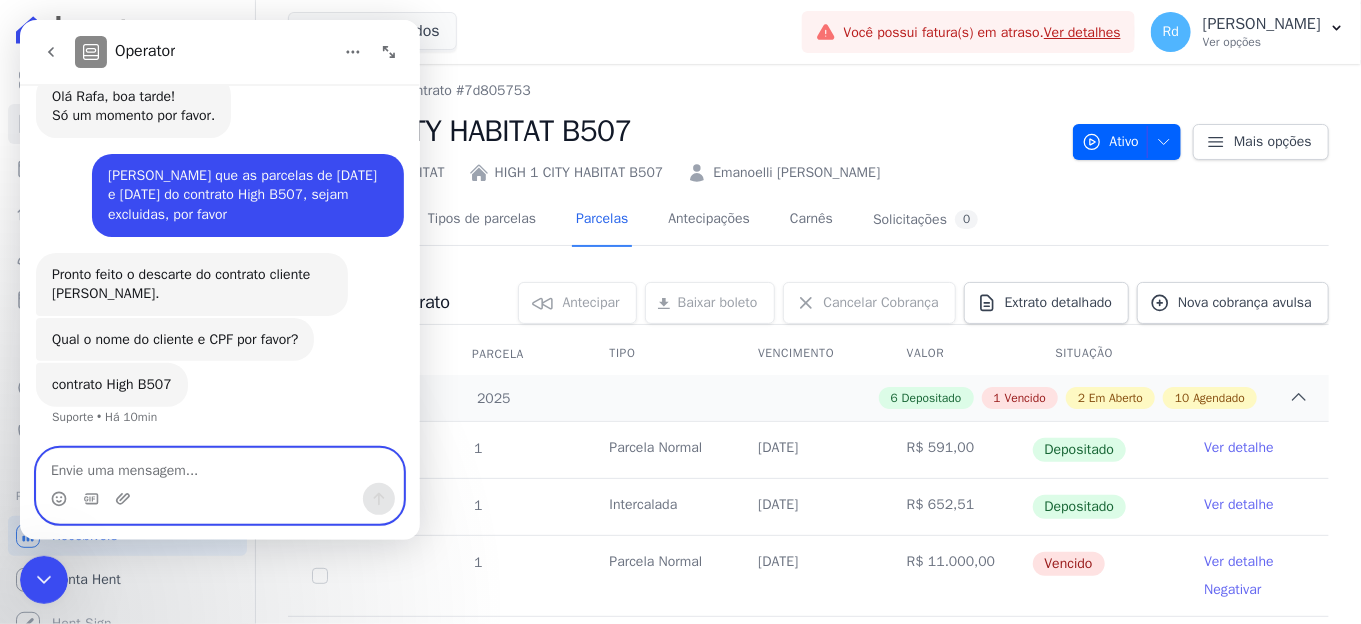 click at bounding box center [220, 466] 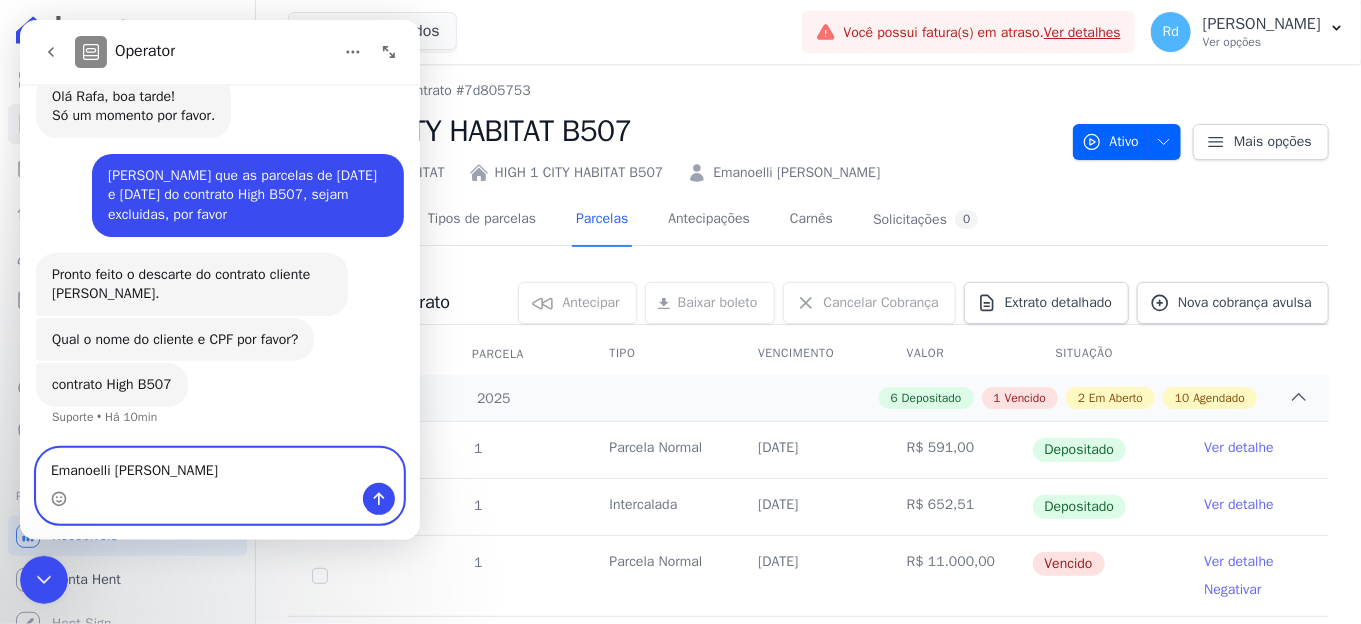 type on "Emanoelli [PERSON_NAME]" 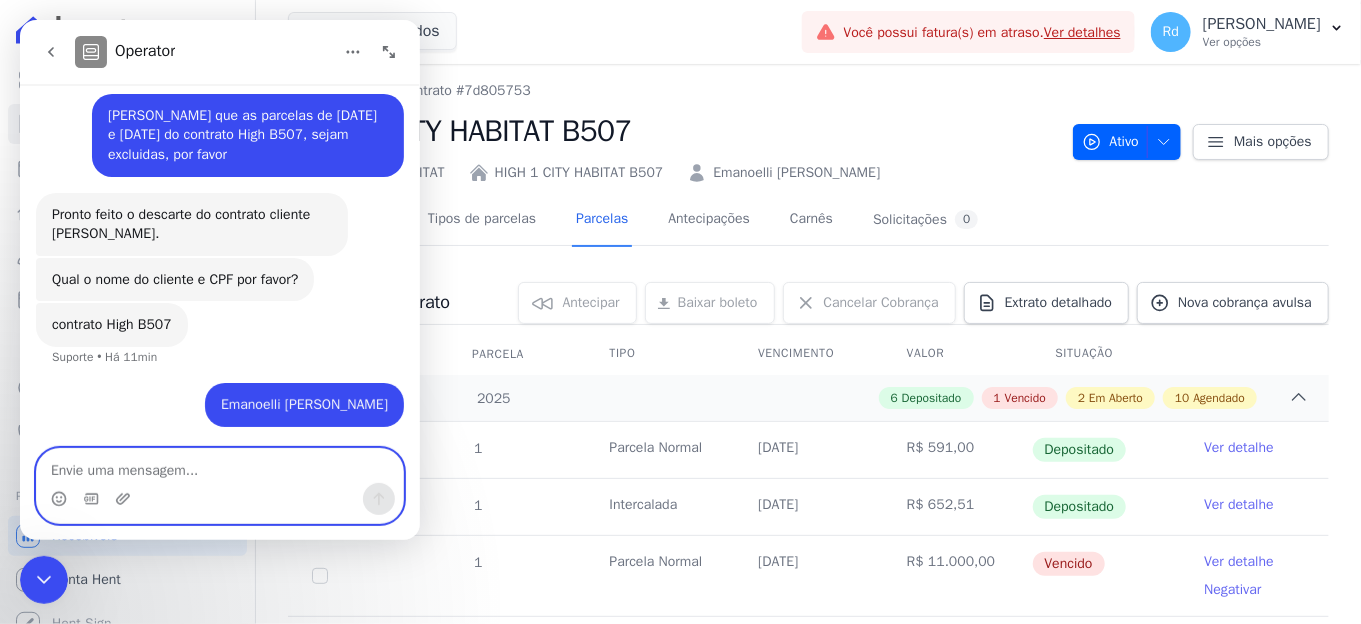 scroll, scrollTop: 22694, scrollLeft: 0, axis: vertical 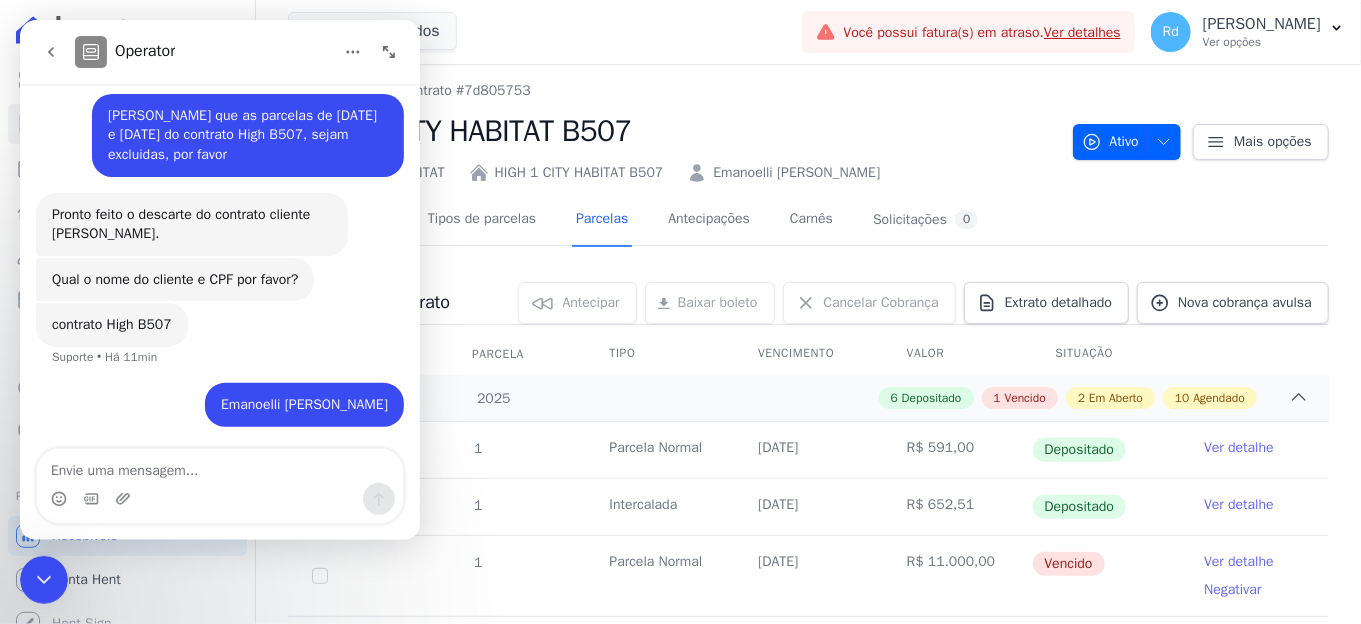 click at bounding box center (220, 494) 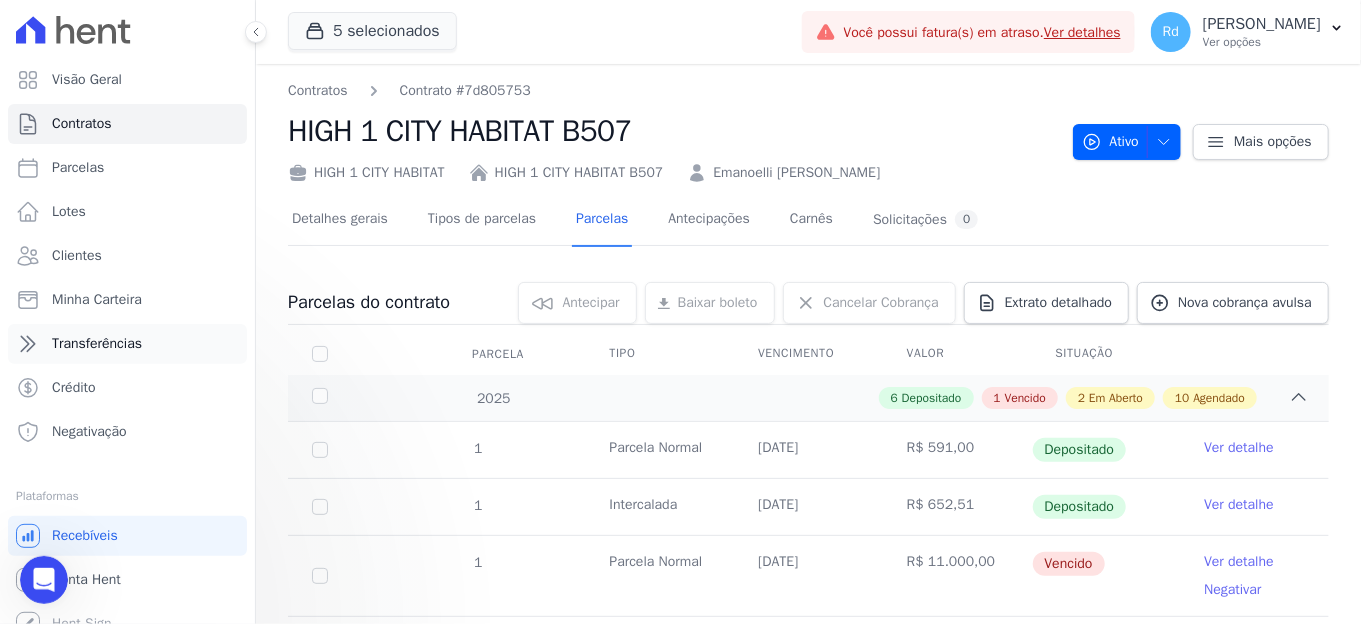 scroll, scrollTop: 0, scrollLeft: 0, axis: both 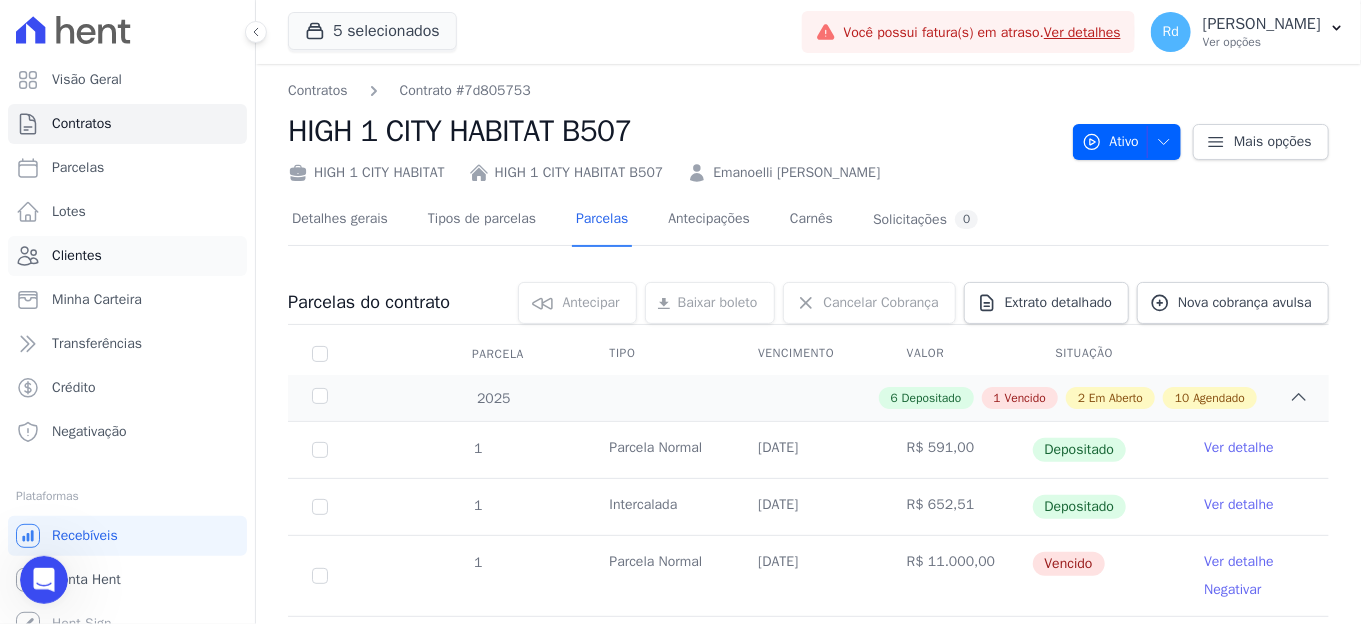 click on "Clientes" at bounding box center [127, 256] 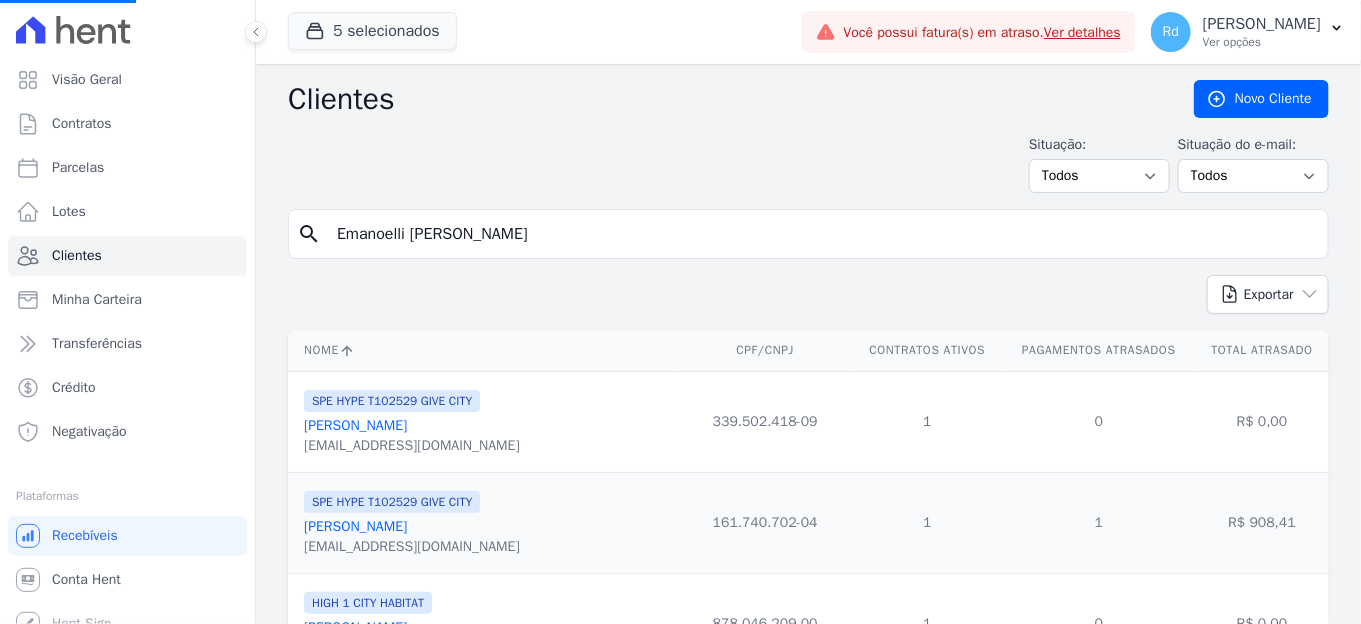 click on "Emanoelli [PERSON_NAME]" at bounding box center (822, 234) 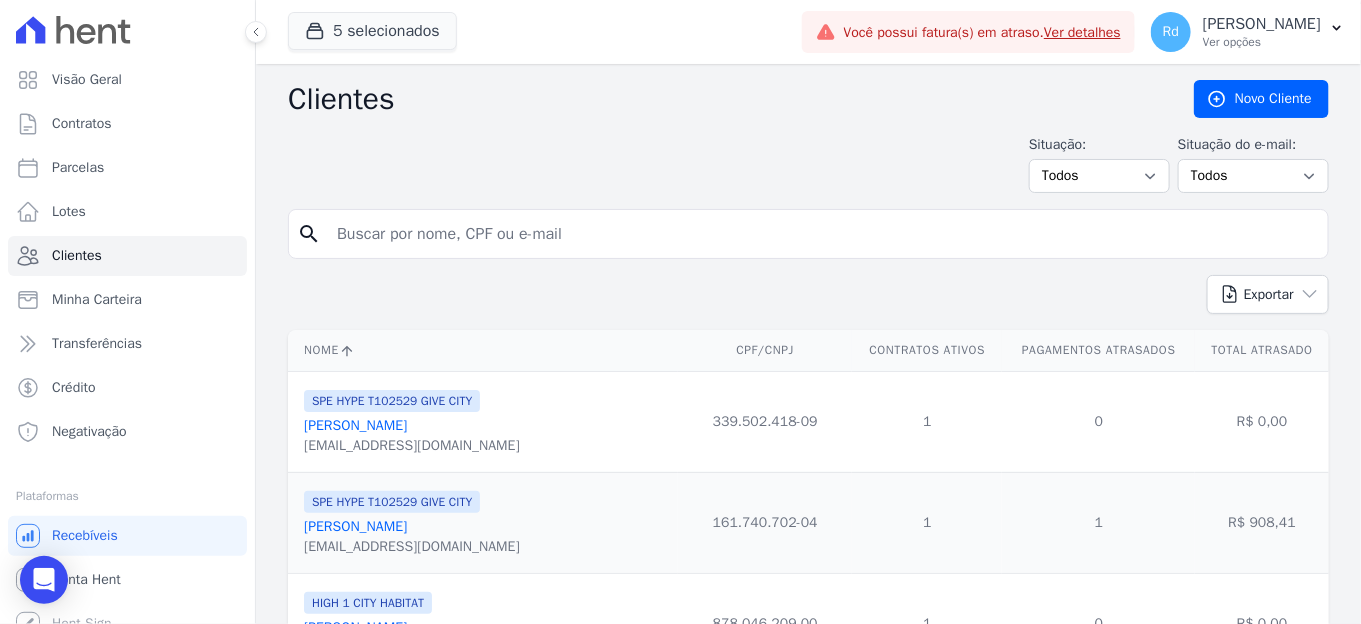 click on "search" at bounding box center (808, 234) 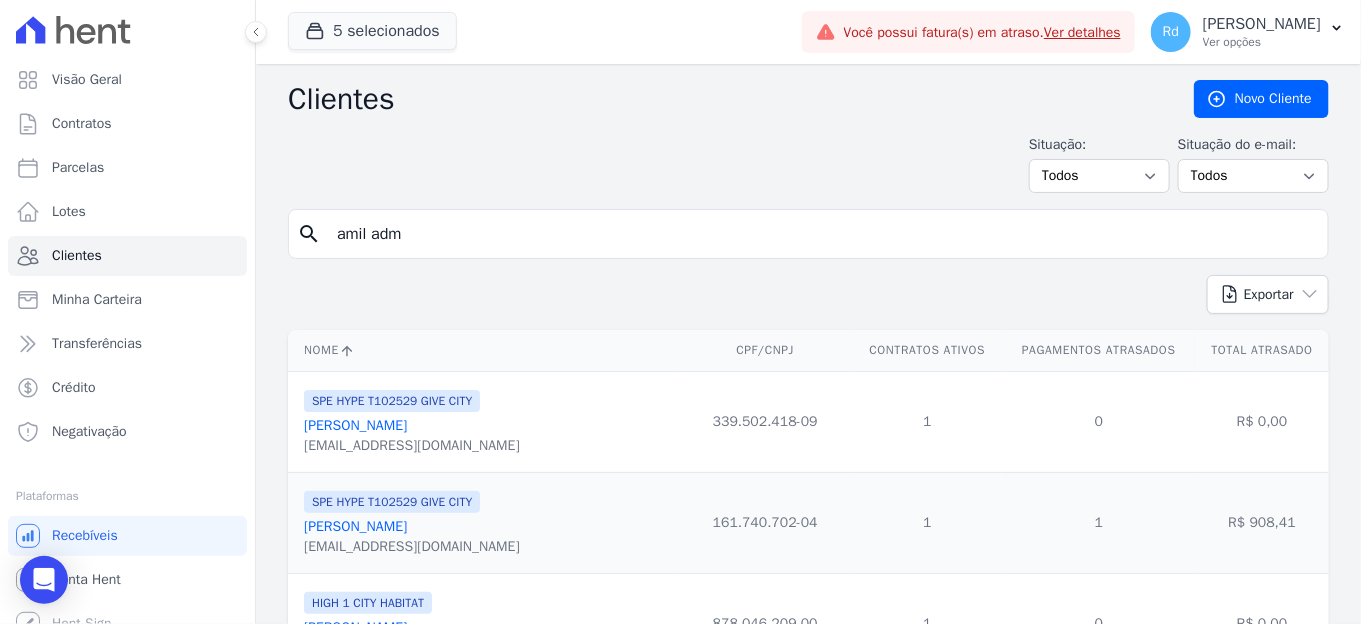 type on "amil adm" 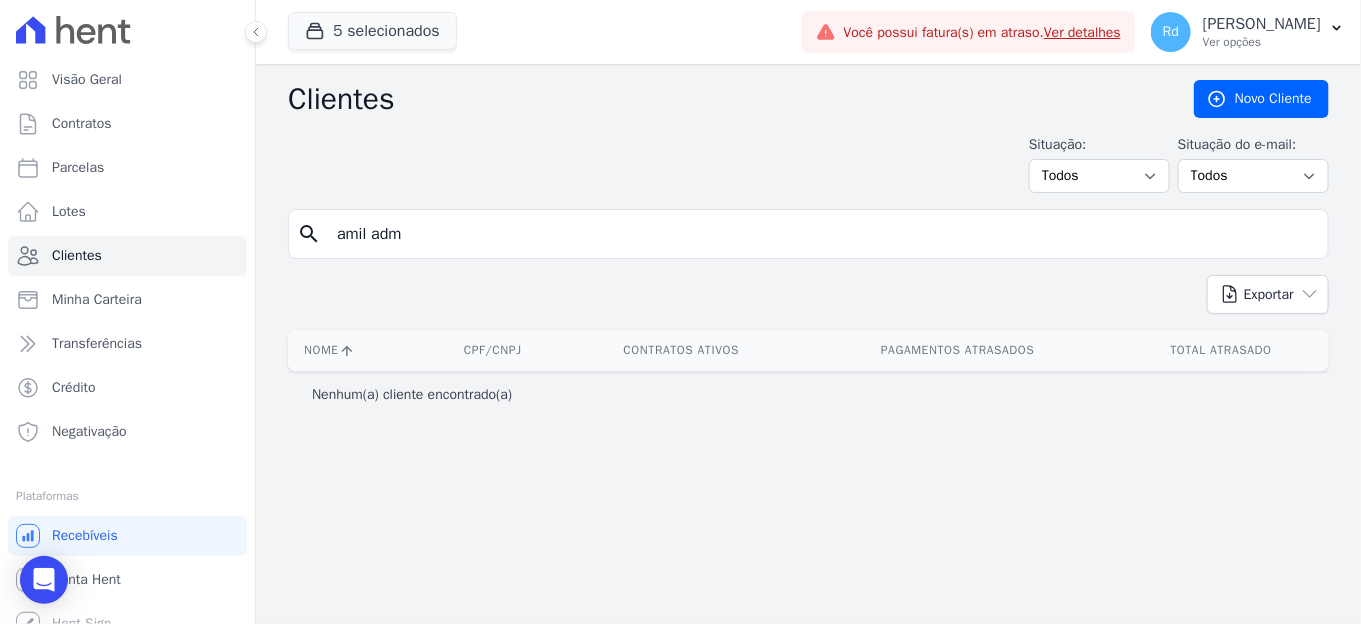 click on "amil adm" at bounding box center [822, 234] 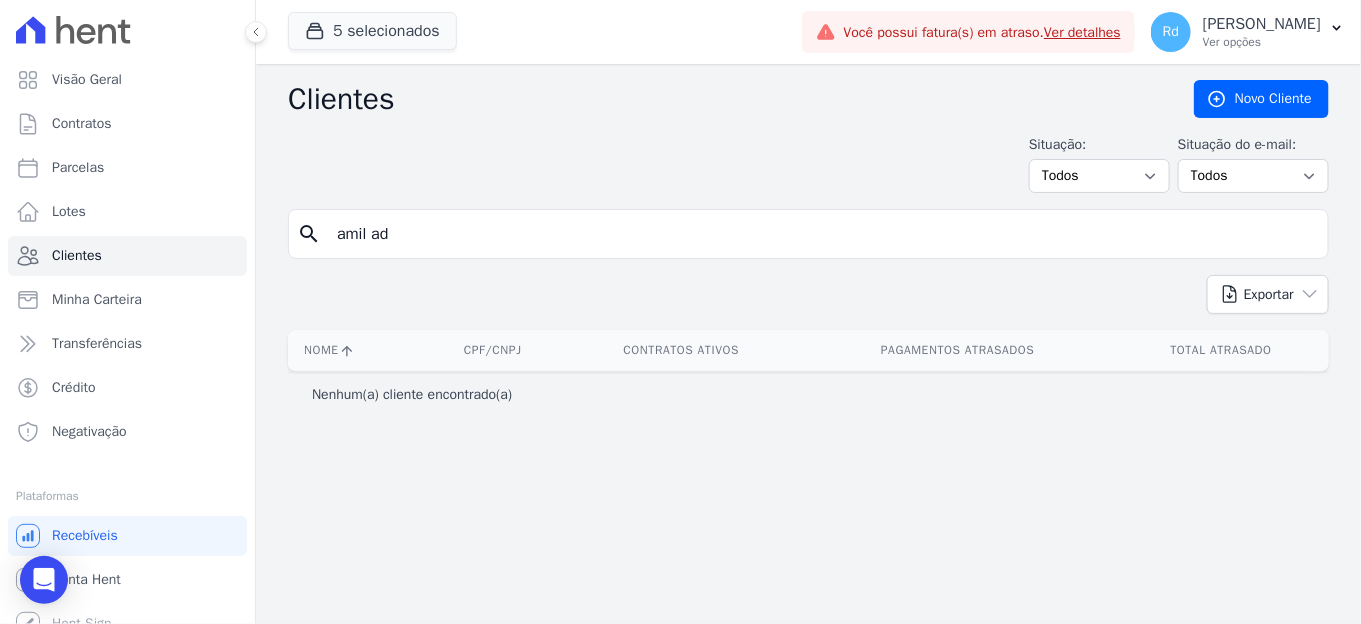 type on "amil ad" 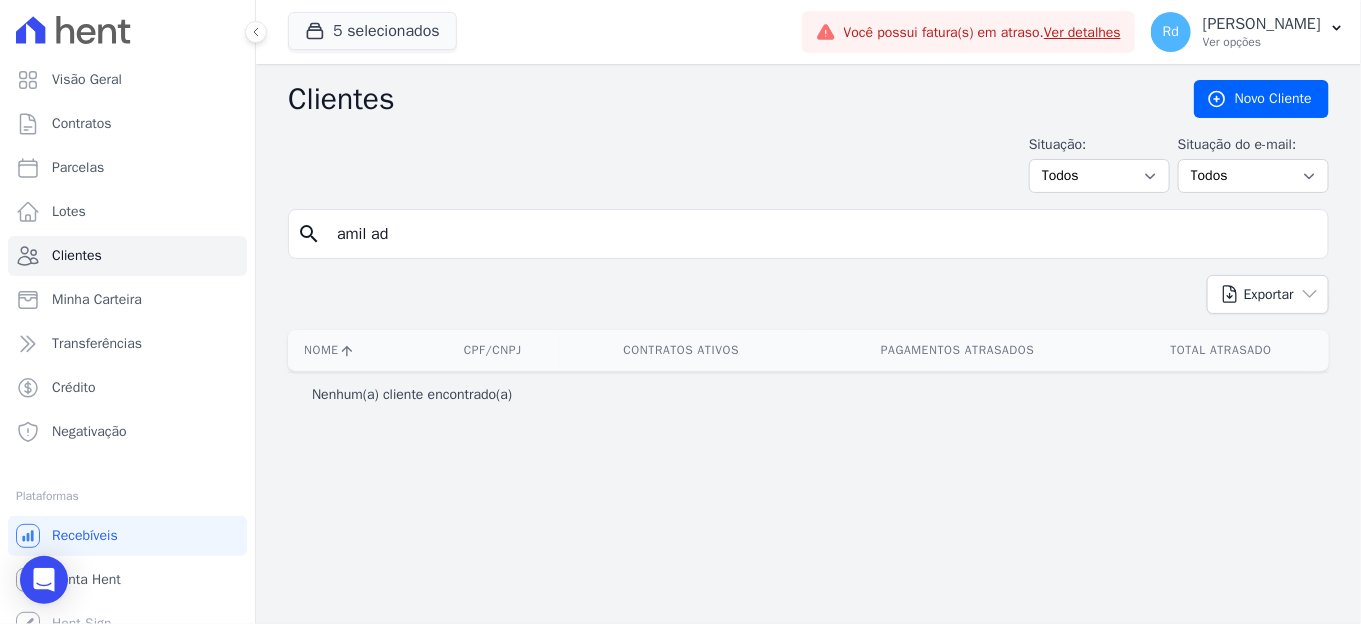 click on "amil ad" at bounding box center (822, 234) 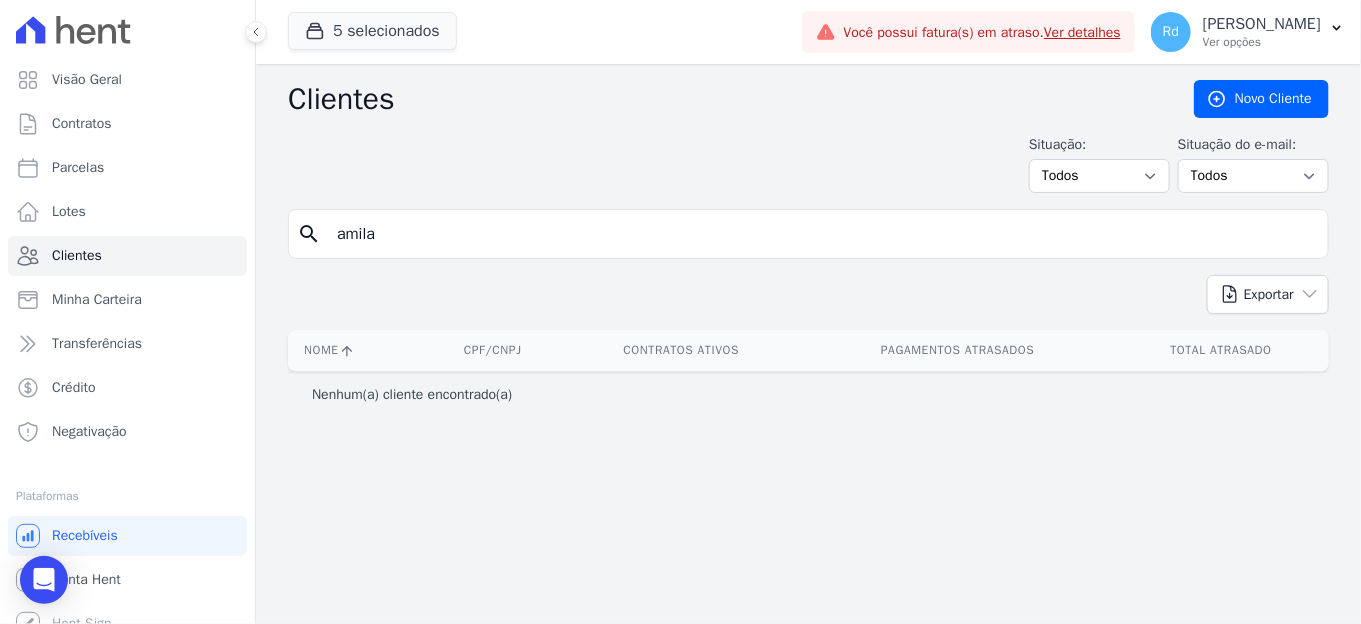 type on "amila" 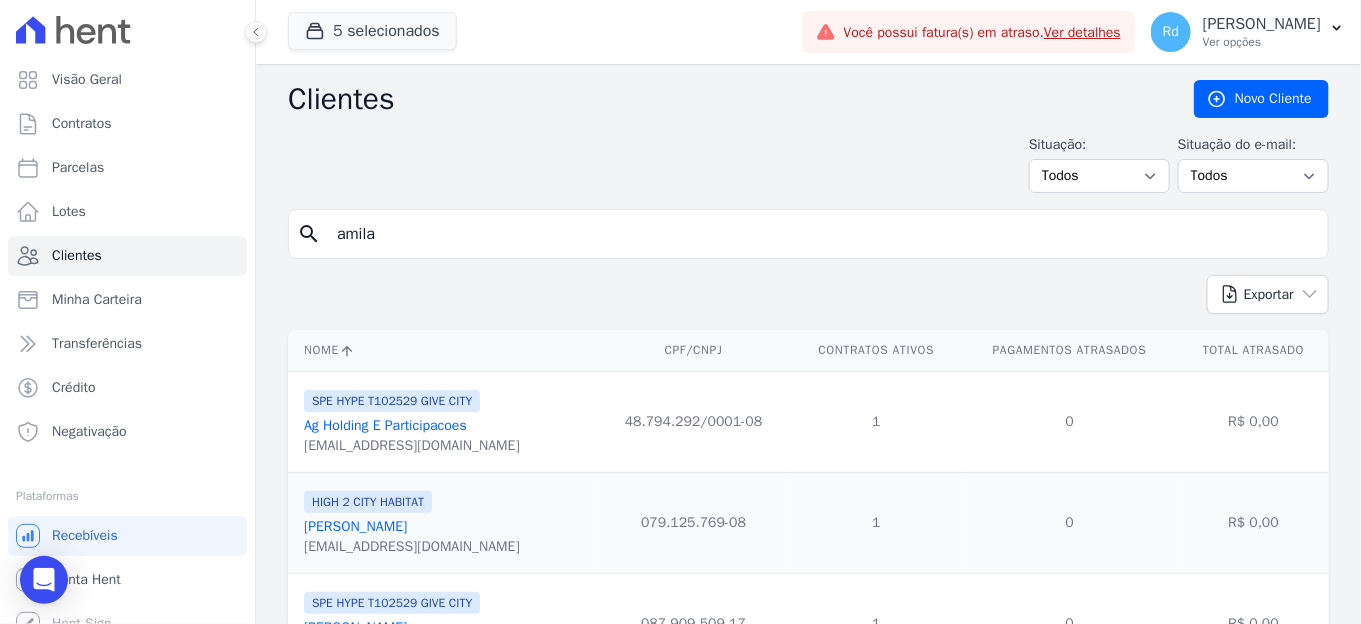 click on "amila" at bounding box center (822, 234) 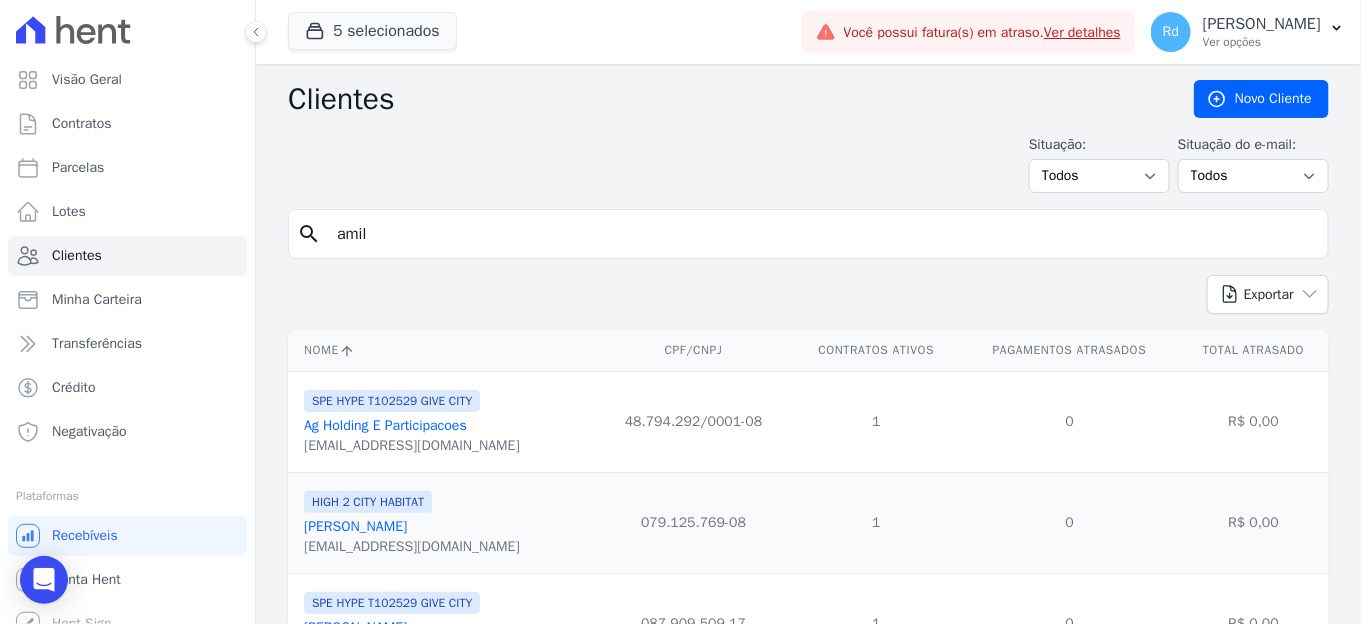 type on "amil" 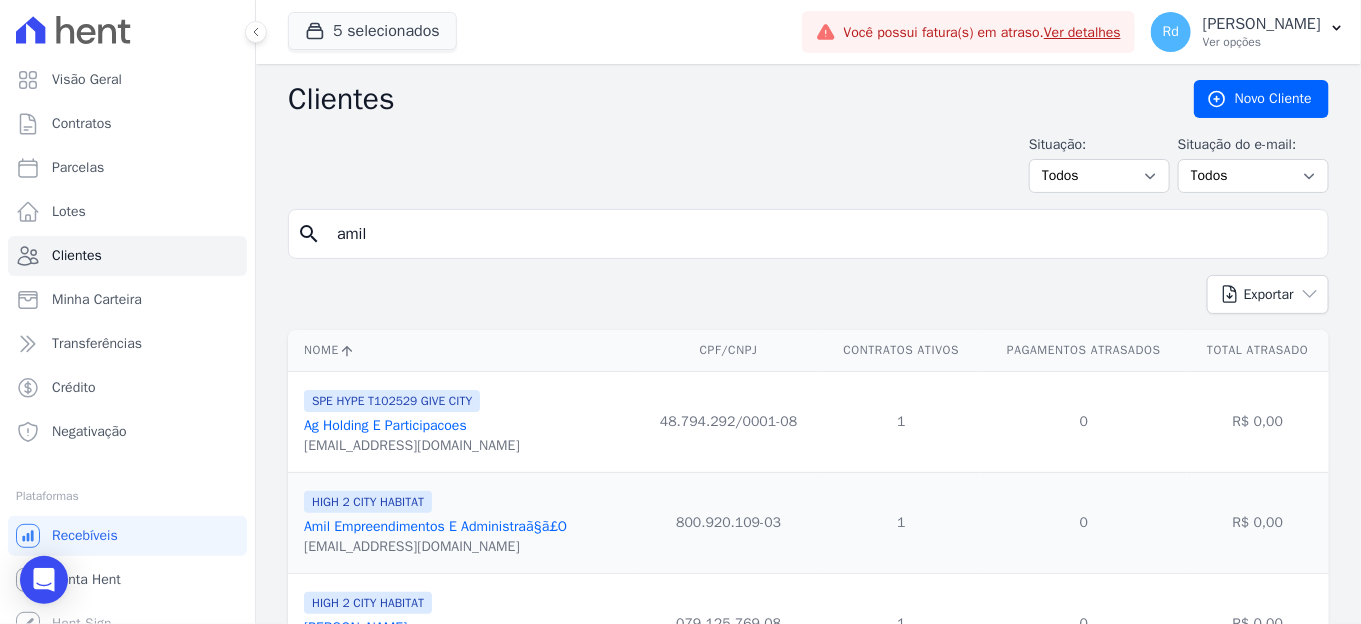 scroll, scrollTop: 111, scrollLeft: 0, axis: vertical 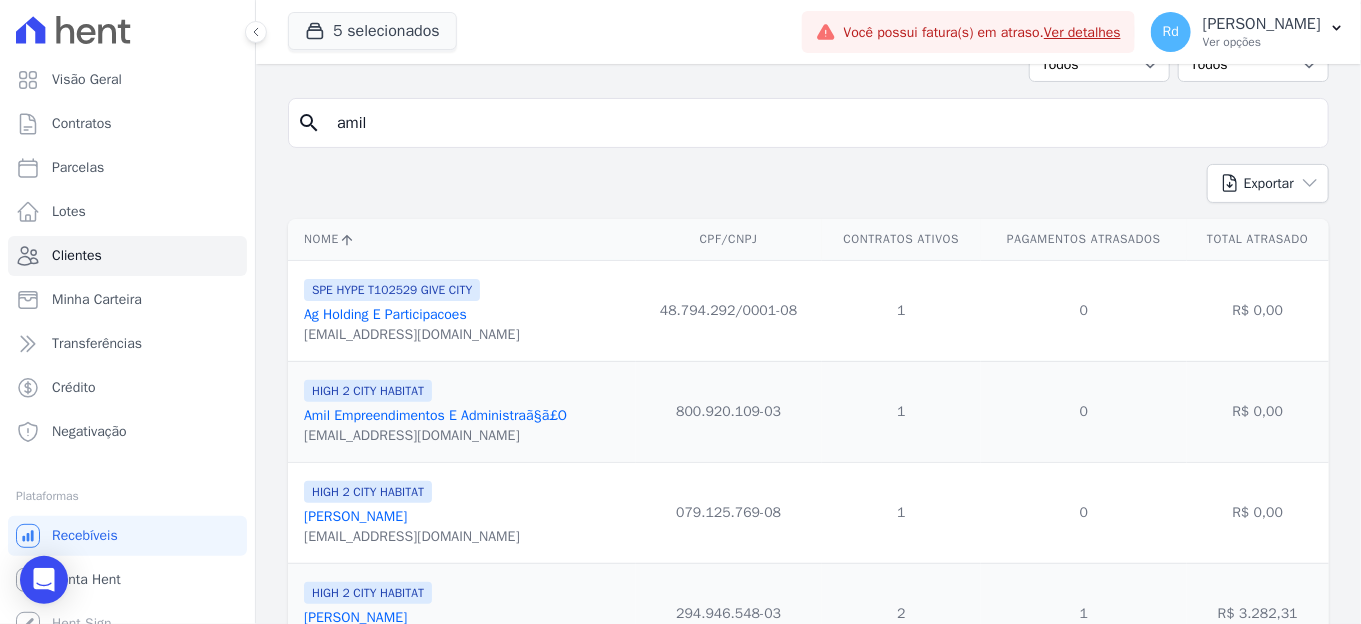 click on "Amil Empreendimentos E Administraã§ã£O" at bounding box center [435, 415] 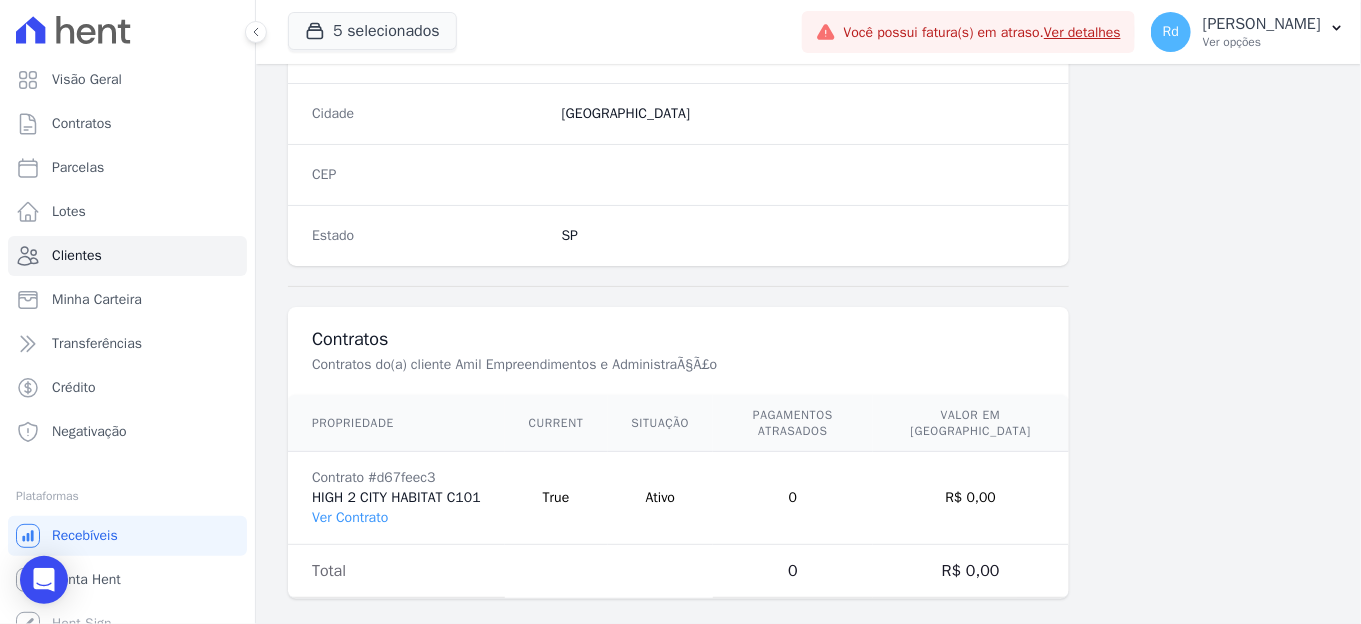scroll, scrollTop: 1254, scrollLeft: 0, axis: vertical 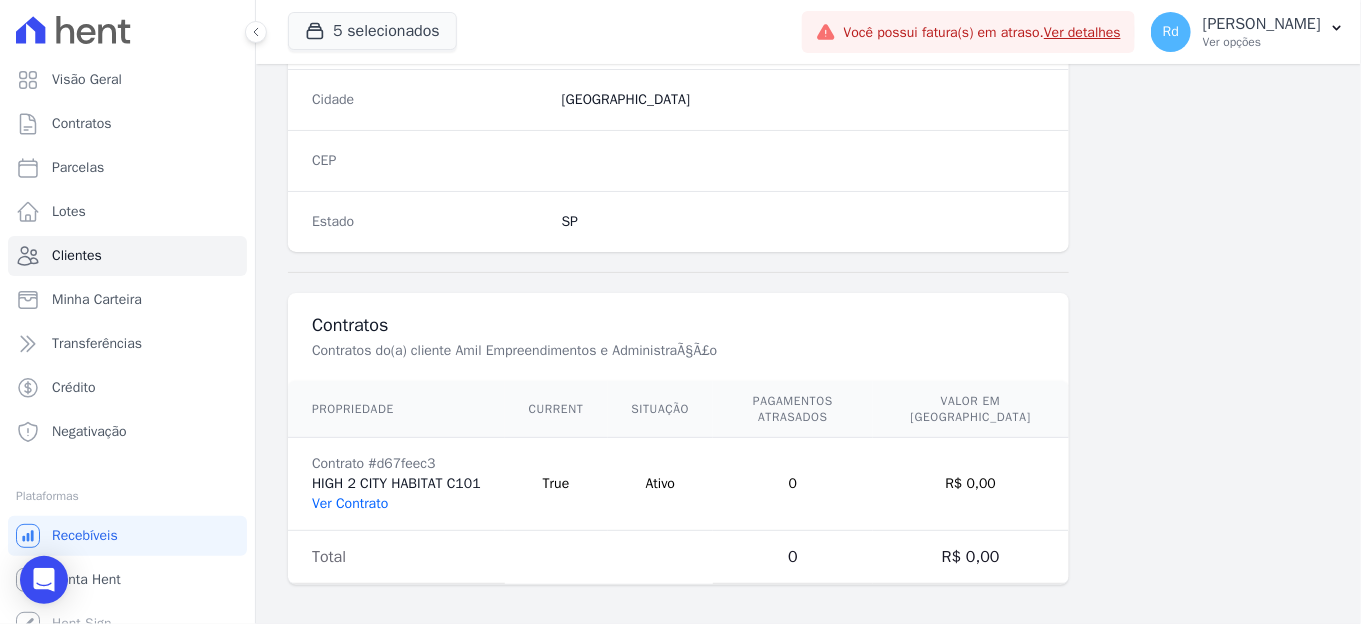 click on "Ver Contrato" at bounding box center (350, 503) 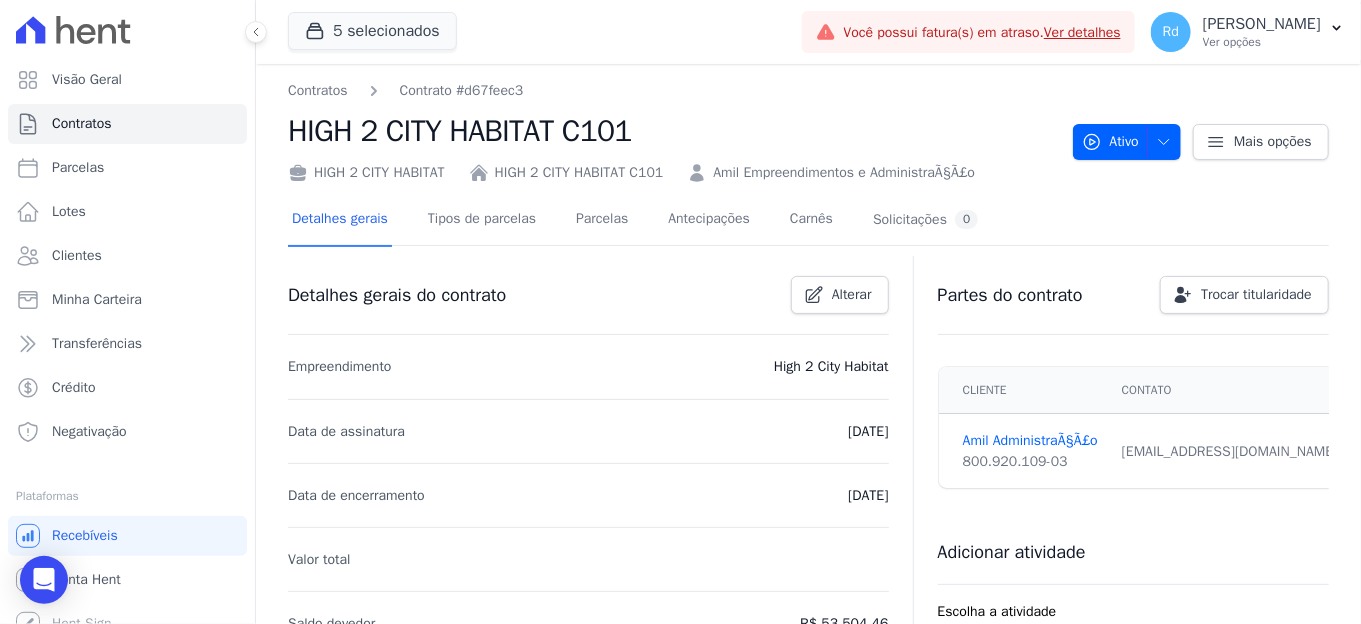 click on "Detalhes gerais
Tipos de parcelas
[GEOGRAPHIC_DATA]
Antecipações
Carnês
Solicitações
0" at bounding box center [635, 220] 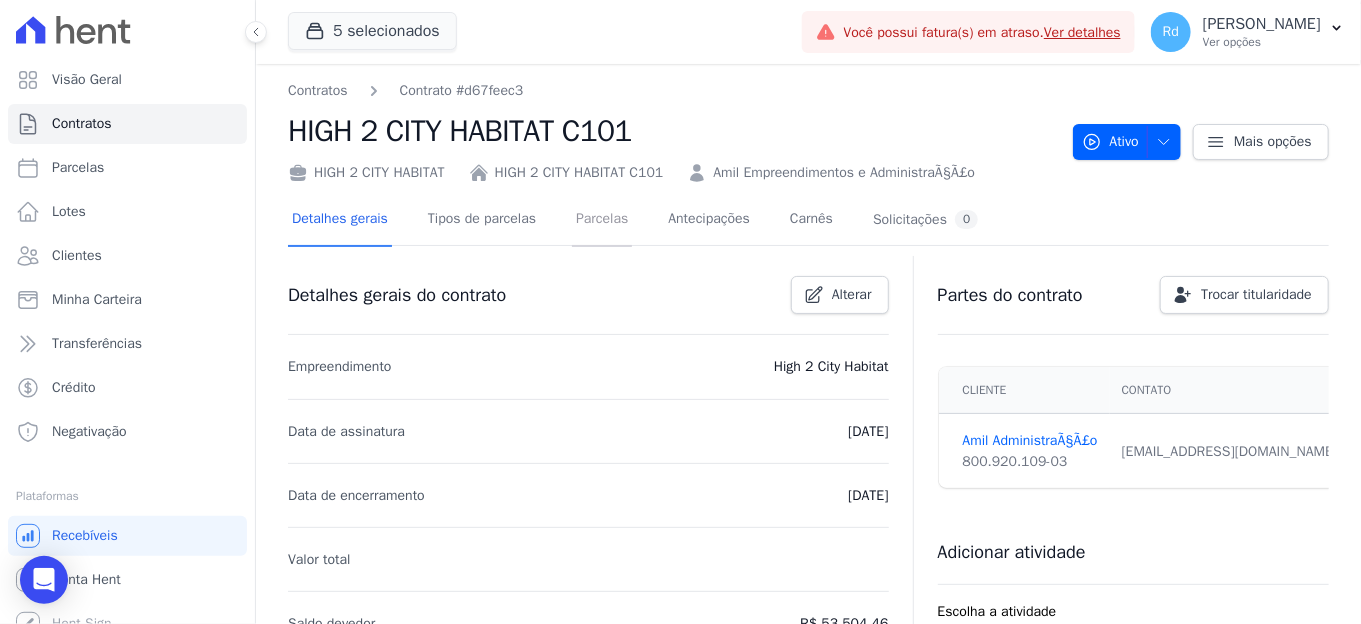 click on "Parcelas" at bounding box center (602, 220) 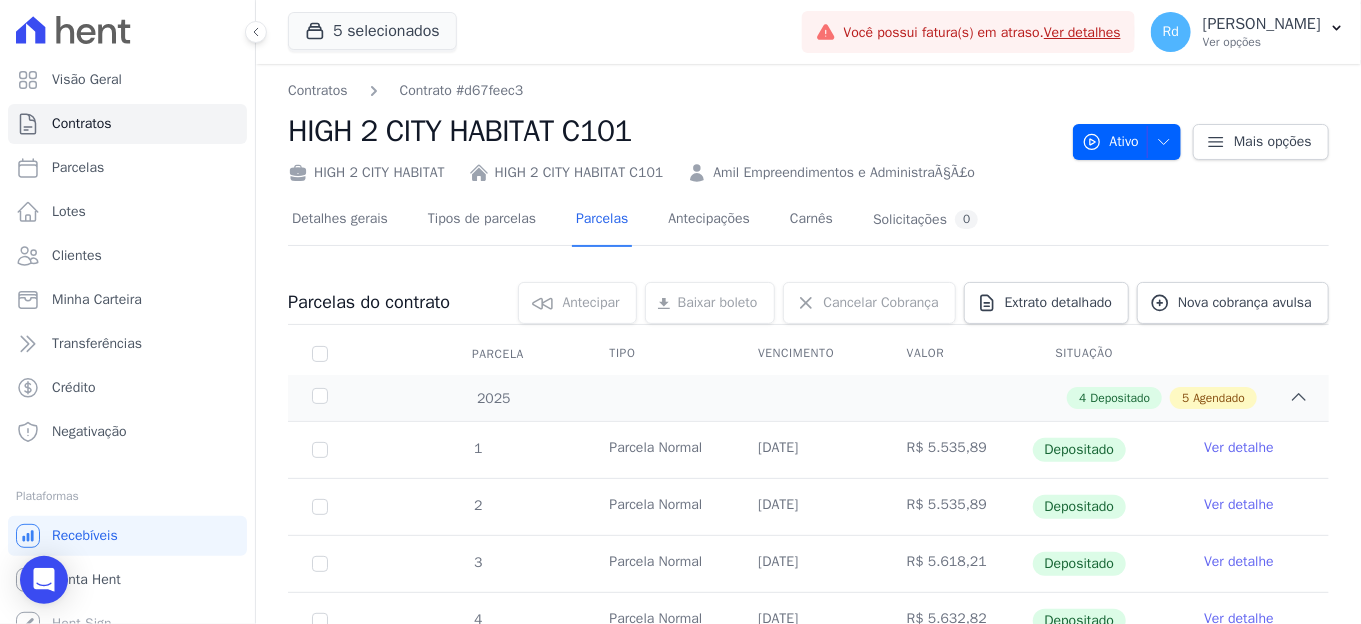 scroll, scrollTop: 411, scrollLeft: 0, axis: vertical 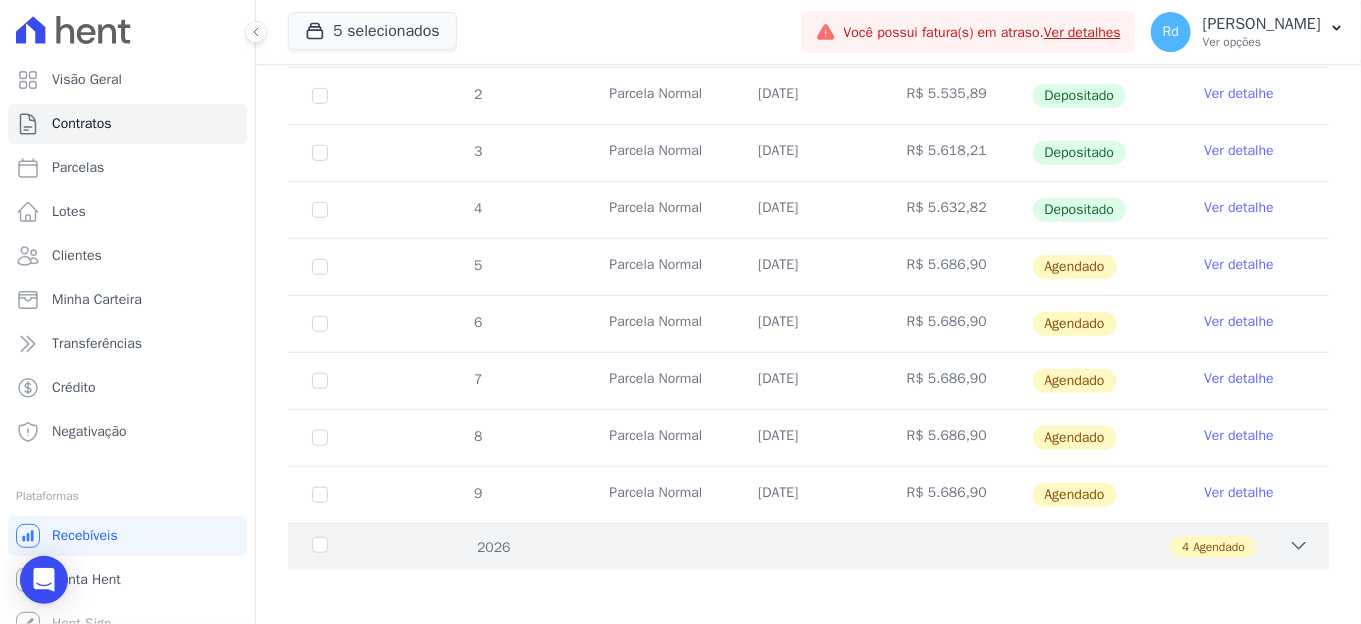 click on "4
Agendado" at bounding box center (859, 547) 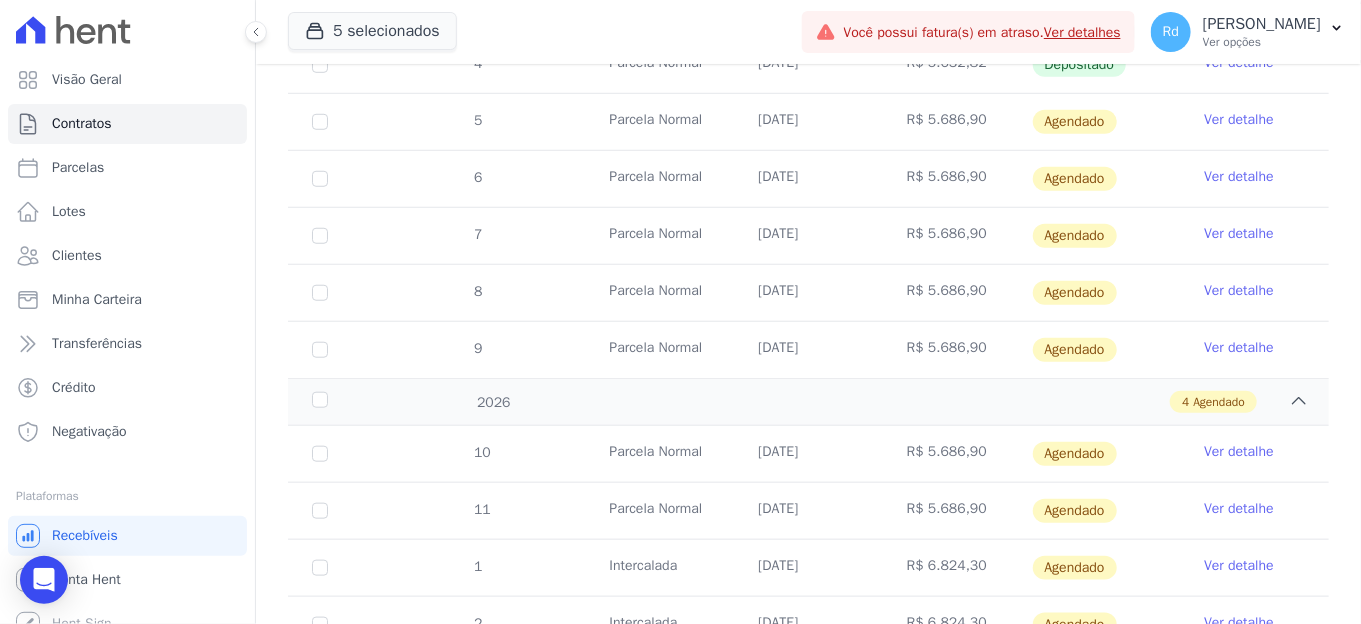 scroll, scrollTop: 638, scrollLeft: 0, axis: vertical 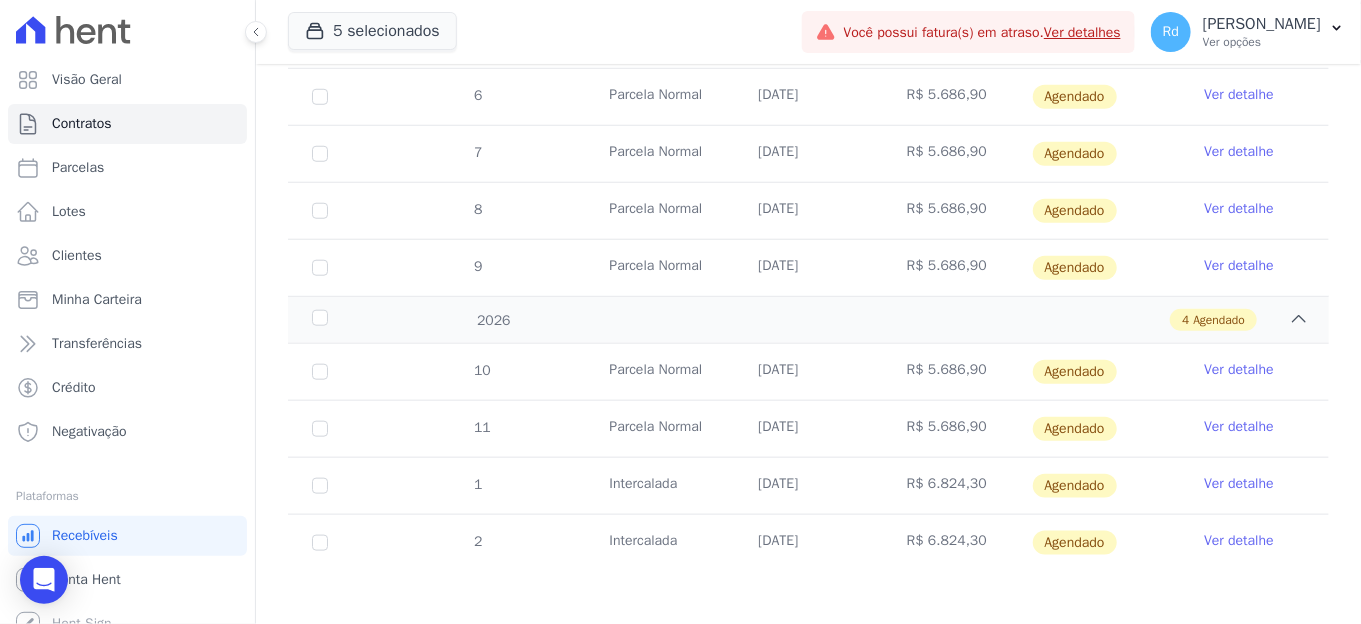 click on "Ver detalhe" at bounding box center (1239, 541) 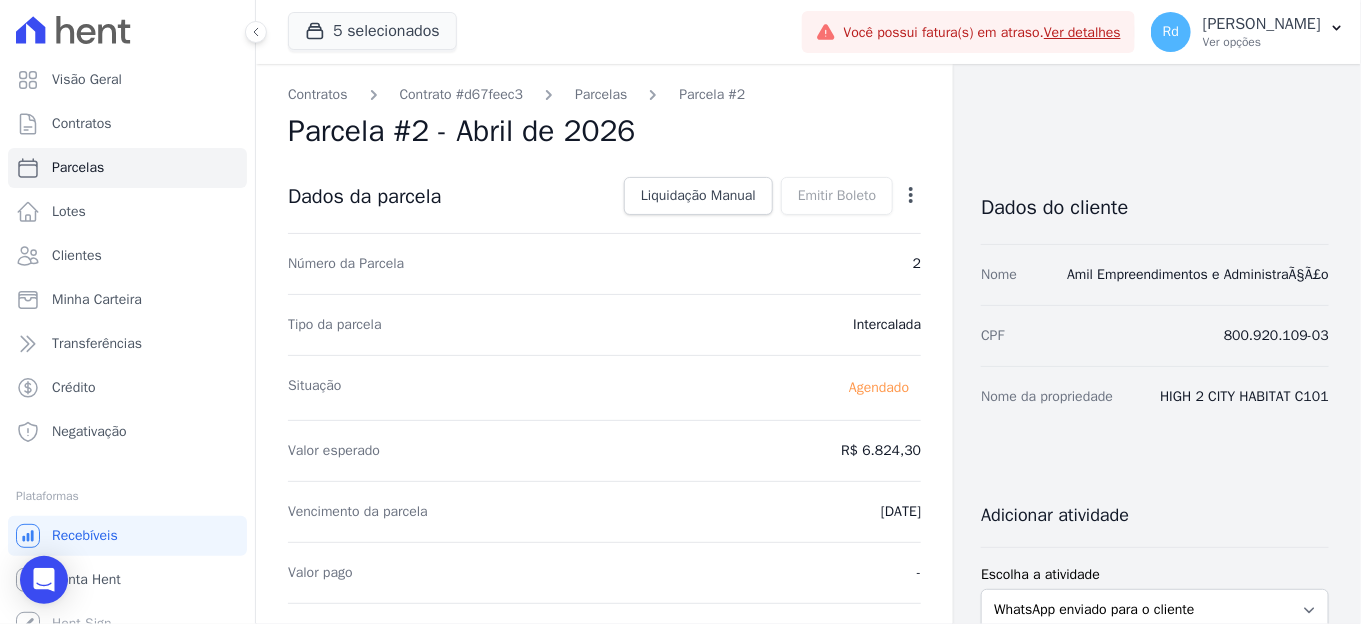 click 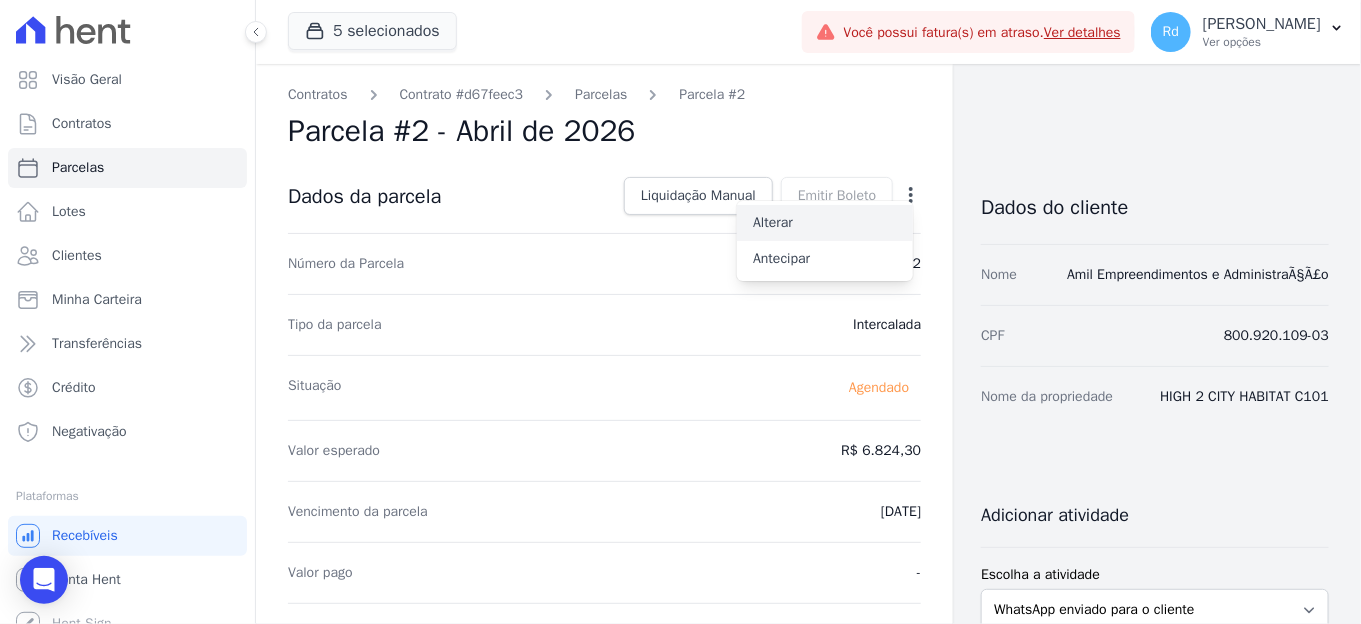 click on "Alterar" at bounding box center [825, 223] 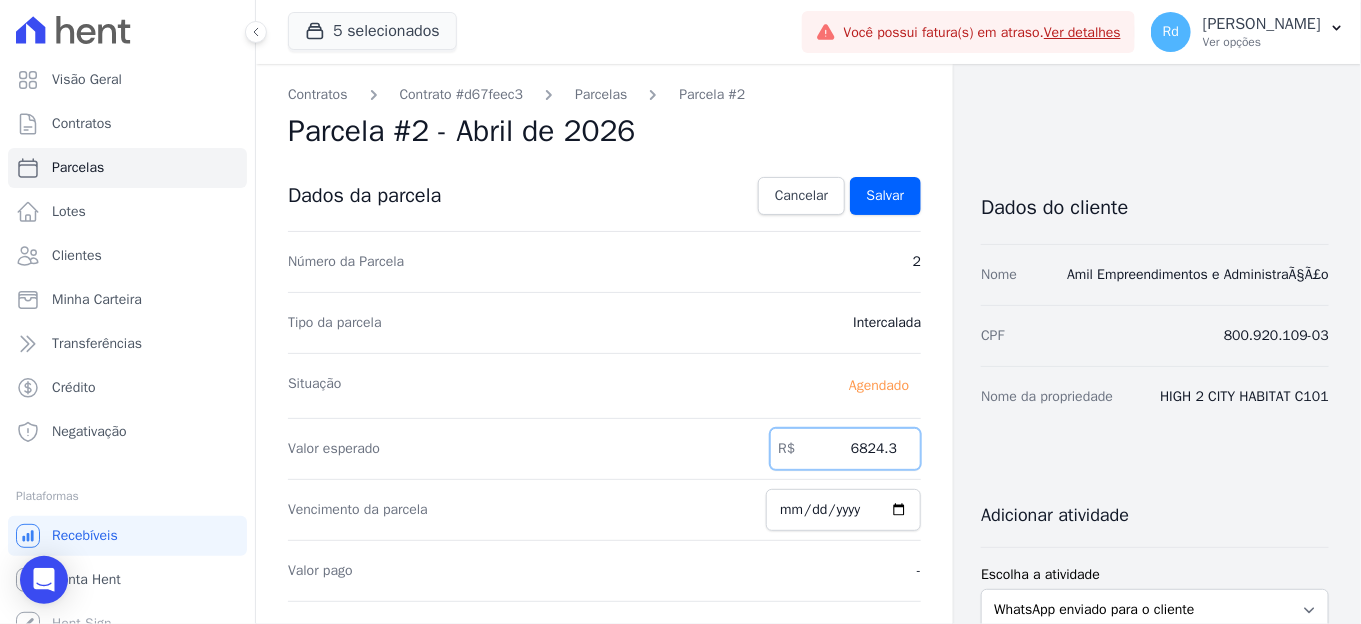 drag, startPoint x: 828, startPoint y: 454, endPoint x: 947, endPoint y: 436, distance: 120.353645 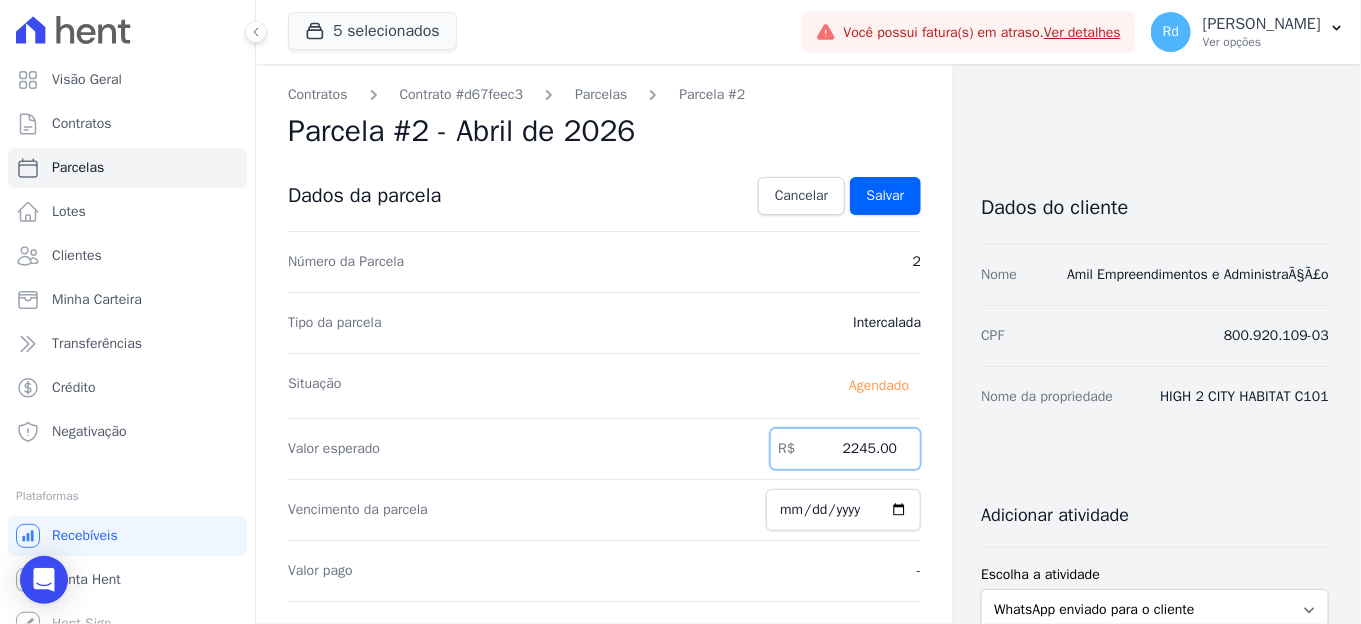 type on "2245.00" 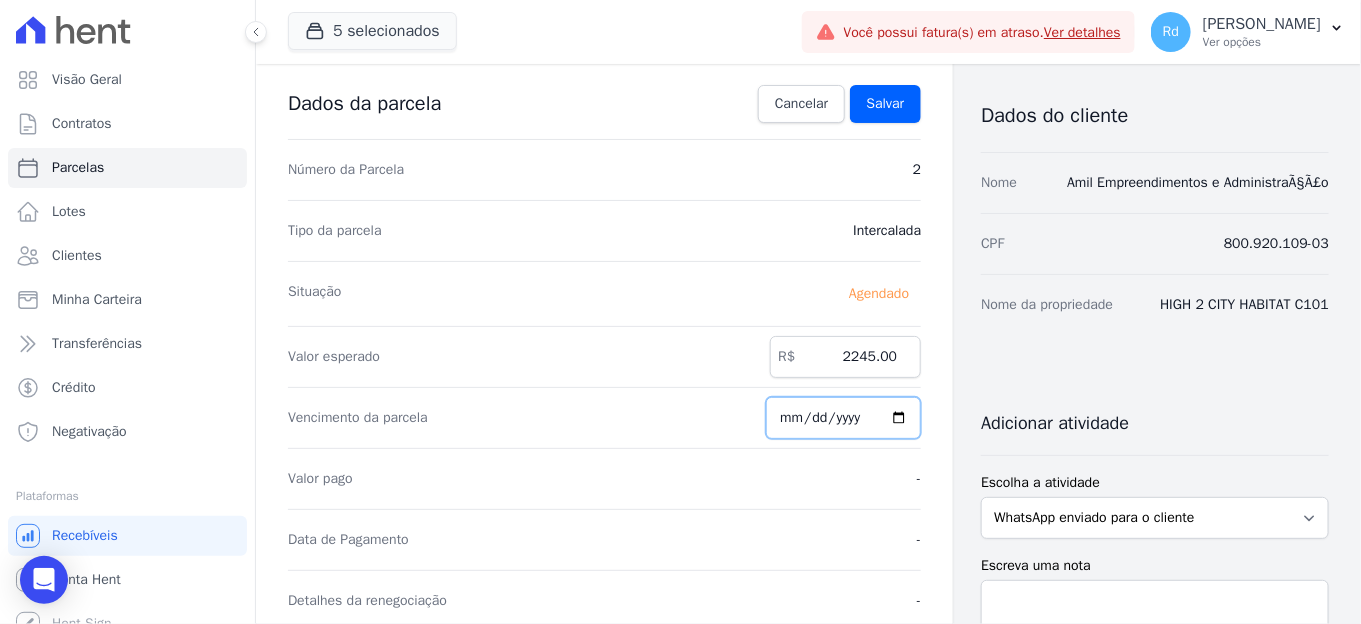 scroll, scrollTop: 0, scrollLeft: 0, axis: both 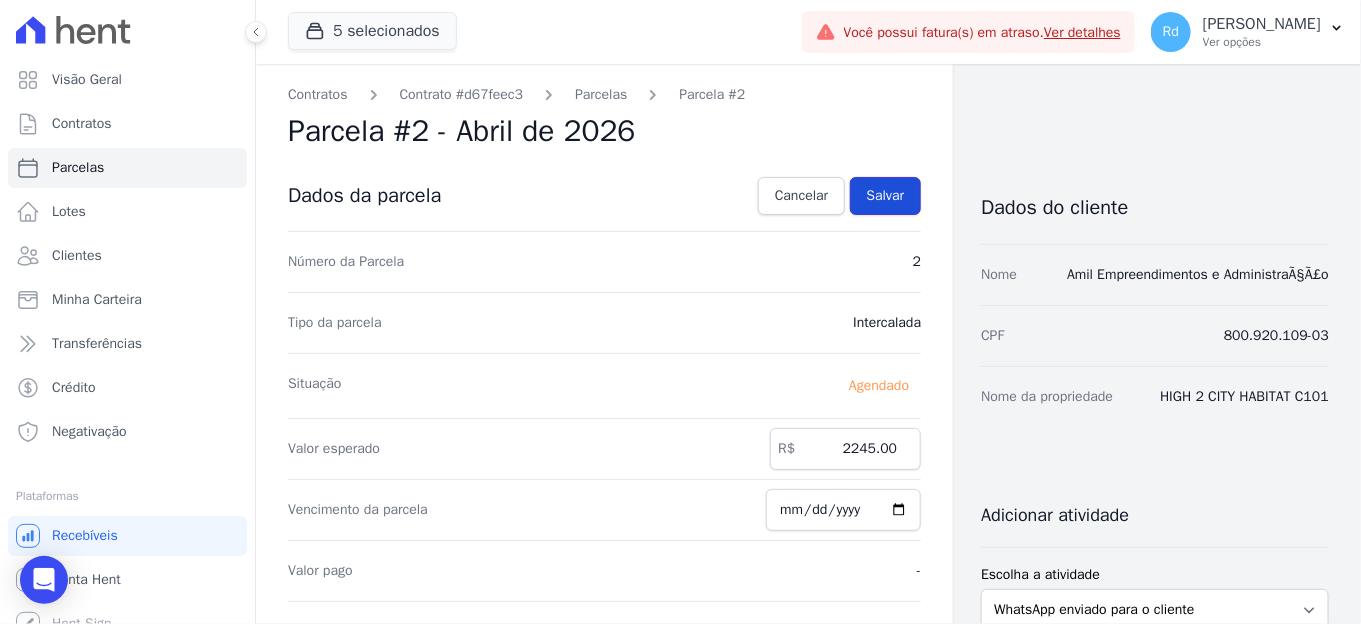 click on "Salvar" at bounding box center [886, 196] 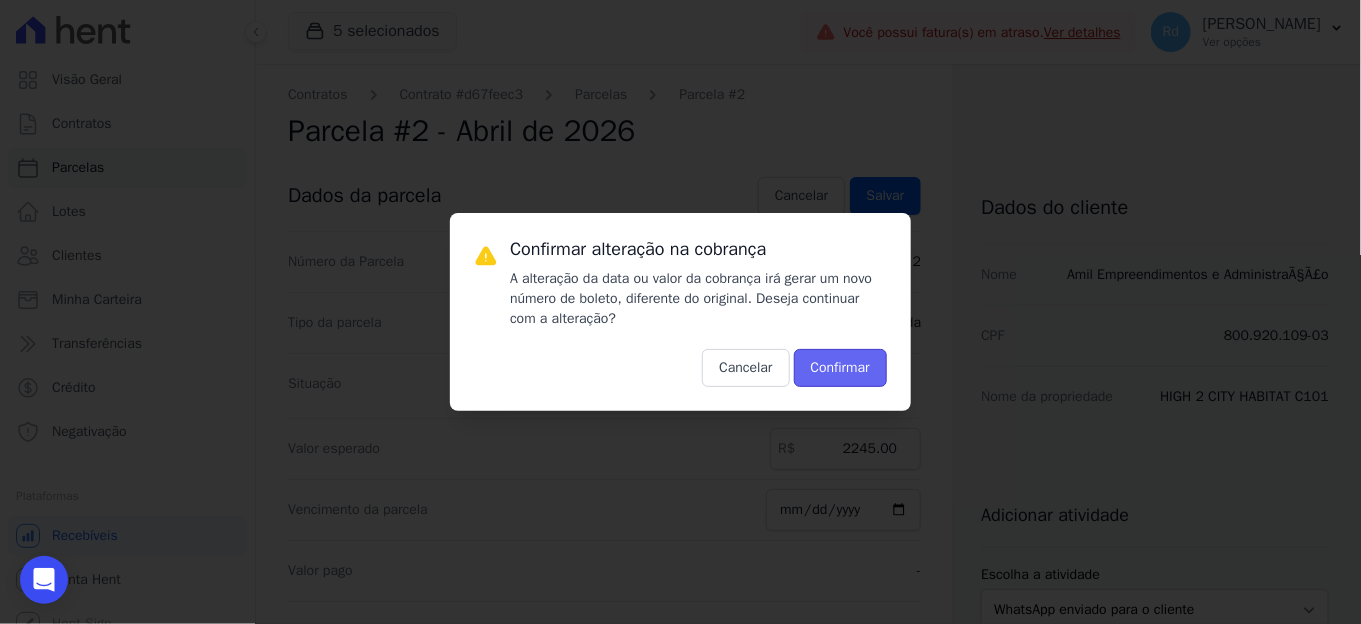 click on "Confirmar" at bounding box center (840, 368) 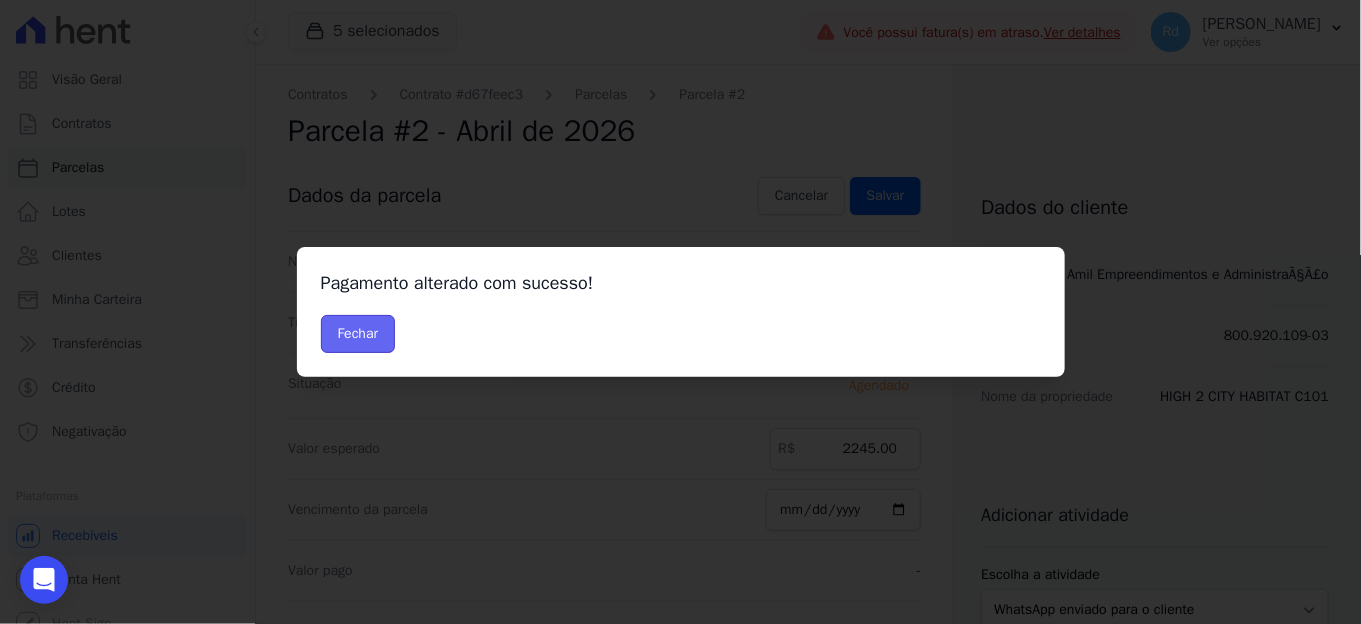click on "Fechar" at bounding box center (358, 334) 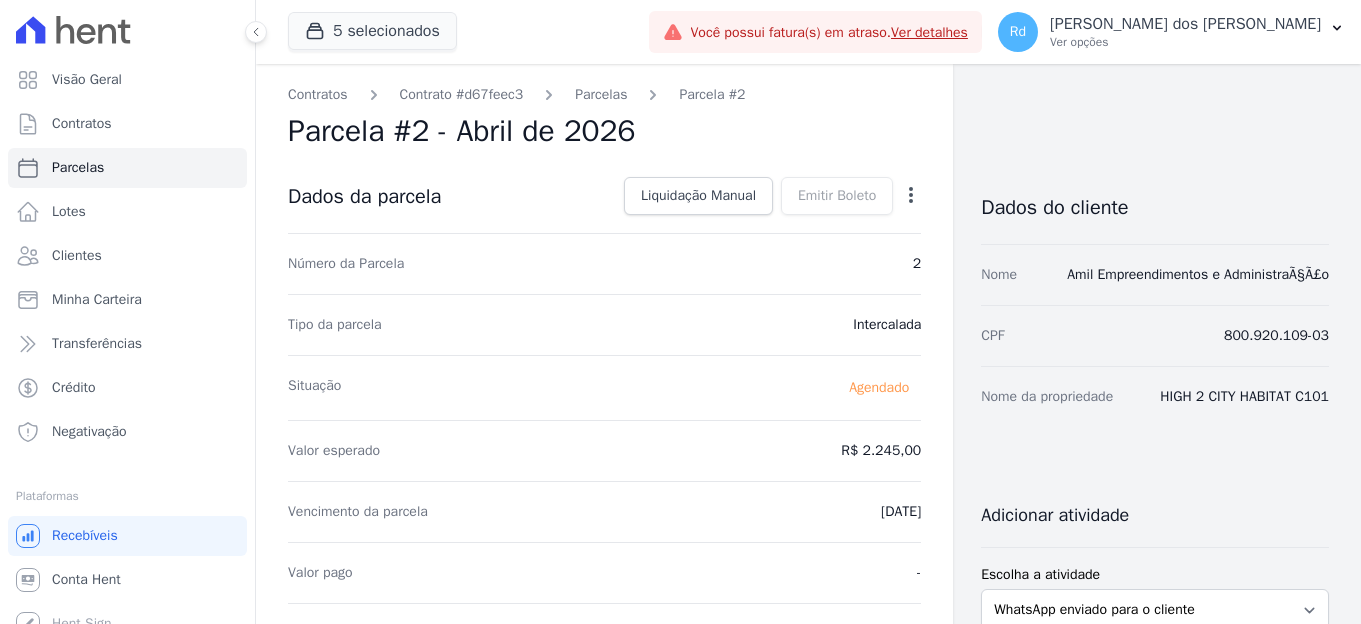 scroll, scrollTop: 0, scrollLeft: 0, axis: both 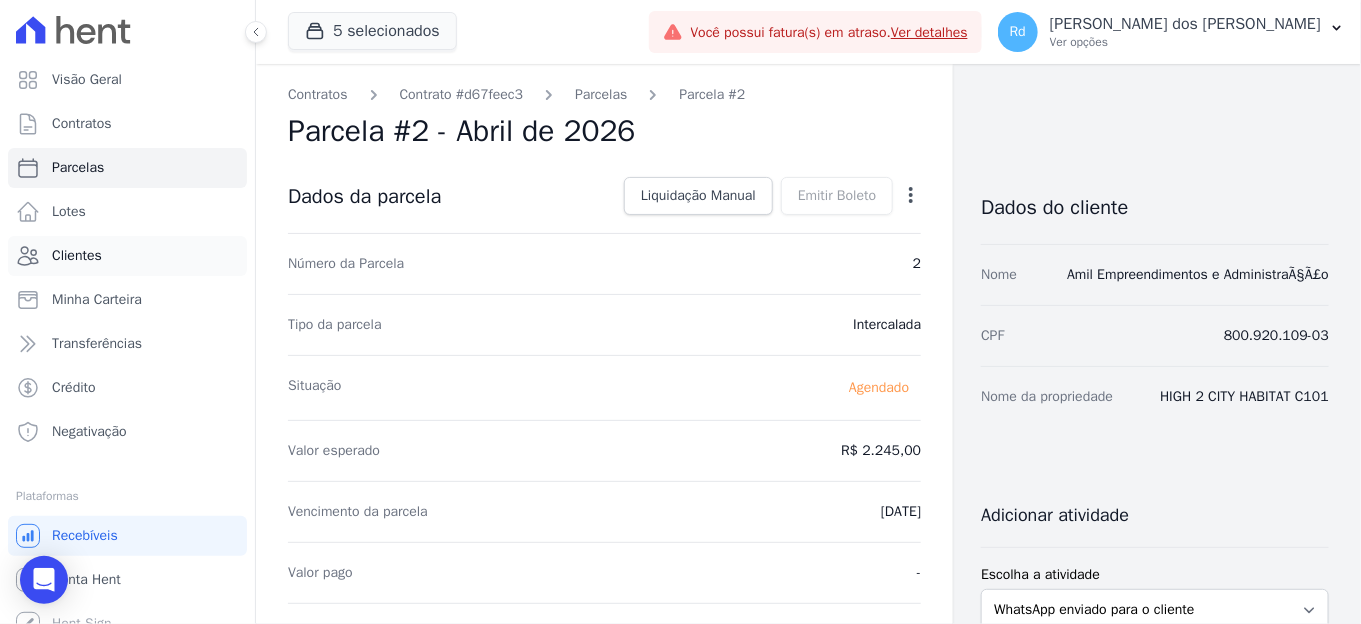 click on "Clientes" at bounding box center [127, 256] 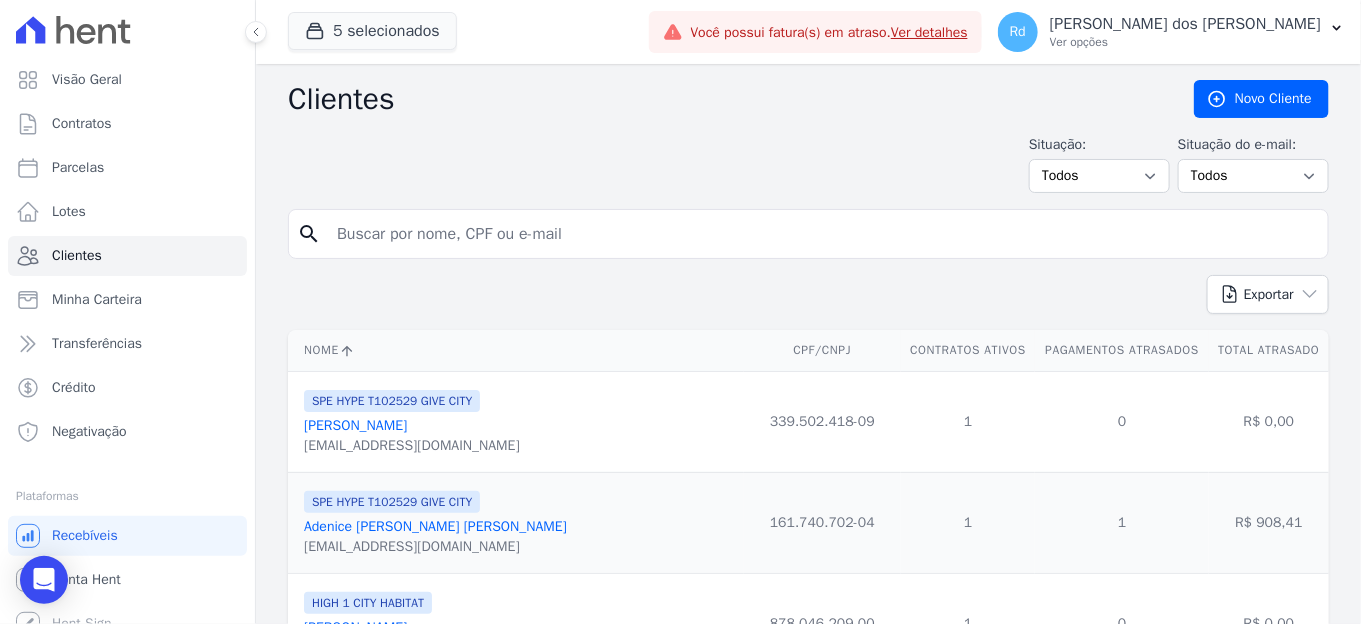 click at bounding box center (822, 234) 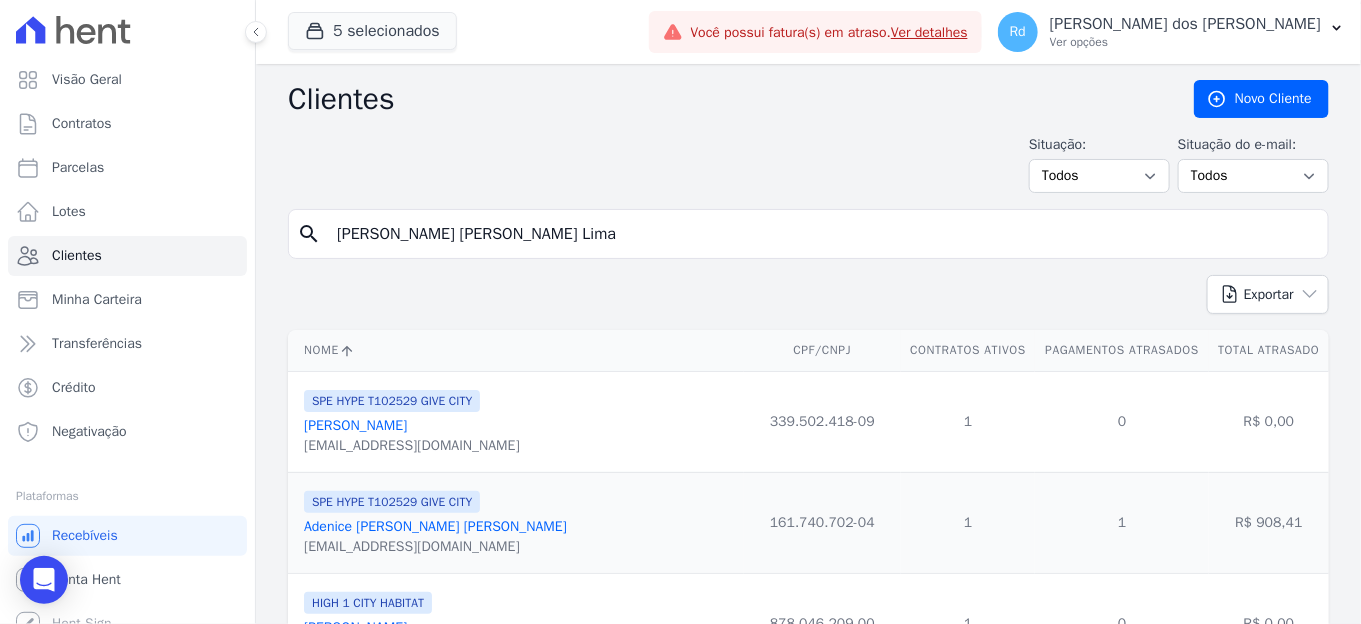 type on "Jessica Fernanda Teles Lima" 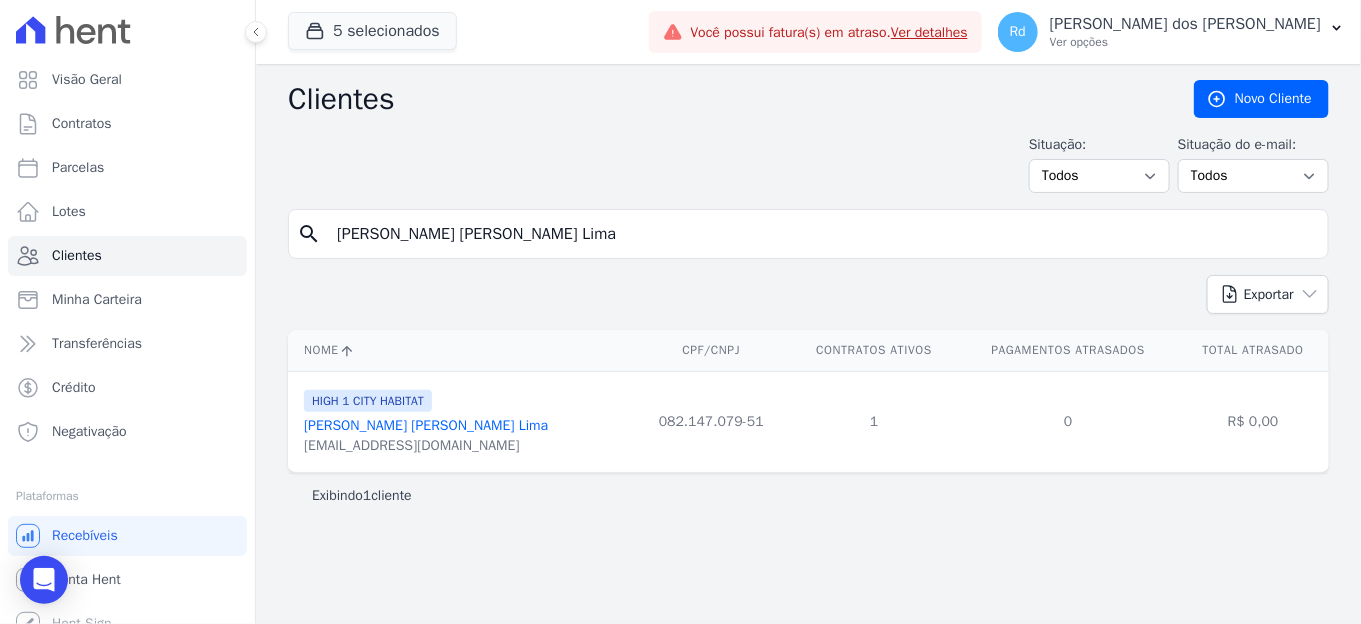 click on "Jessica Fernanda Teles Lima" at bounding box center (426, 425) 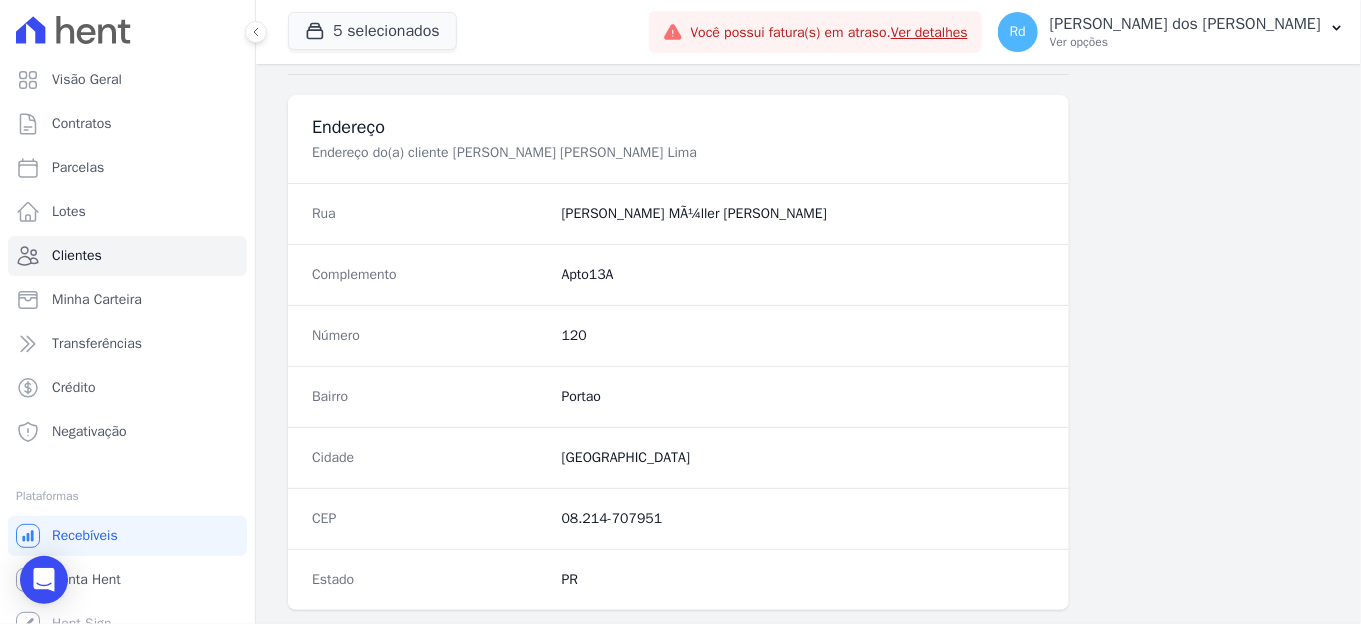scroll, scrollTop: 1222, scrollLeft: 0, axis: vertical 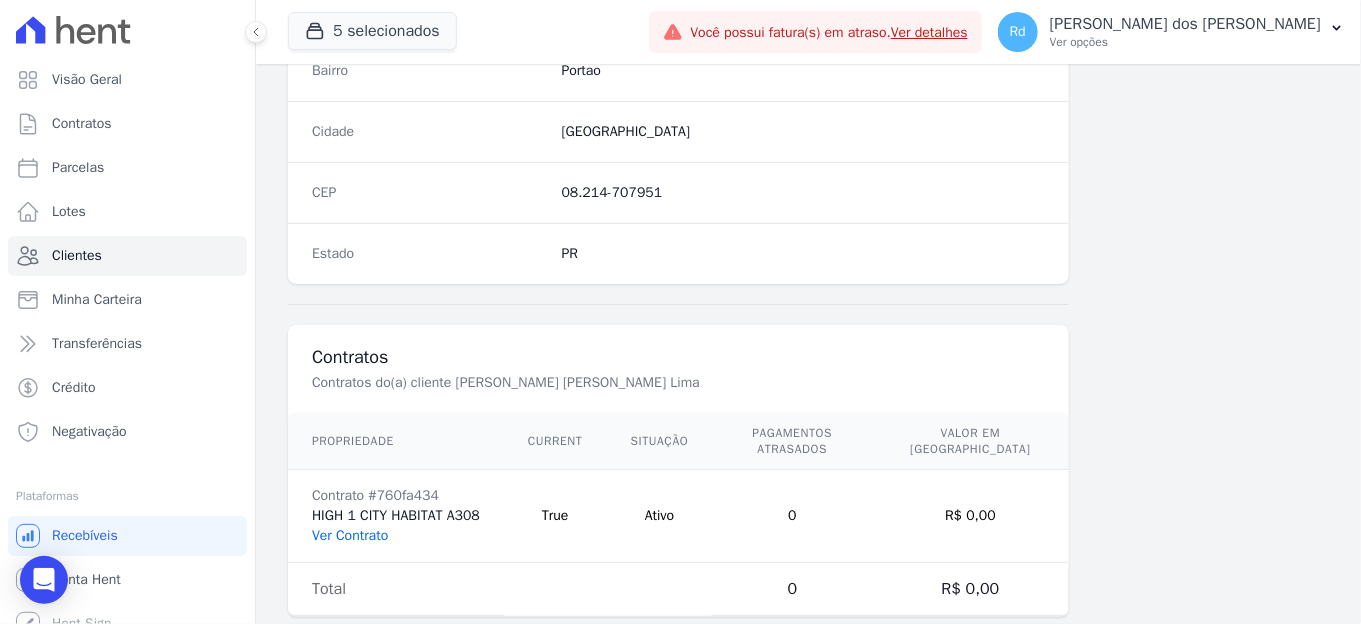 click on "Ver Contrato" at bounding box center (350, 535) 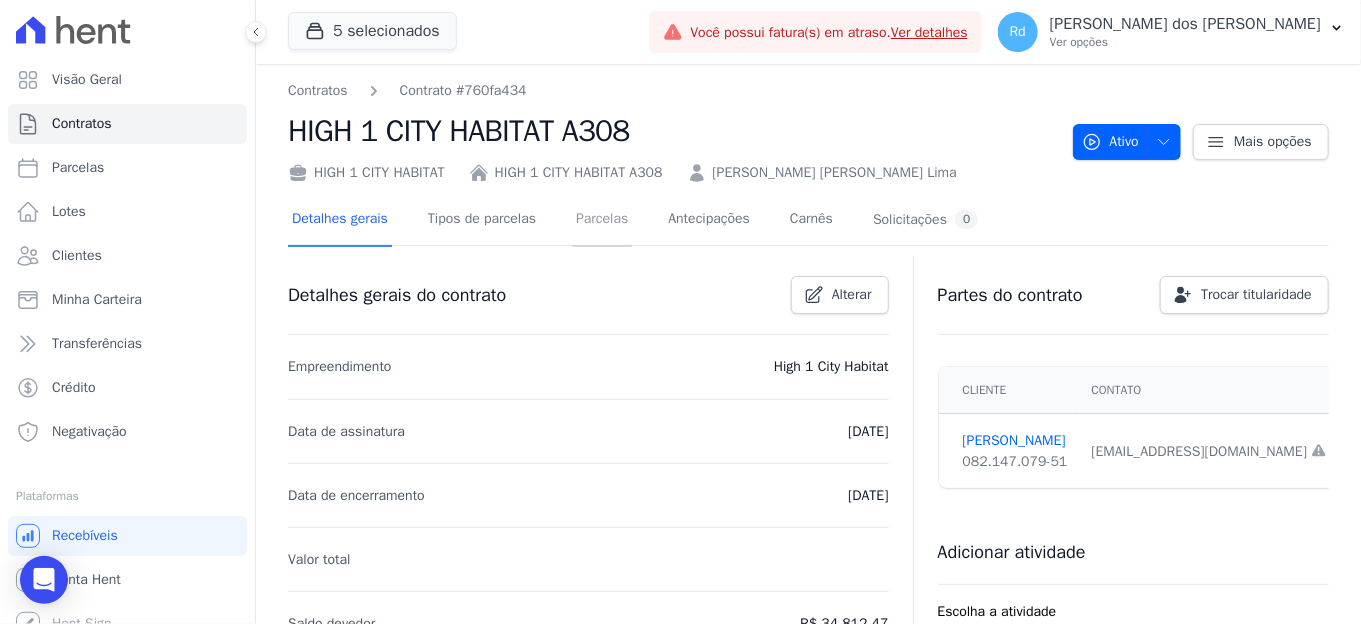 click on "Parcelas" at bounding box center (602, 220) 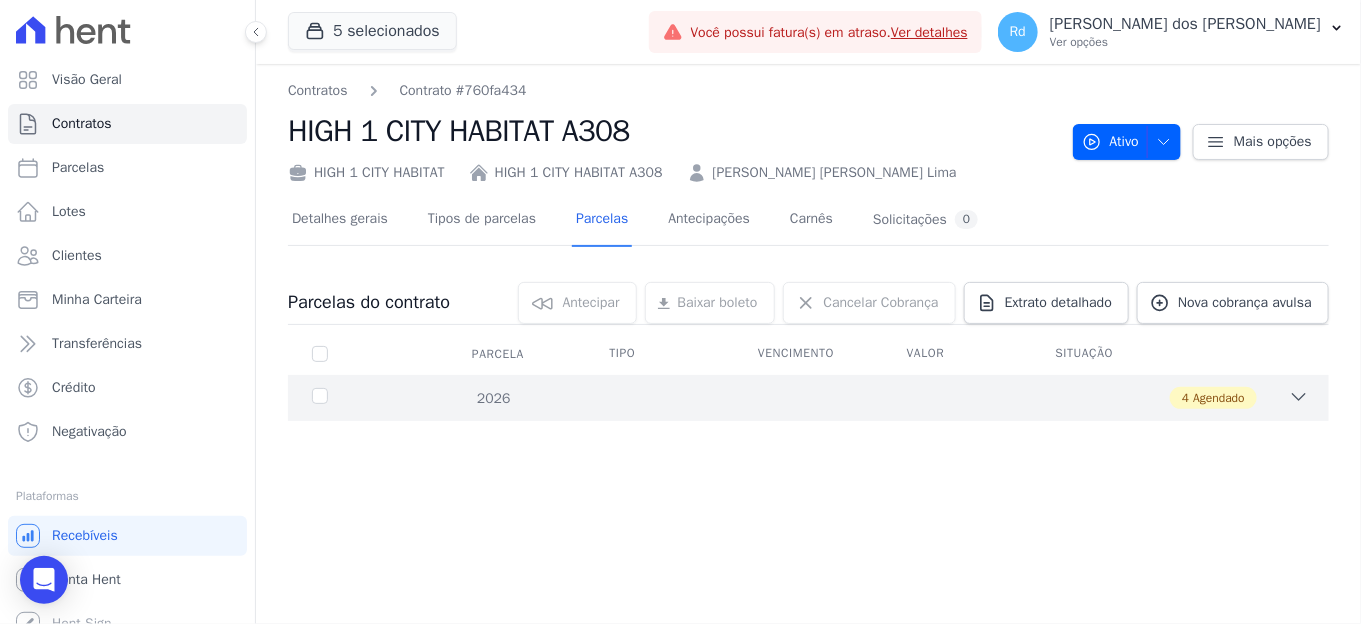 click on "4
Agendado" at bounding box center (859, 398) 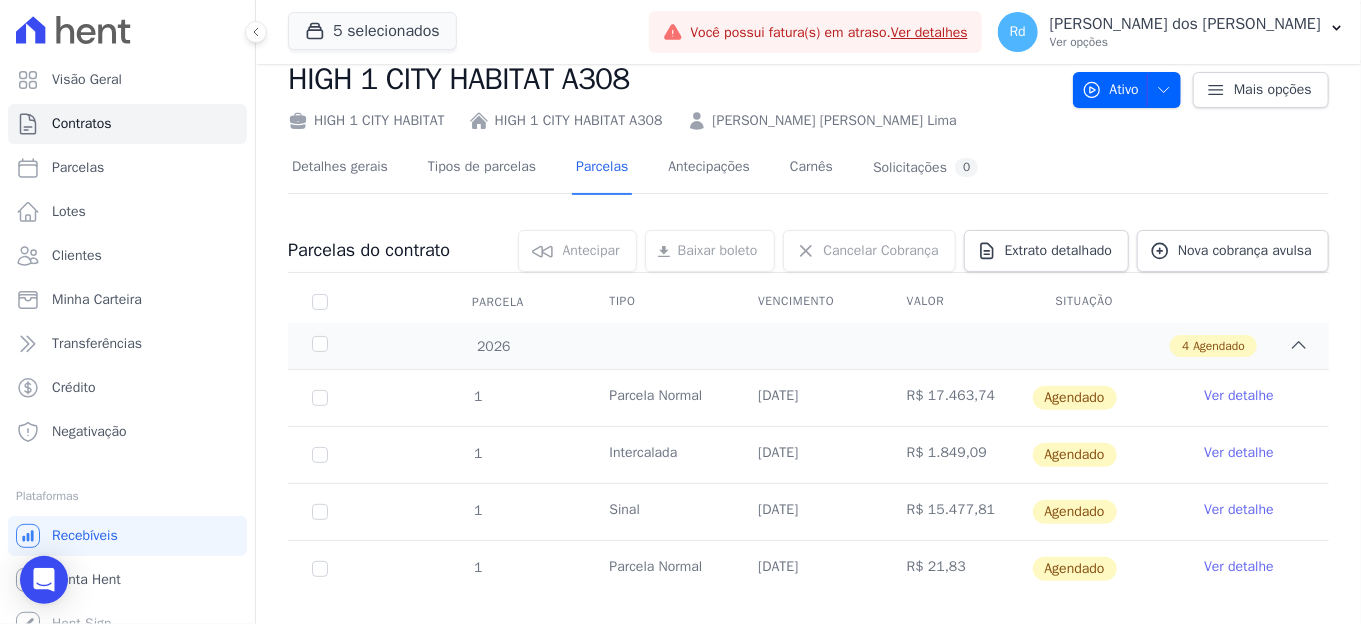 scroll, scrollTop: 81, scrollLeft: 0, axis: vertical 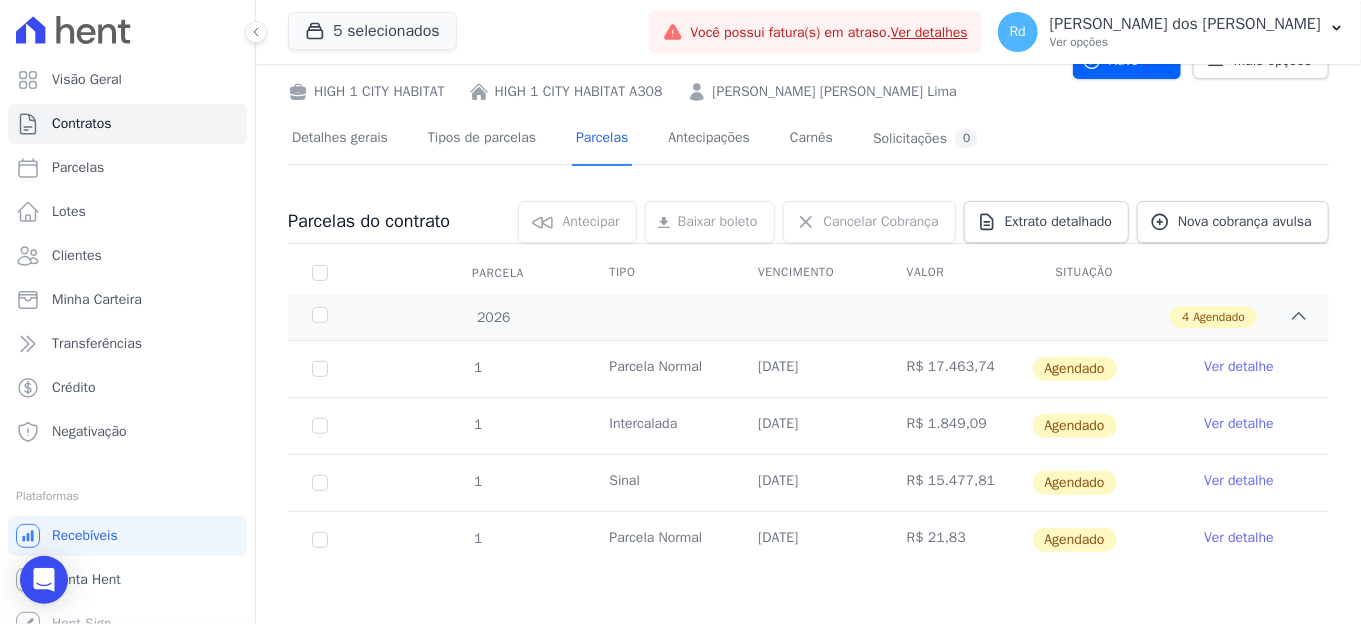 click on "Ver detalhe" at bounding box center (1239, 481) 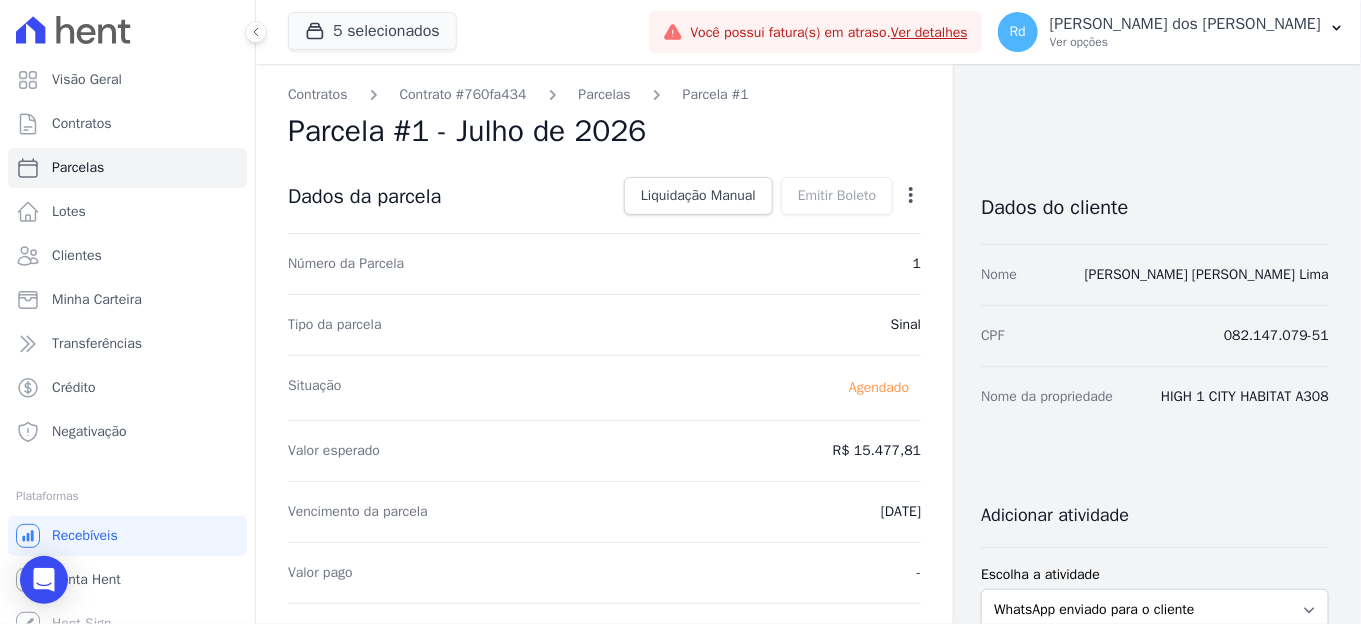 click 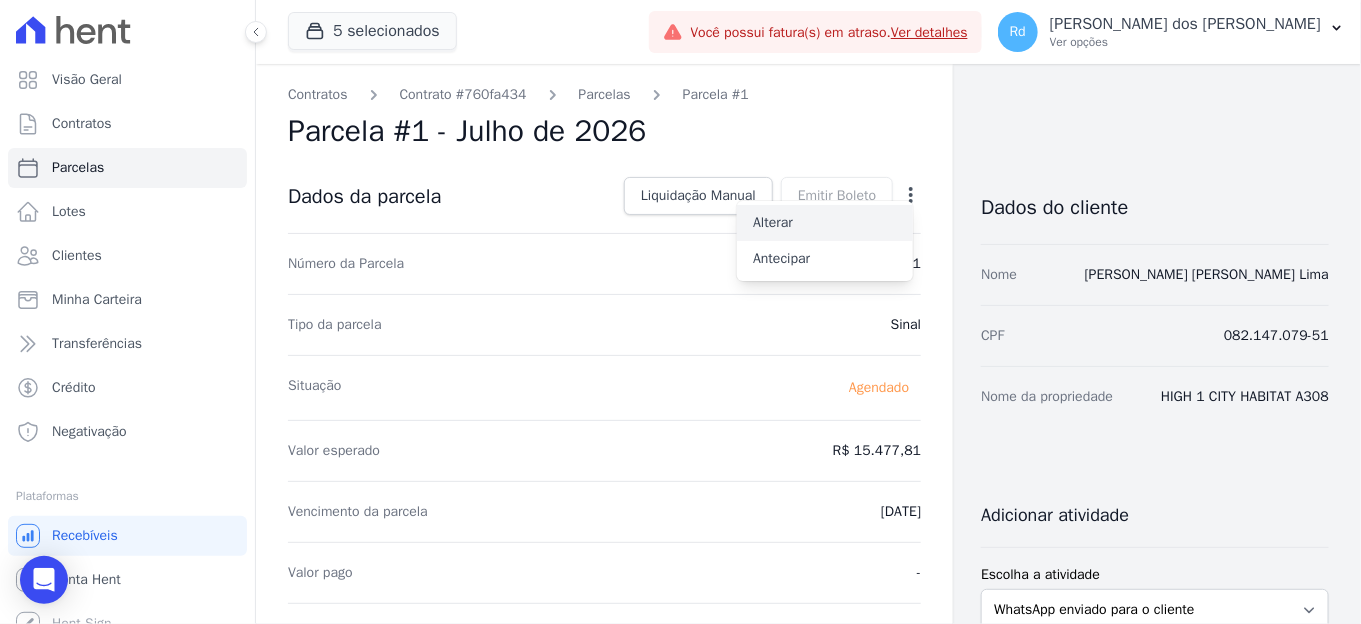 click on "Alterar" at bounding box center (825, 223) 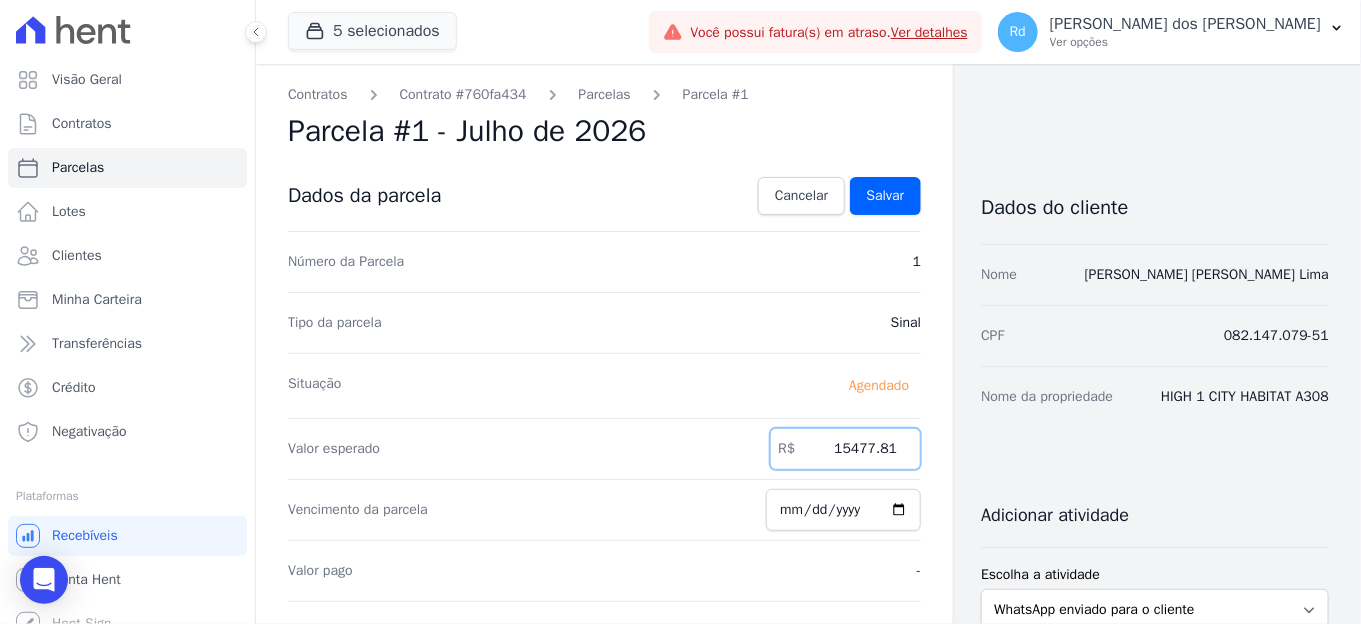 drag, startPoint x: 818, startPoint y: 450, endPoint x: 1169, endPoint y: 417, distance: 352.54788 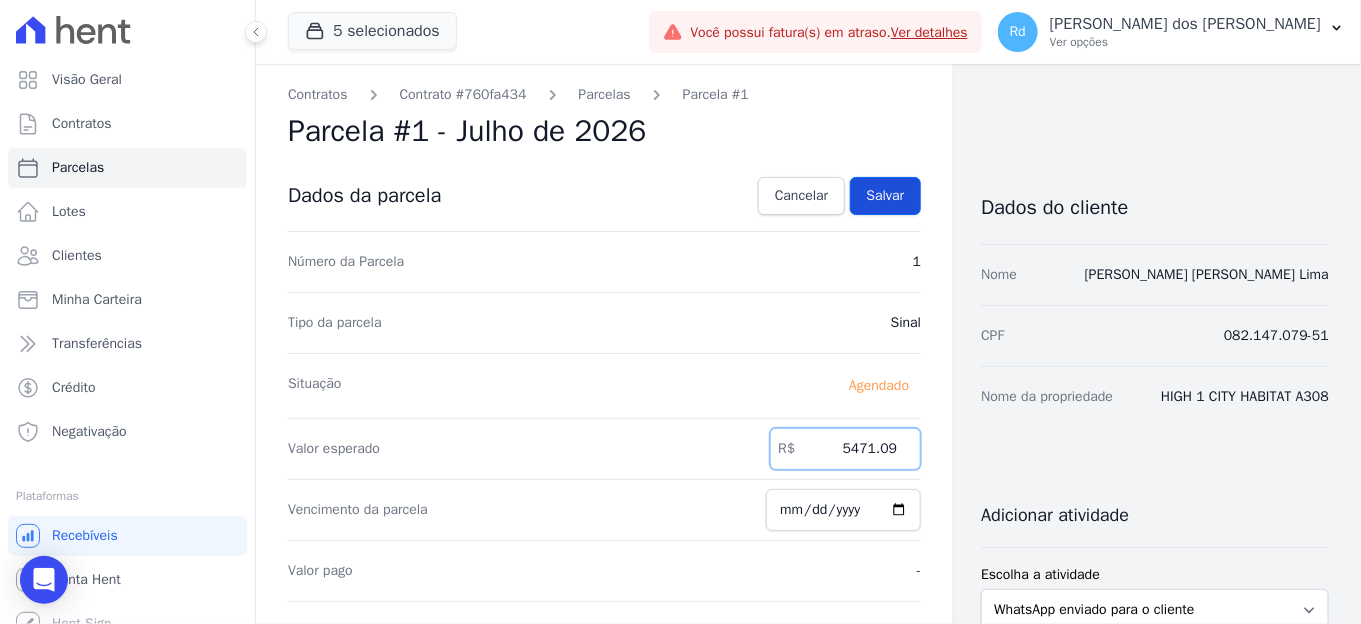 type on "5471.09" 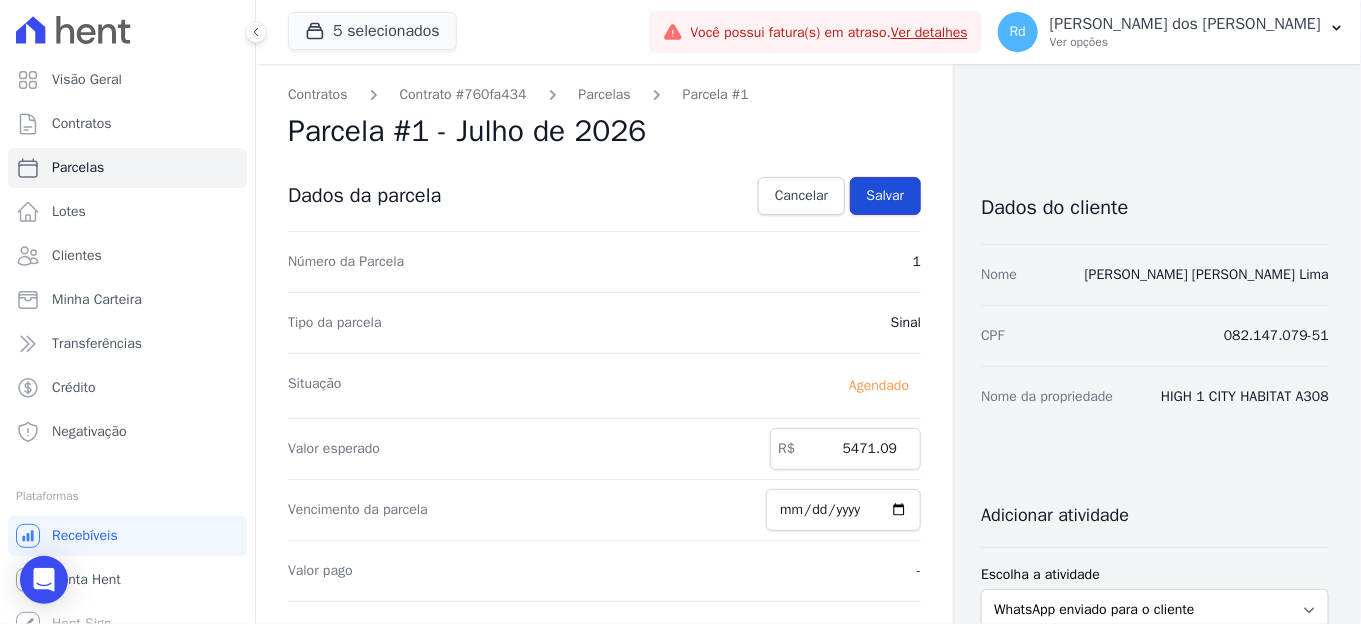 click on "Salvar" at bounding box center [886, 196] 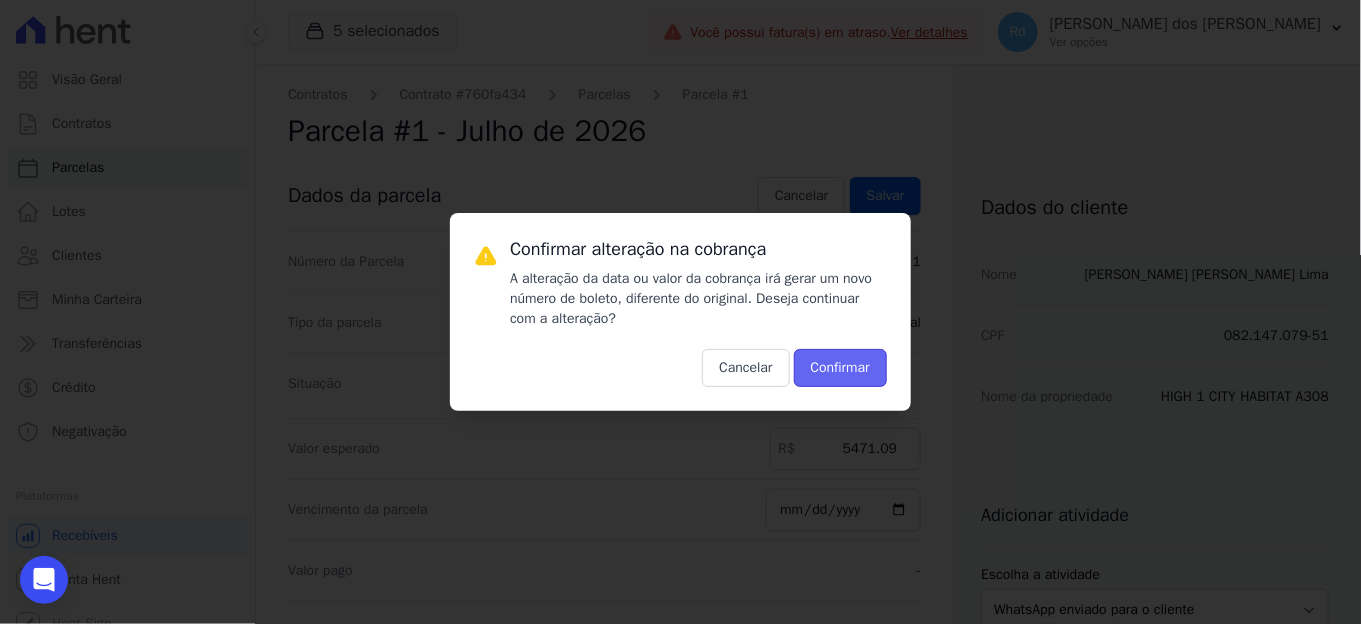 click on "Confirmar" at bounding box center (840, 368) 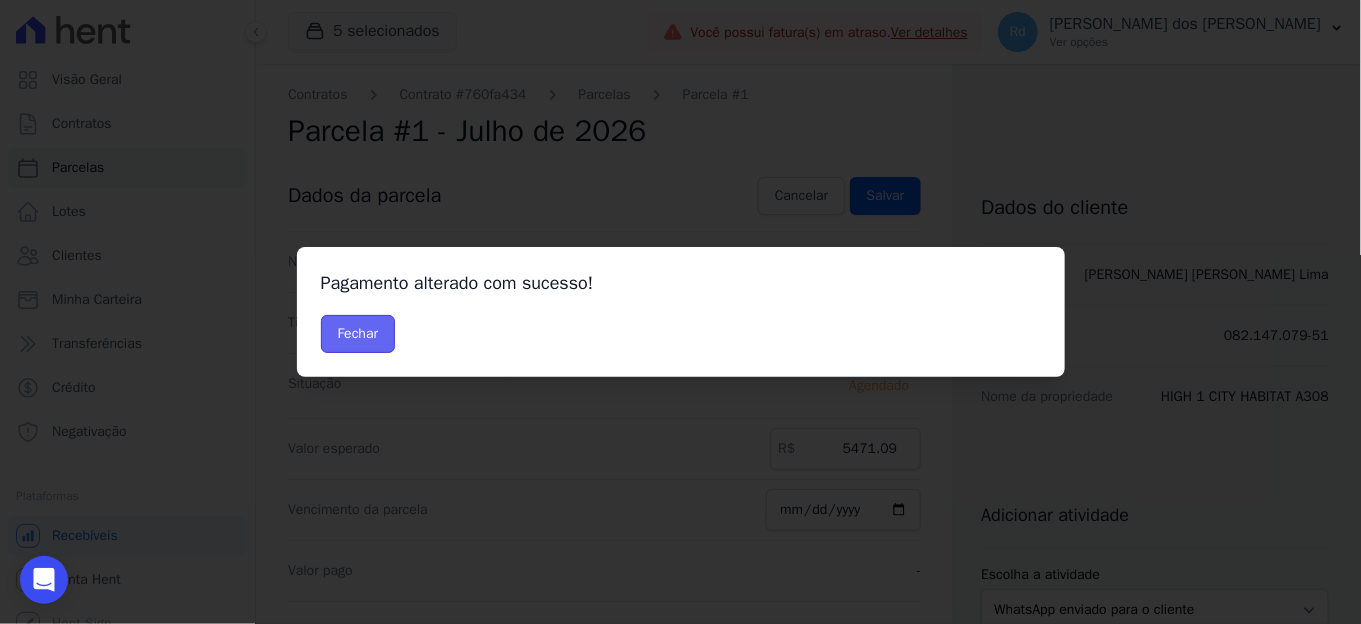 click on "Fechar" at bounding box center (358, 334) 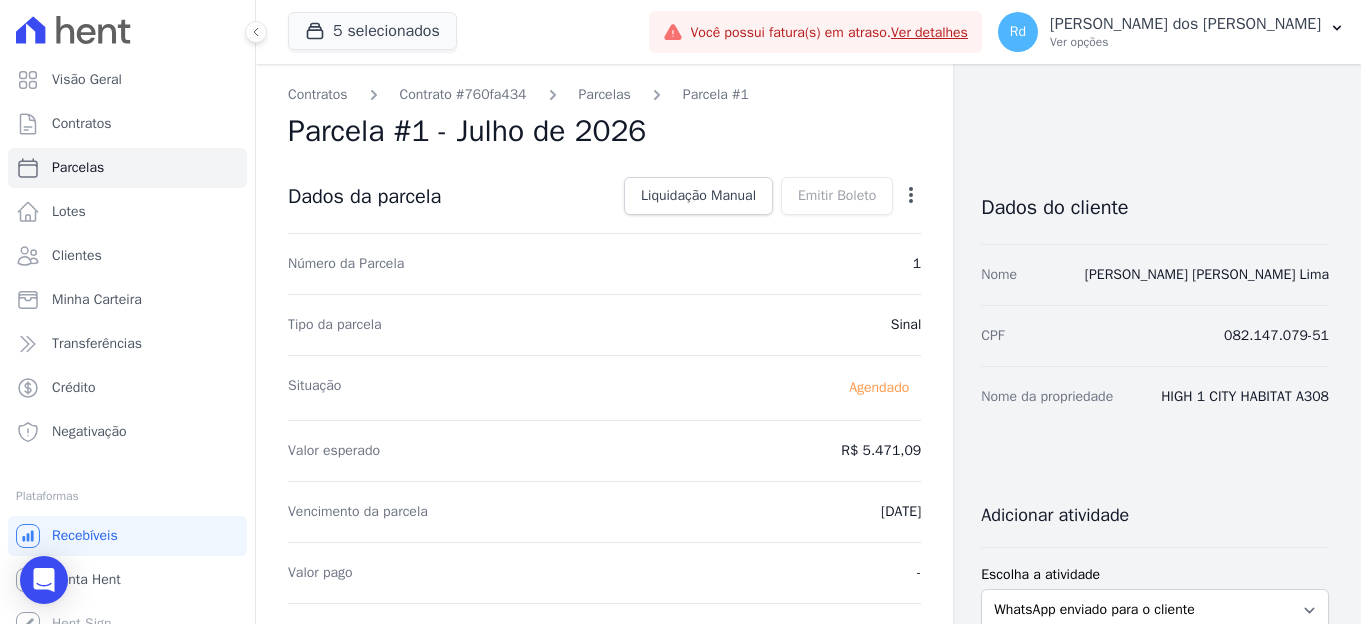 scroll, scrollTop: 0, scrollLeft: 0, axis: both 